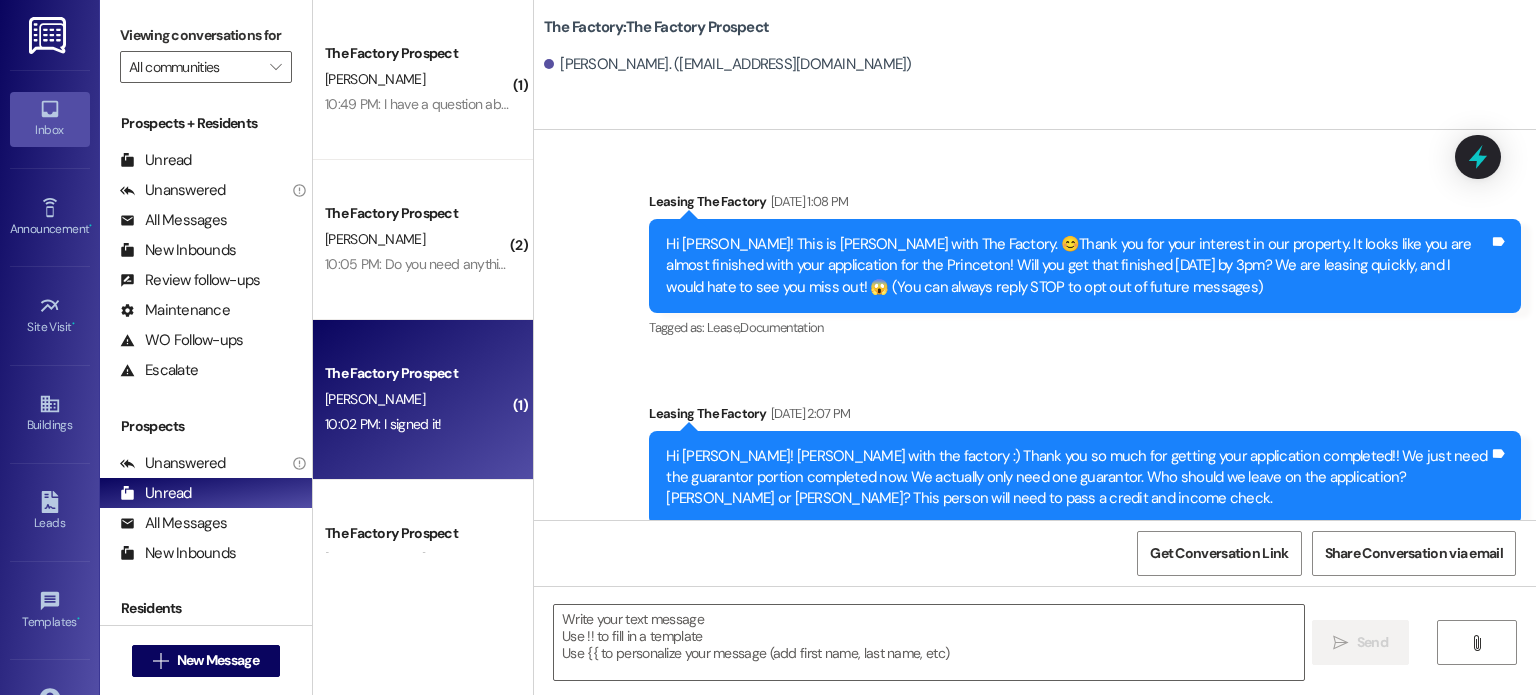 scroll, scrollTop: 0, scrollLeft: 0, axis: both 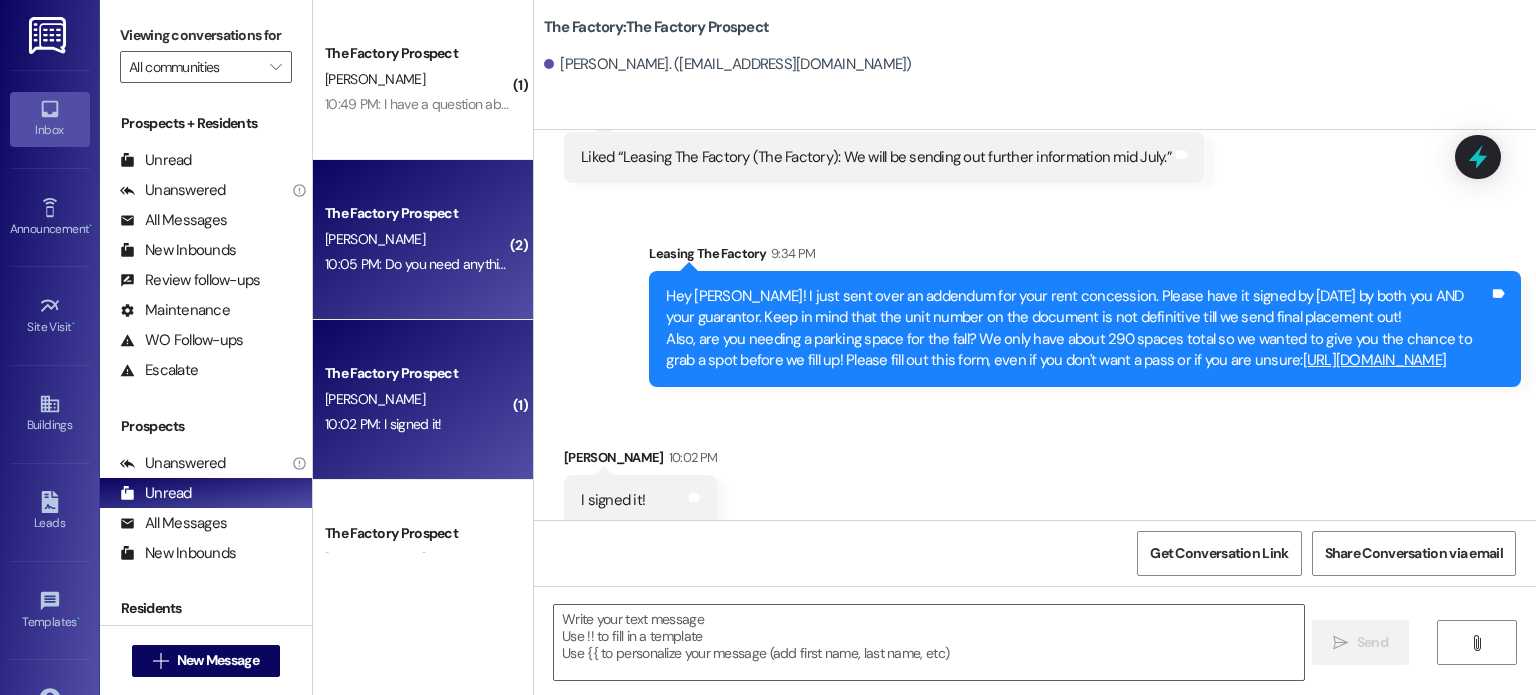 click on "[PERSON_NAME]" at bounding box center (417, 239) 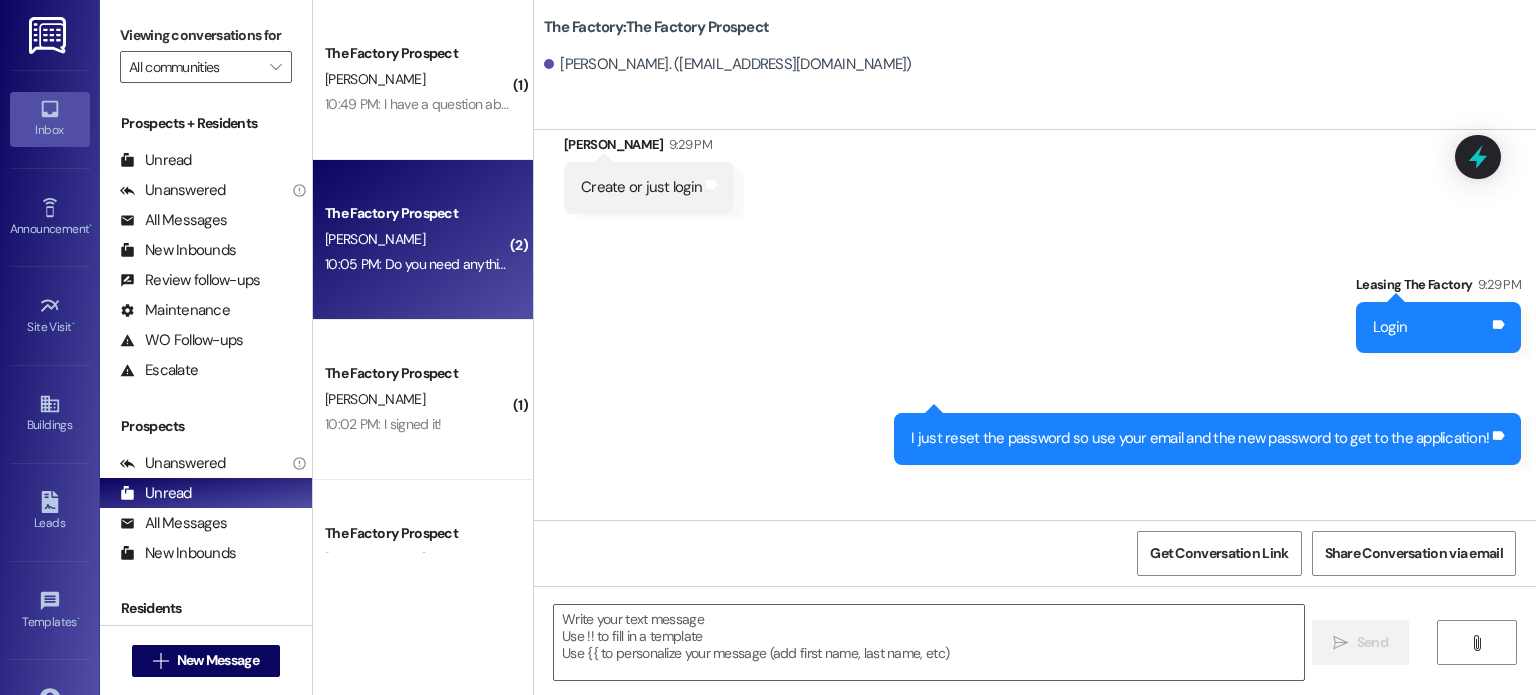 scroll, scrollTop: 1408, scrollLeft: 0, axis: vertical 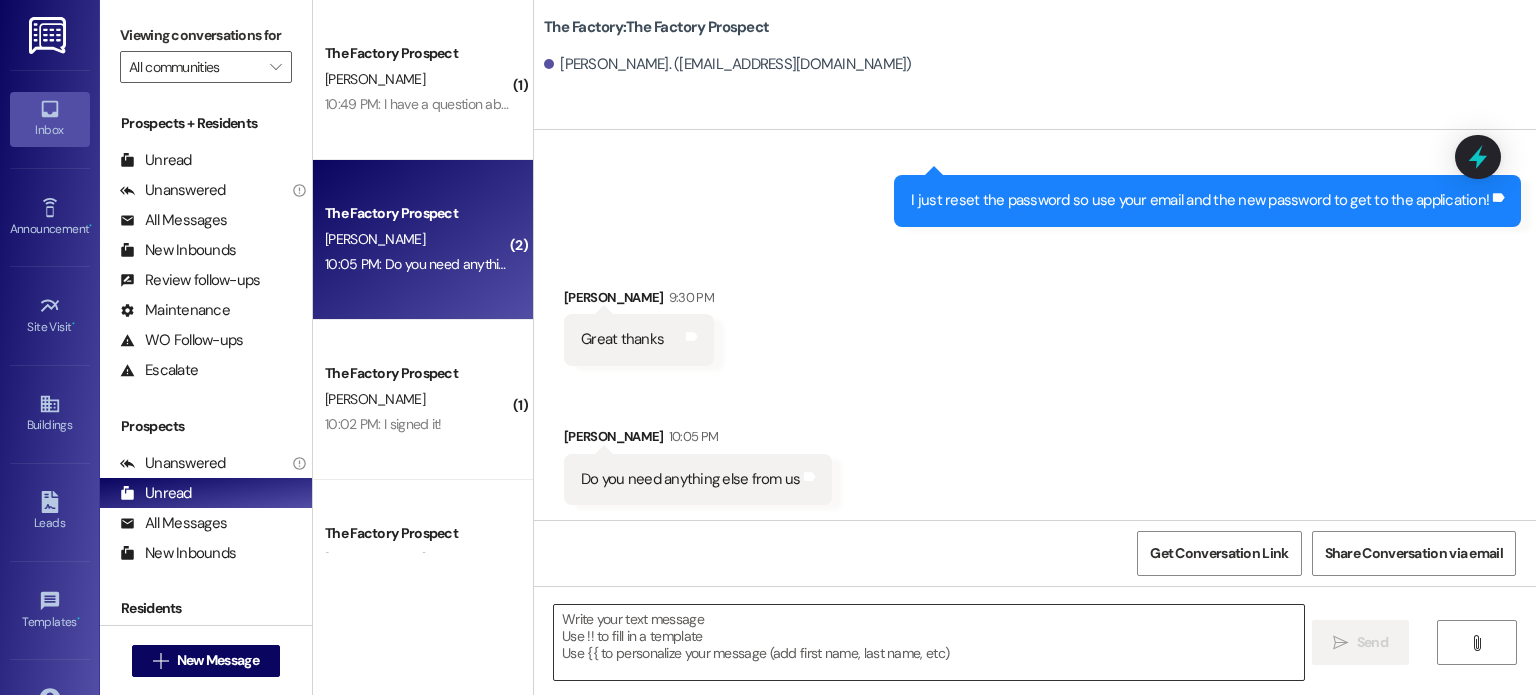 click at bounding box center [928, 642] 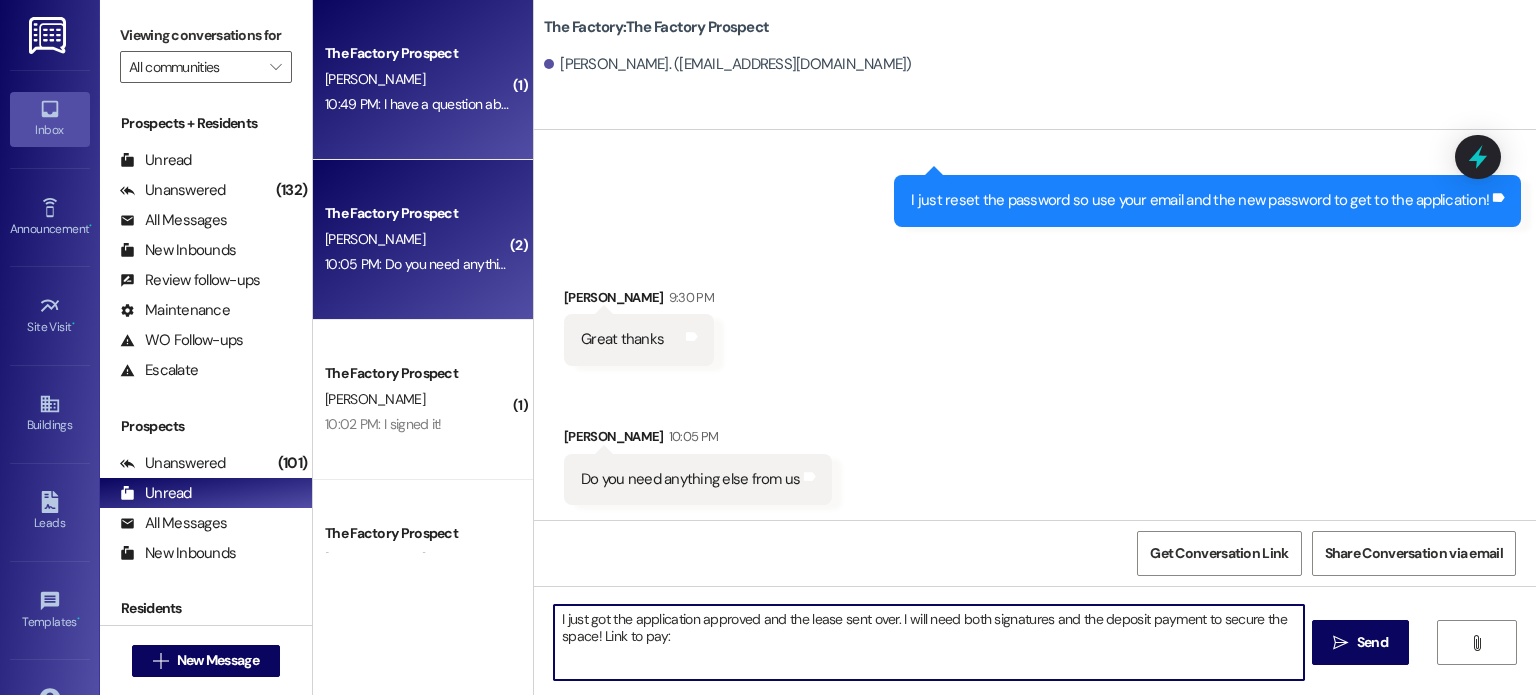paste on "[URL][DOMAIN_NAME]" 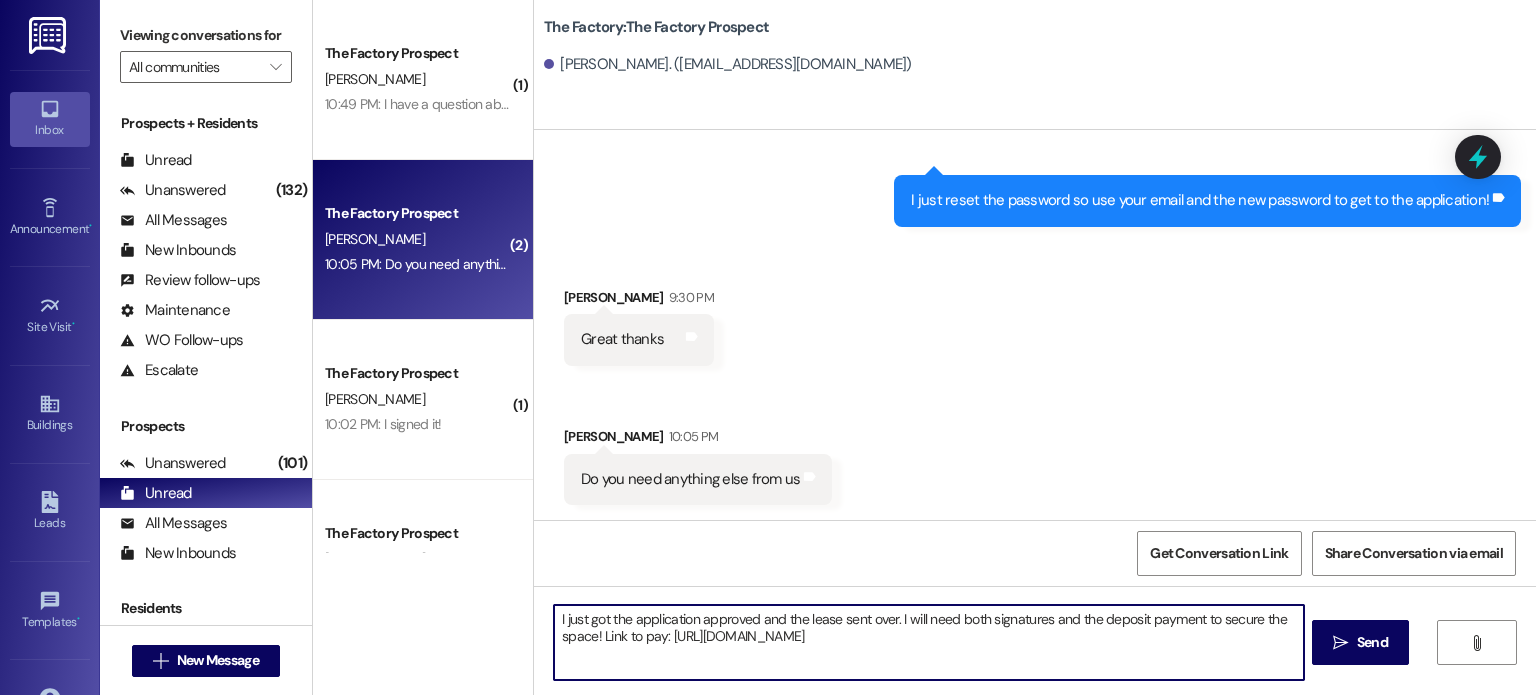 click on "I just got the application approved and the lease sent over. I will need both signatures and the deposit payment to secure the space! Link to pay: [URL][DOMAIN_NAME]" at bounding box center [928, 642] 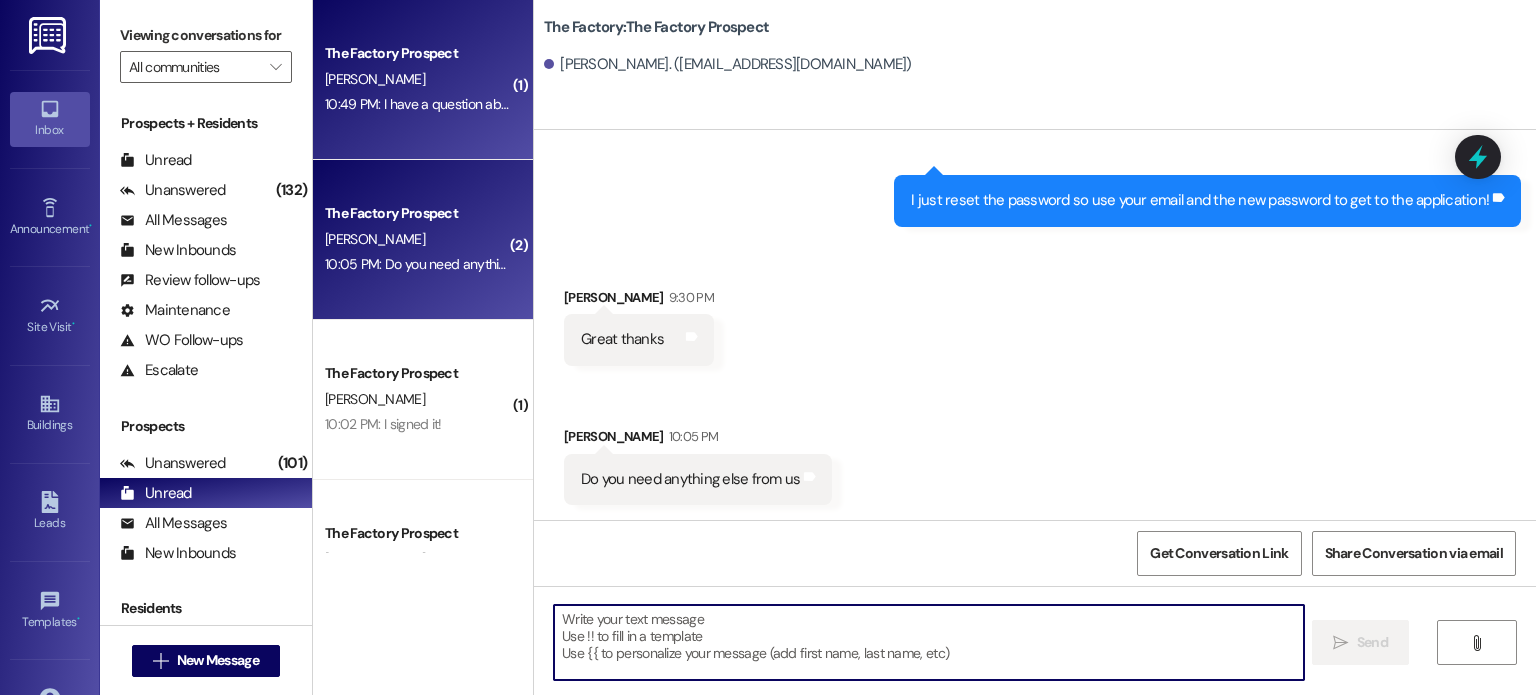 type 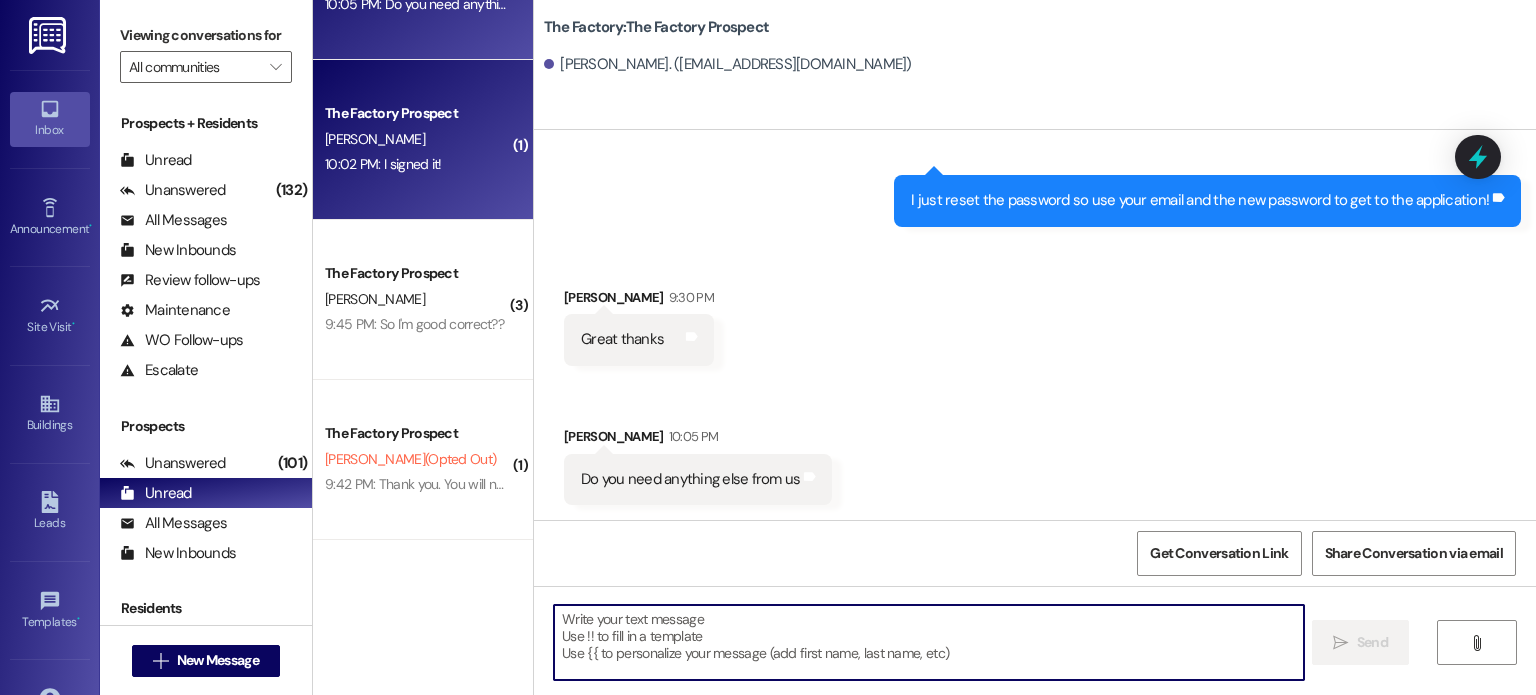 scroll, scrollTop: 319, scrollLeft: 0, axis: vertical 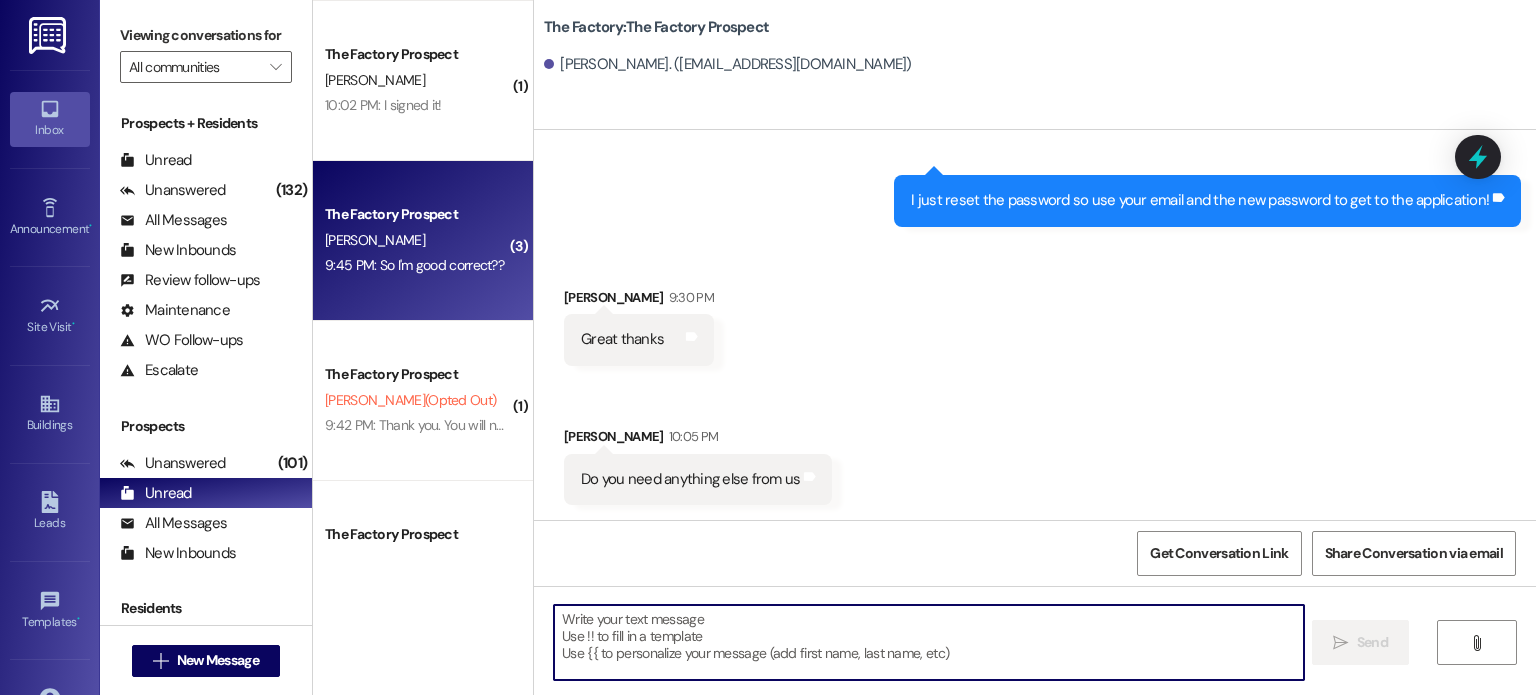 click on "9:45 PM: So I'm good correct?? 9:45 PM: So I'm good correct??" at bounding box center (414, 265) 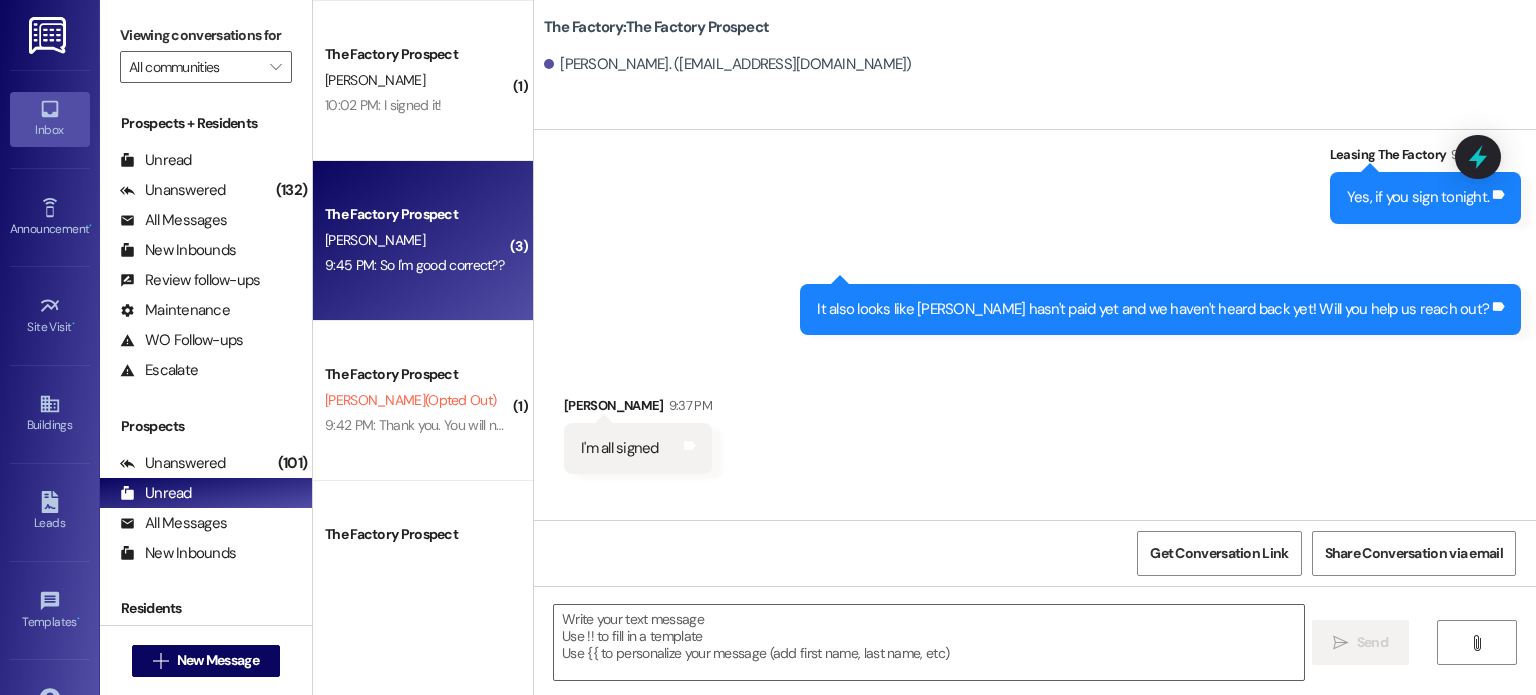 scroll, scrollTop: 5233, scrollLeft: 0, axis: vertical 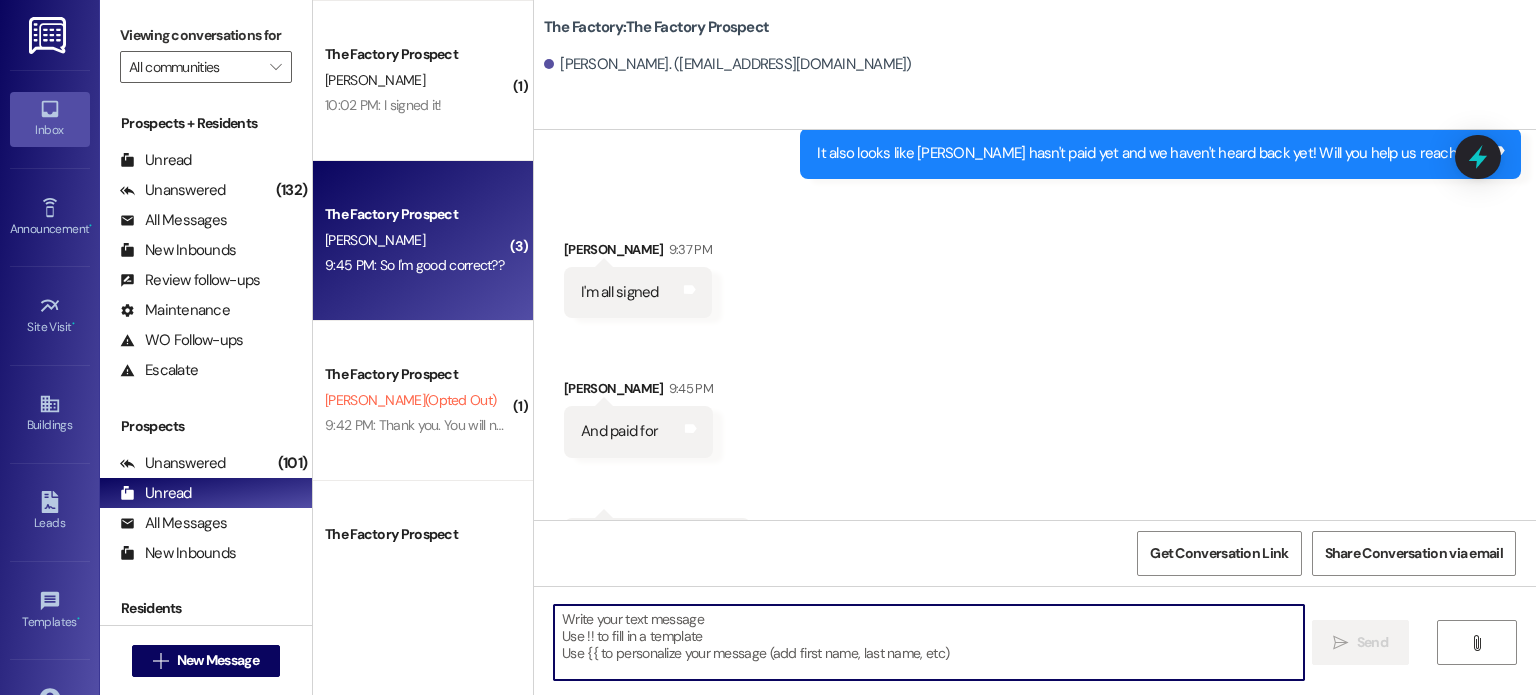 click at bounding box center [928, 642] 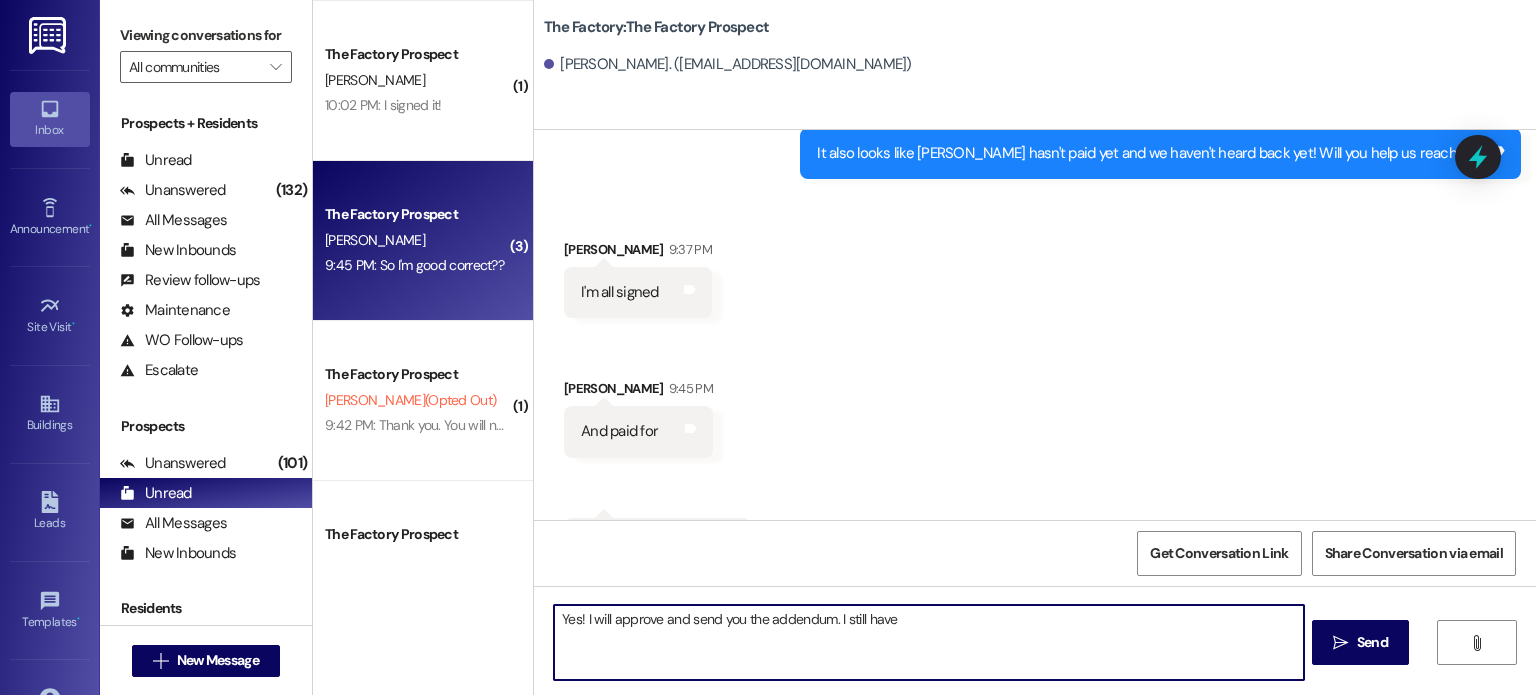 type on "Yes! I will approve and send you the addendum. I still haven" 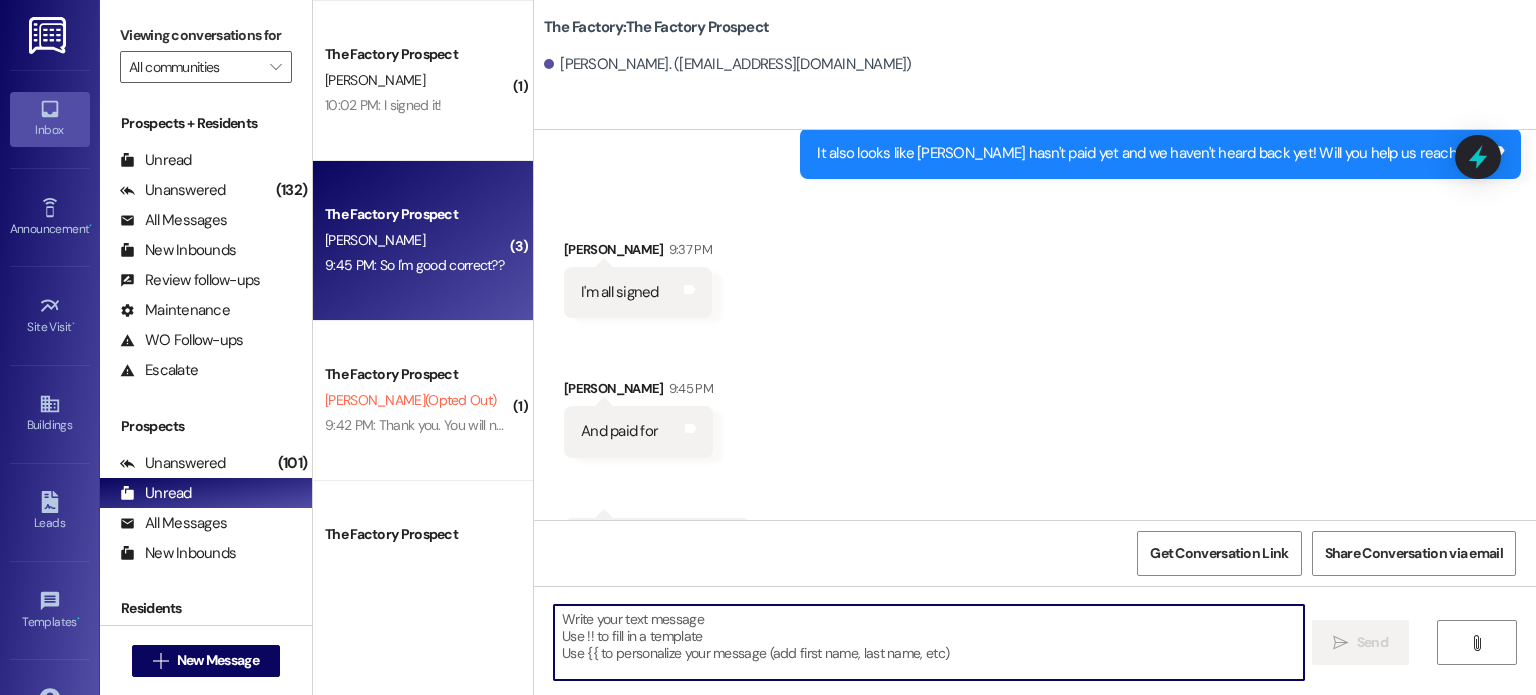 scroll, scrollTop: 5232, scrollLeft: 0, axis: vertical 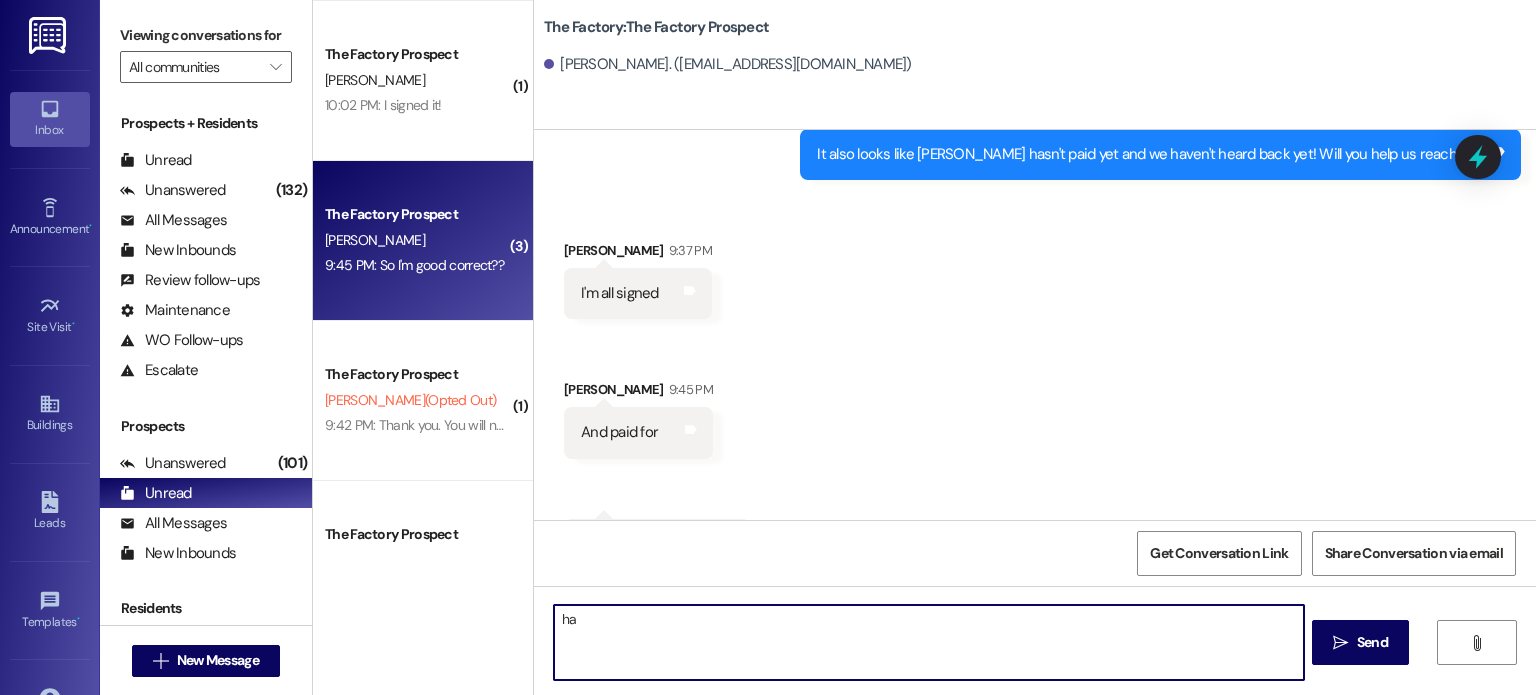 type on "h" 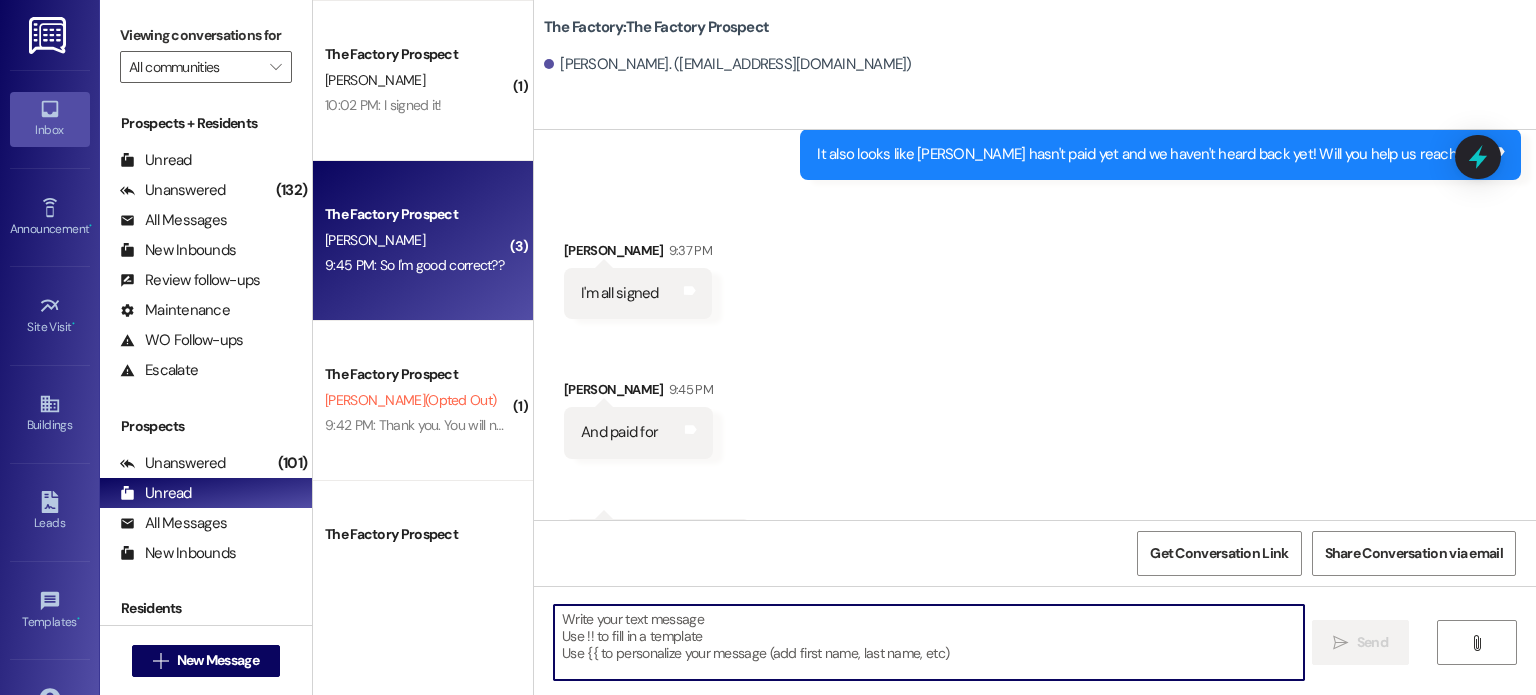 scroll, scrollTop: 5373, scrollLeft: 0, axis: vertical 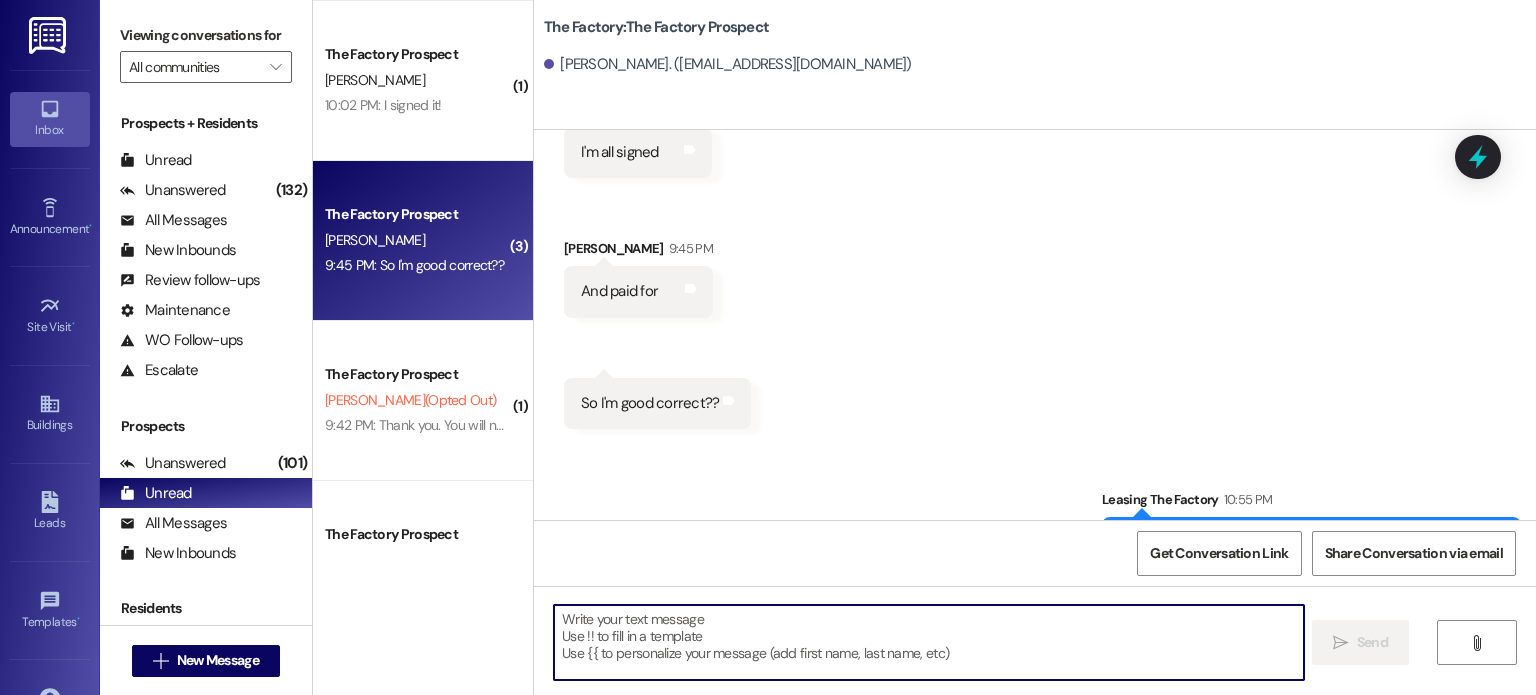 click at bounding box center [928, 642] 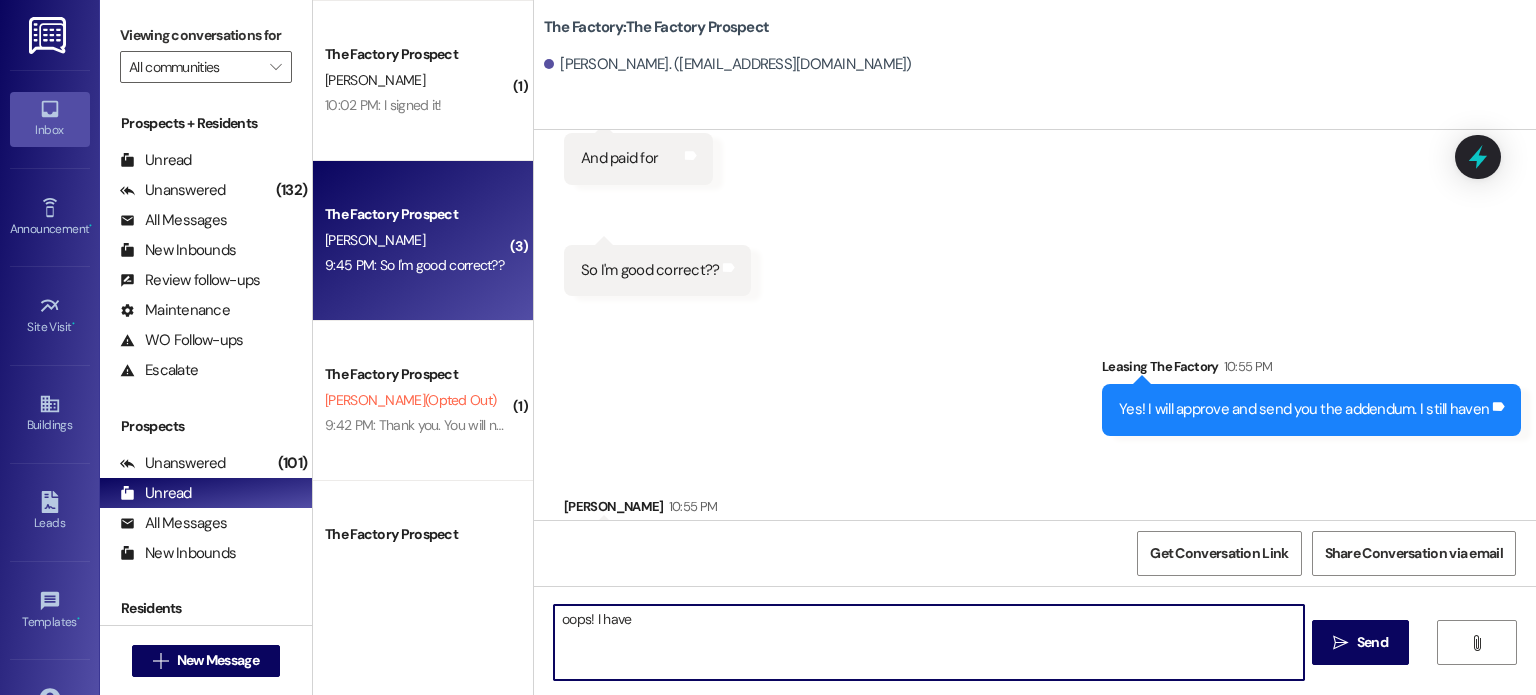 scroll, scrollTop: 5512, scrollLeft: 0, axis: vertical 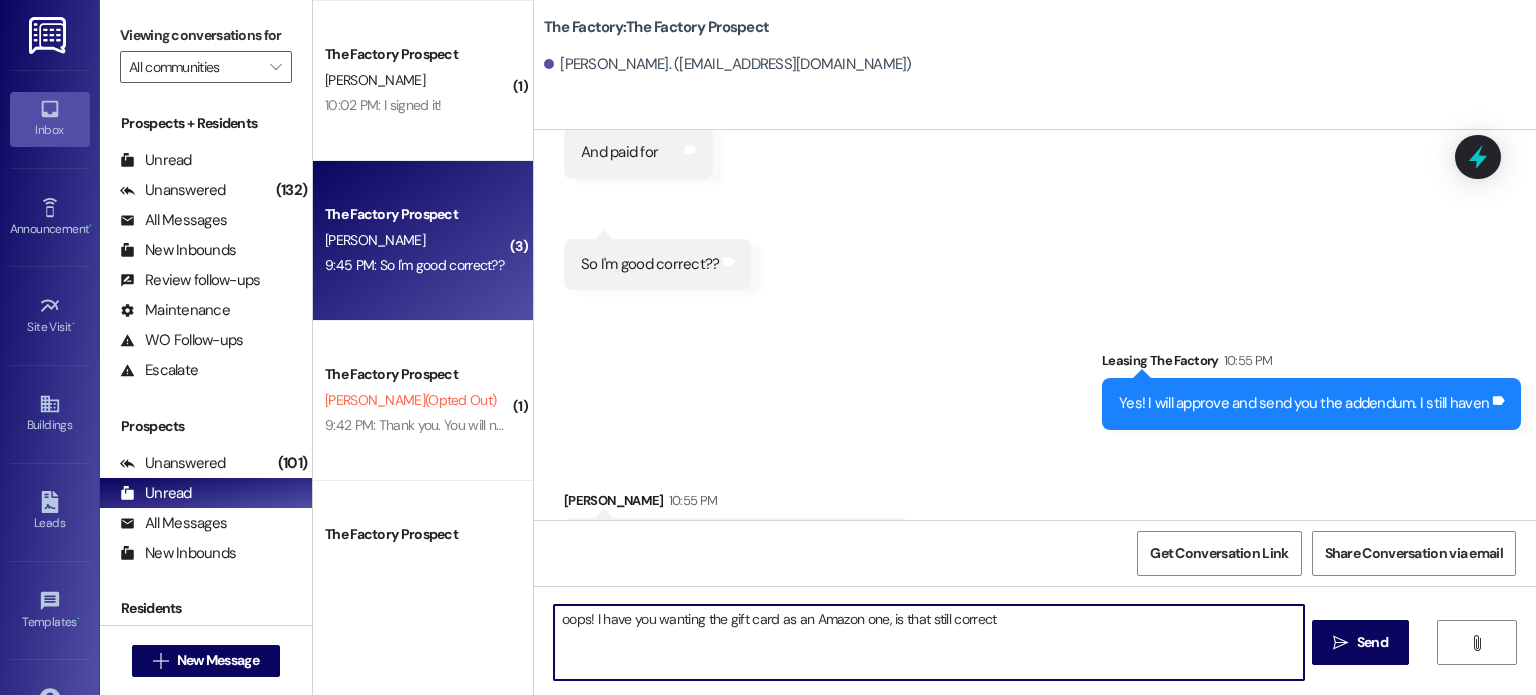 type on "oops! I have you wanting the gift card as an Amazon one, is that still correct?" 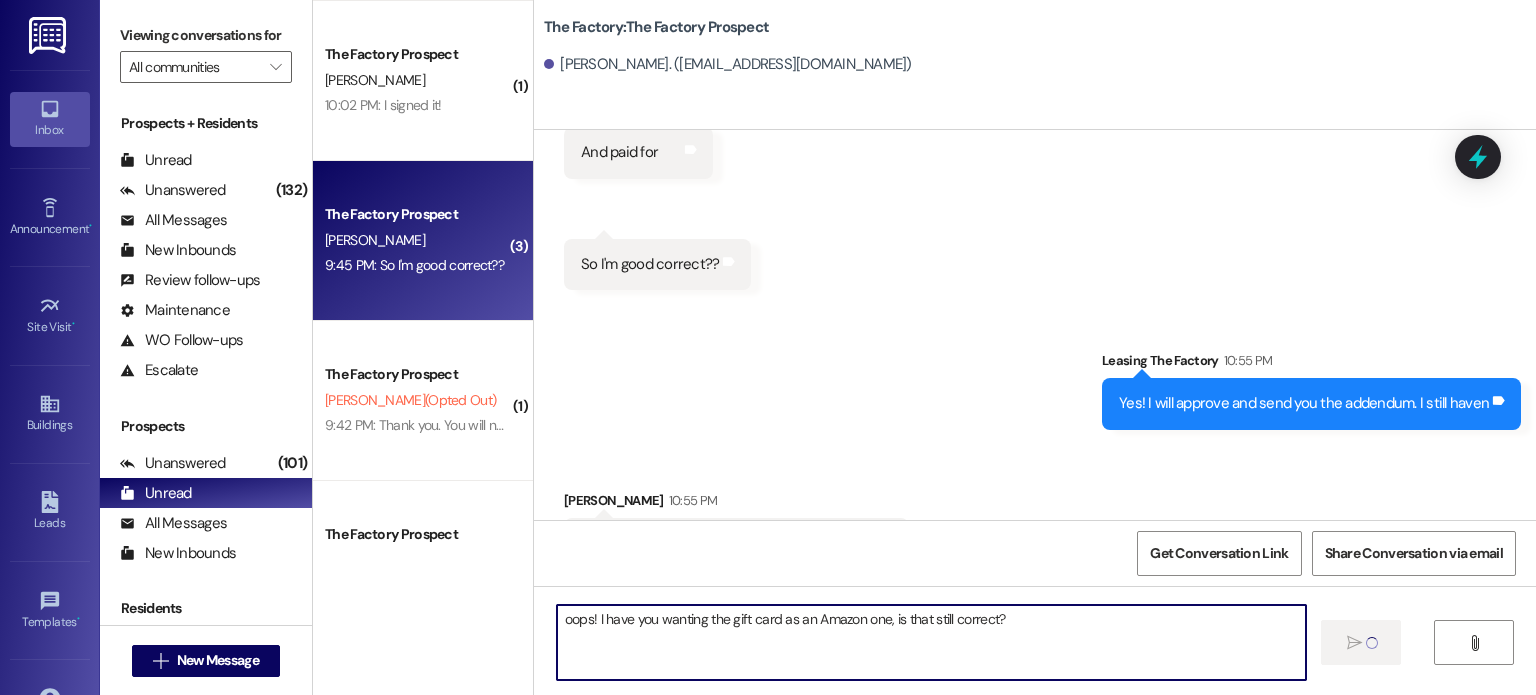 type 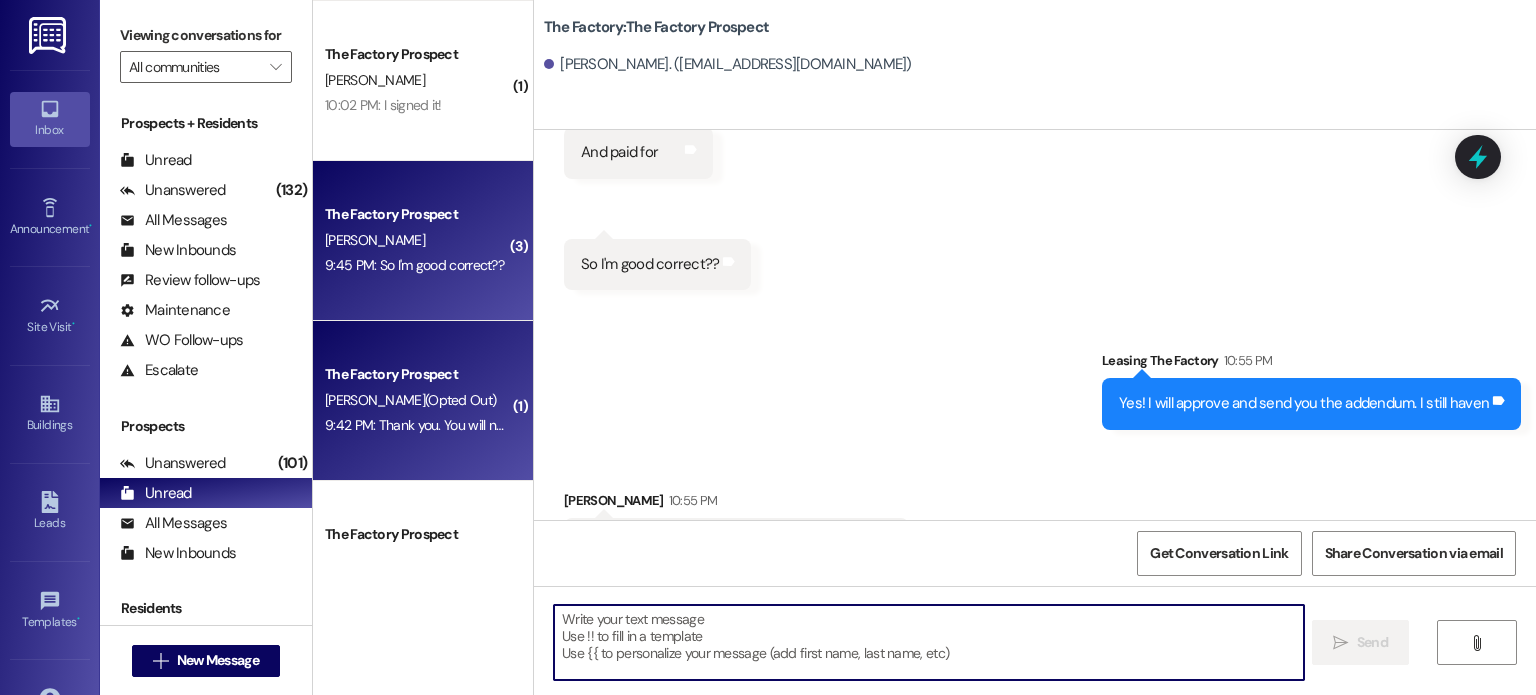scroll, scrollTop: 407, scrollLeft: 0, axis: vertical 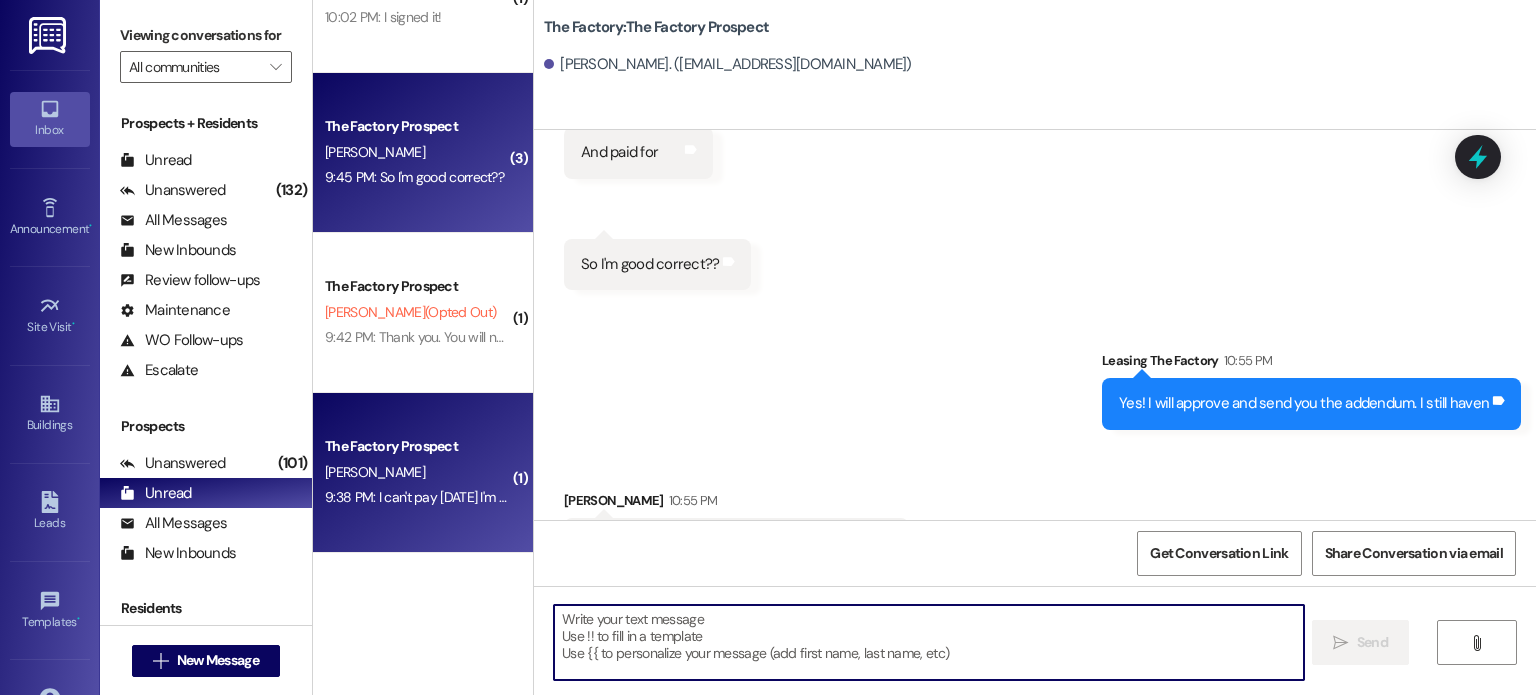 click on "[PERSON_NAME]" at bounding box center (375, 472) 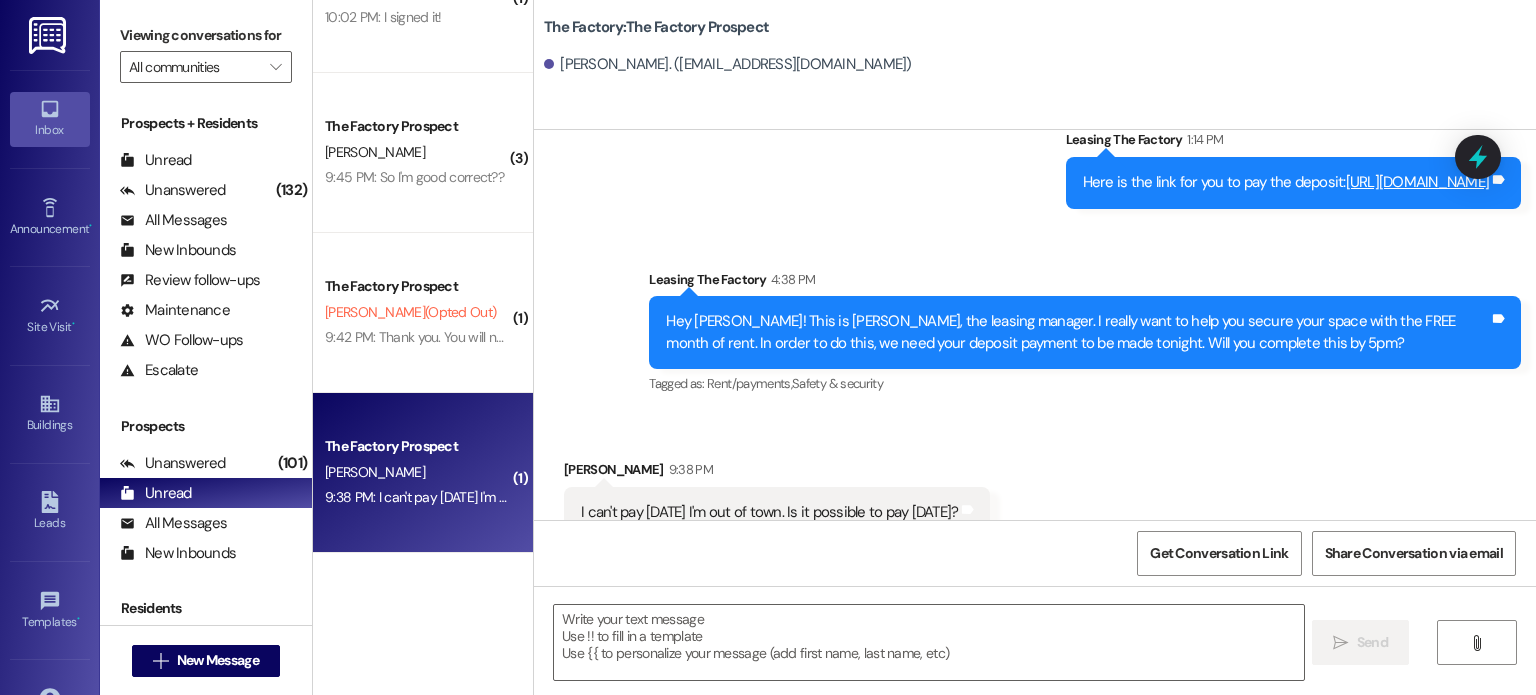 scroll, scrollTop: 517, scrollLeft: 0, axis: vertical 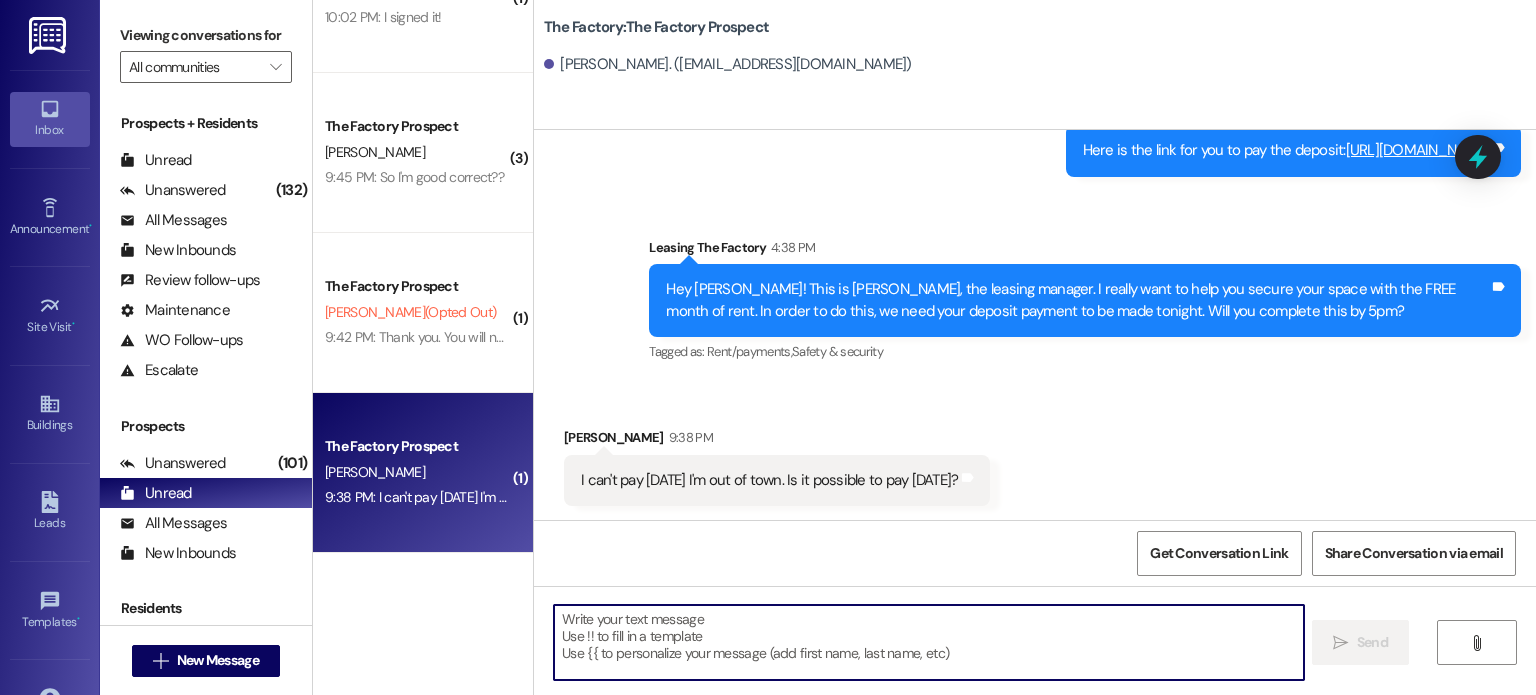 click at bounding box center (928, 642) 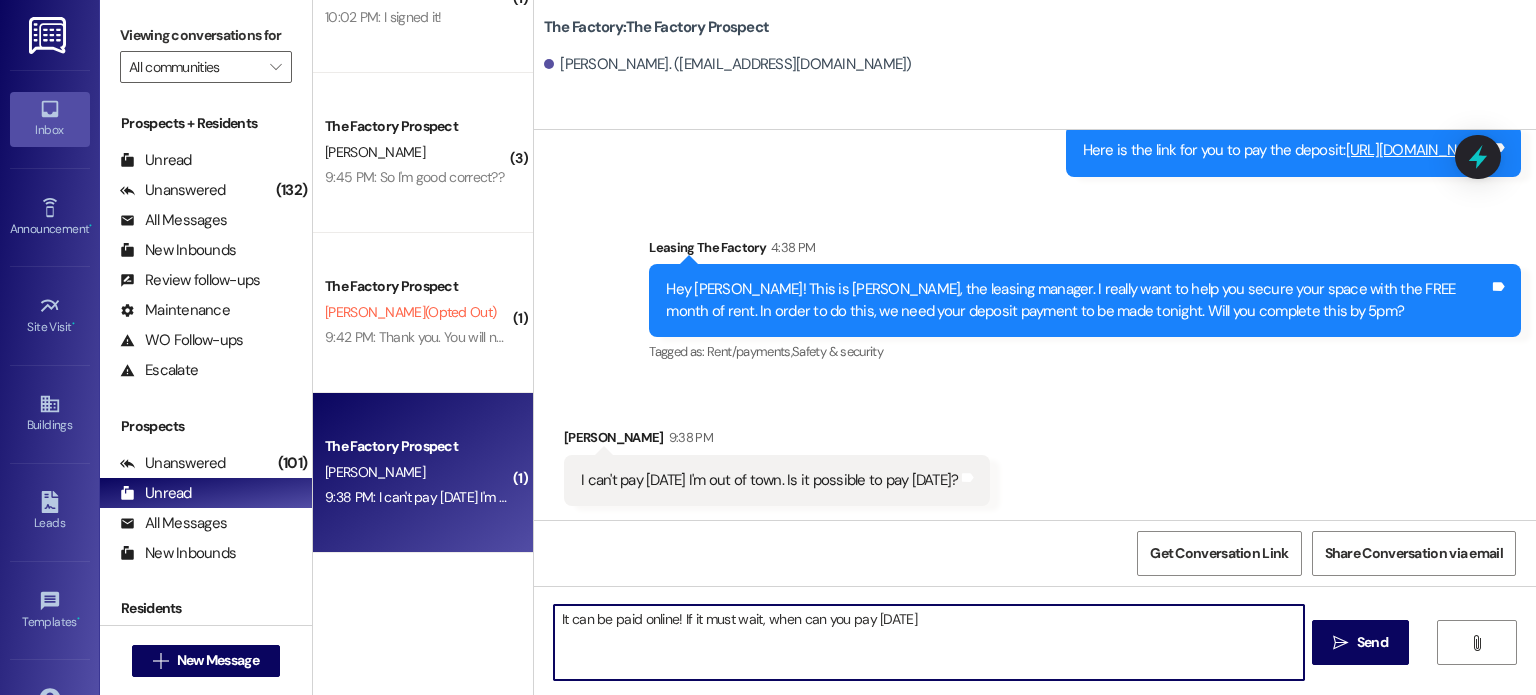type on "It can be paid online! If it must wait, when can you pay [DATE]?" 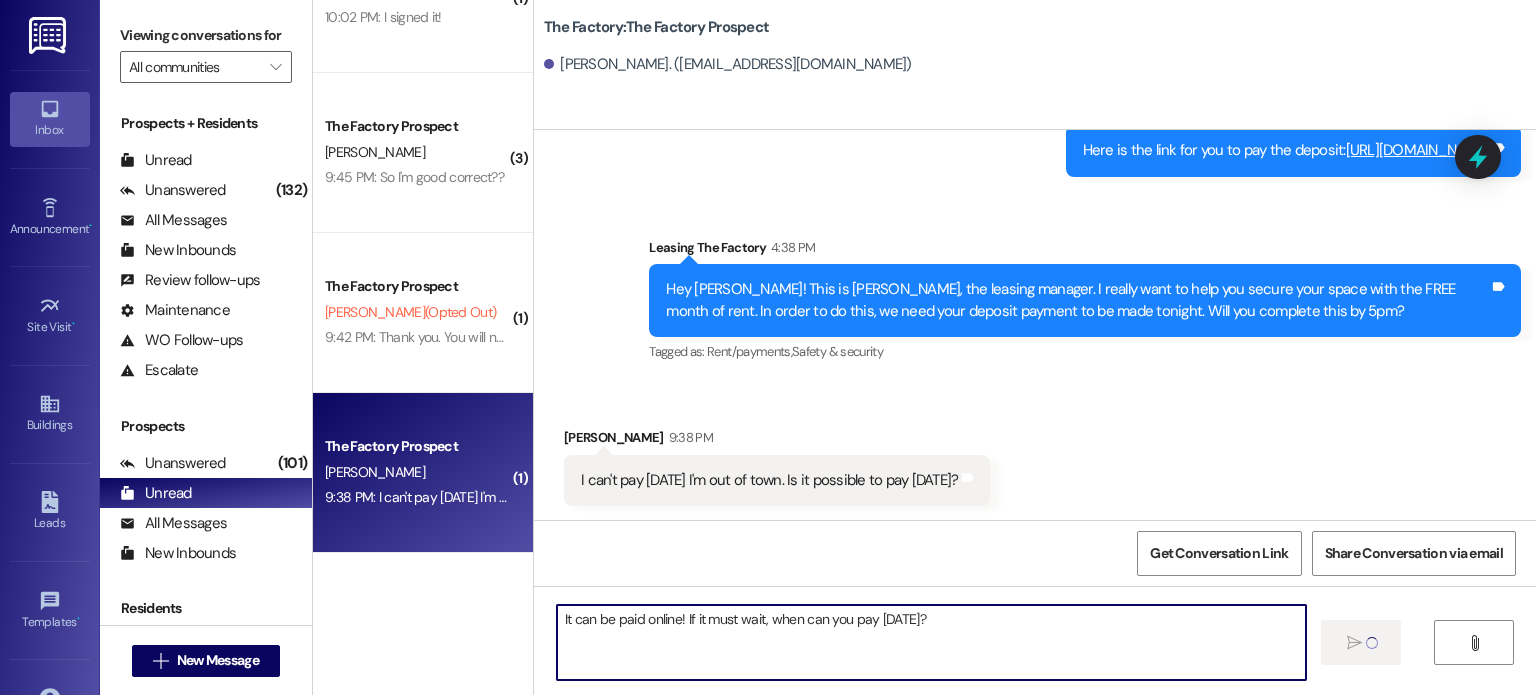 type 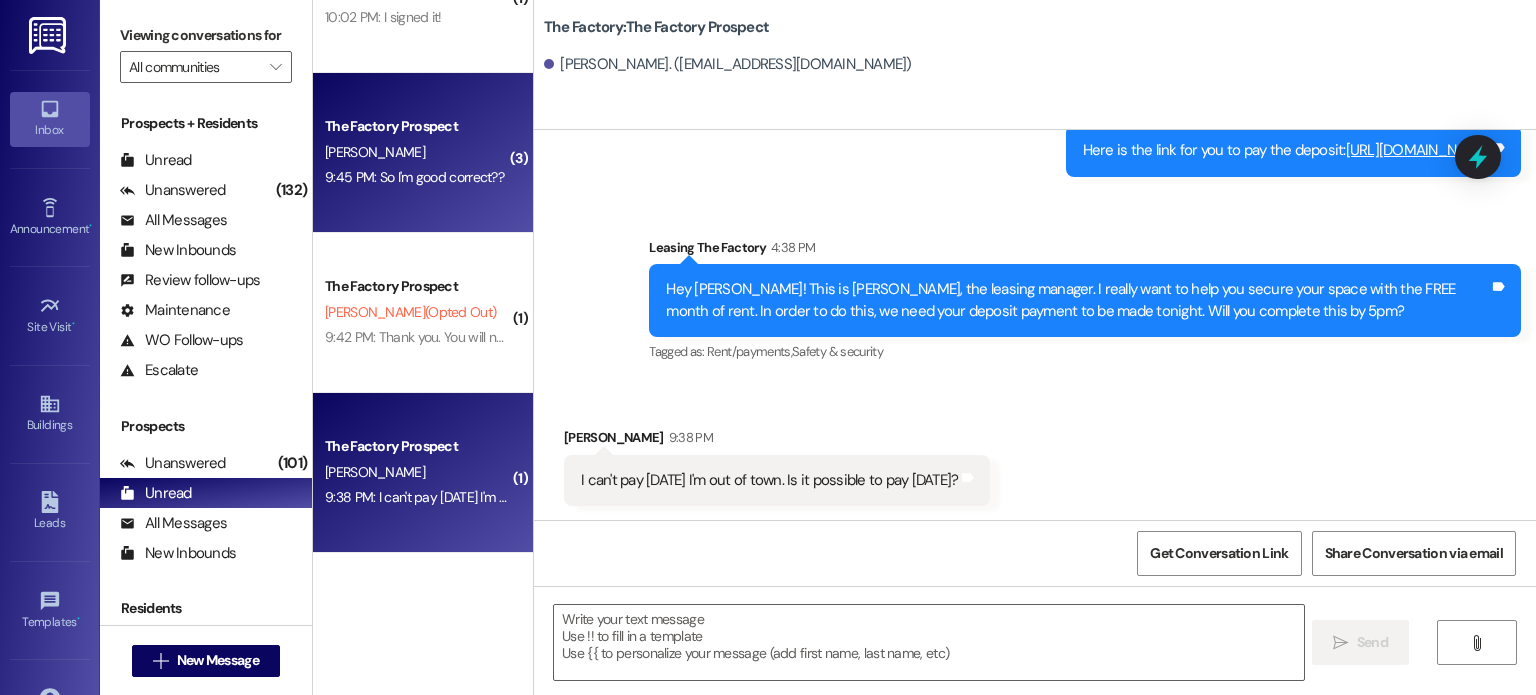 click on "[PERSON_NAME]" at bounding box center (417, 152) 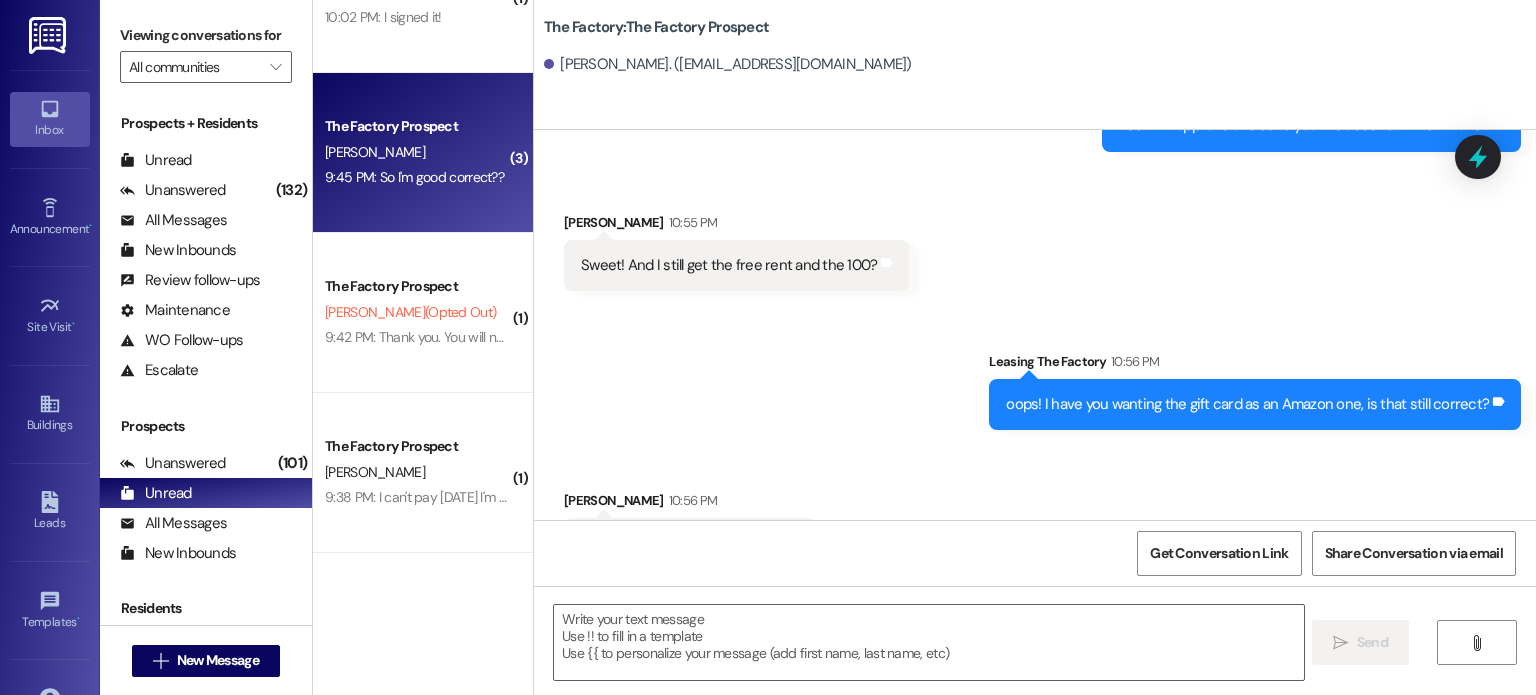 scroll, scrollTop: 5791, scrollLeft: 0, axis: vertical 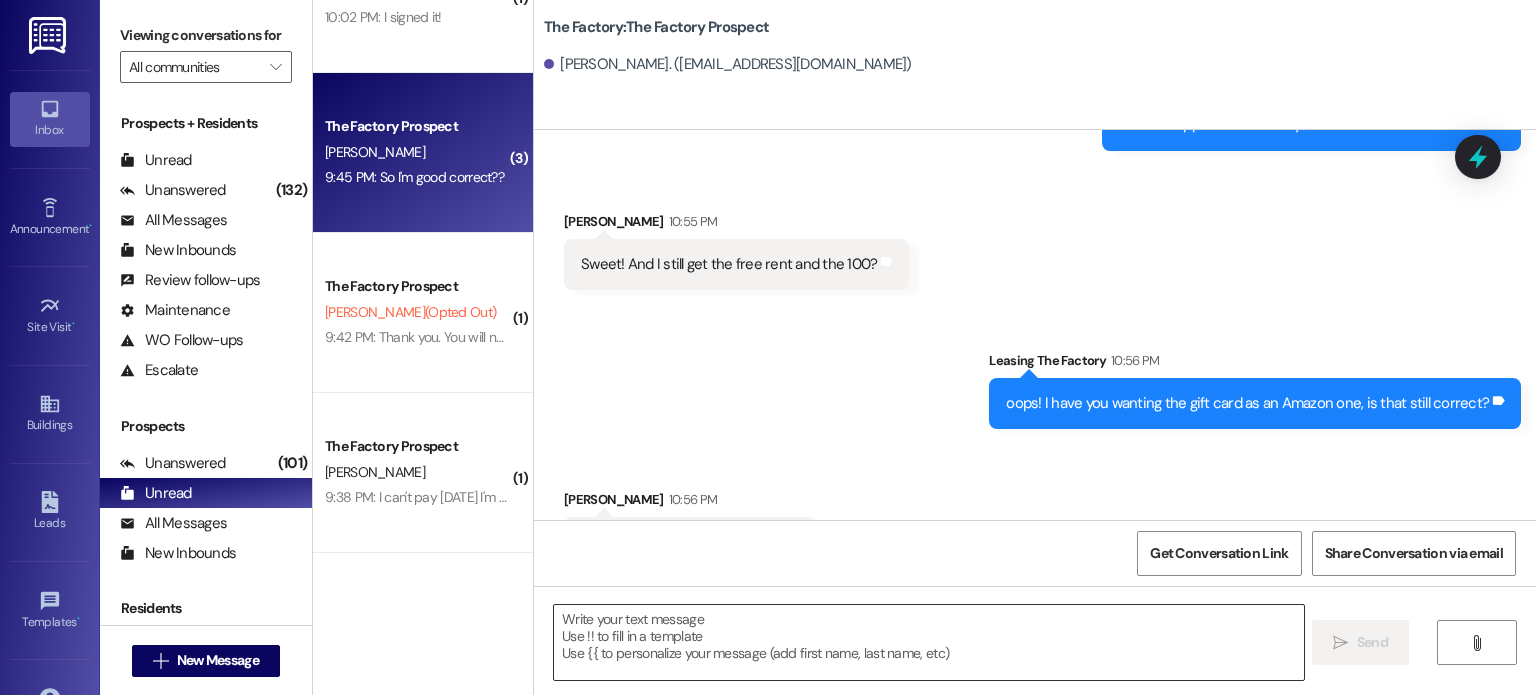 click at bounding box center (928, 642) 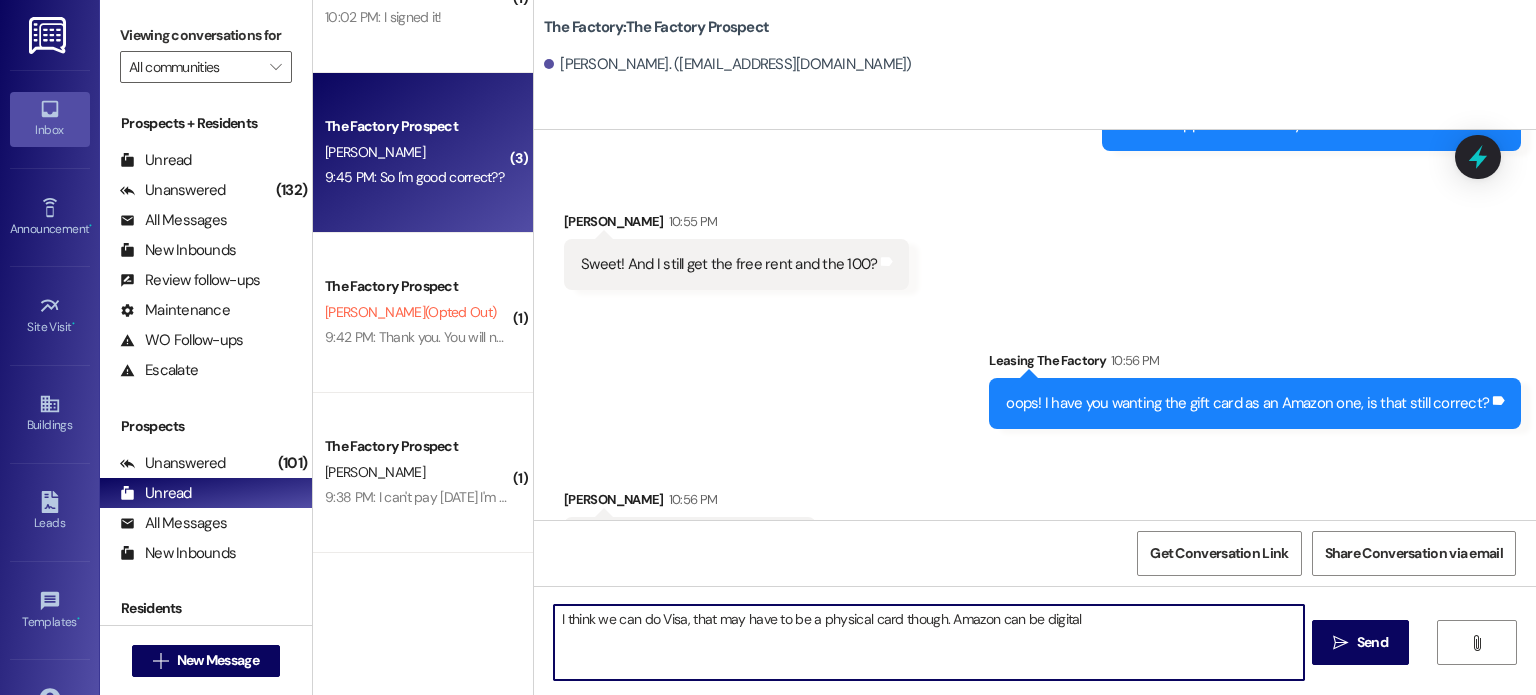 type on "I think we can do Visa, that may have to be a physical card though. Amazon can be digital!" 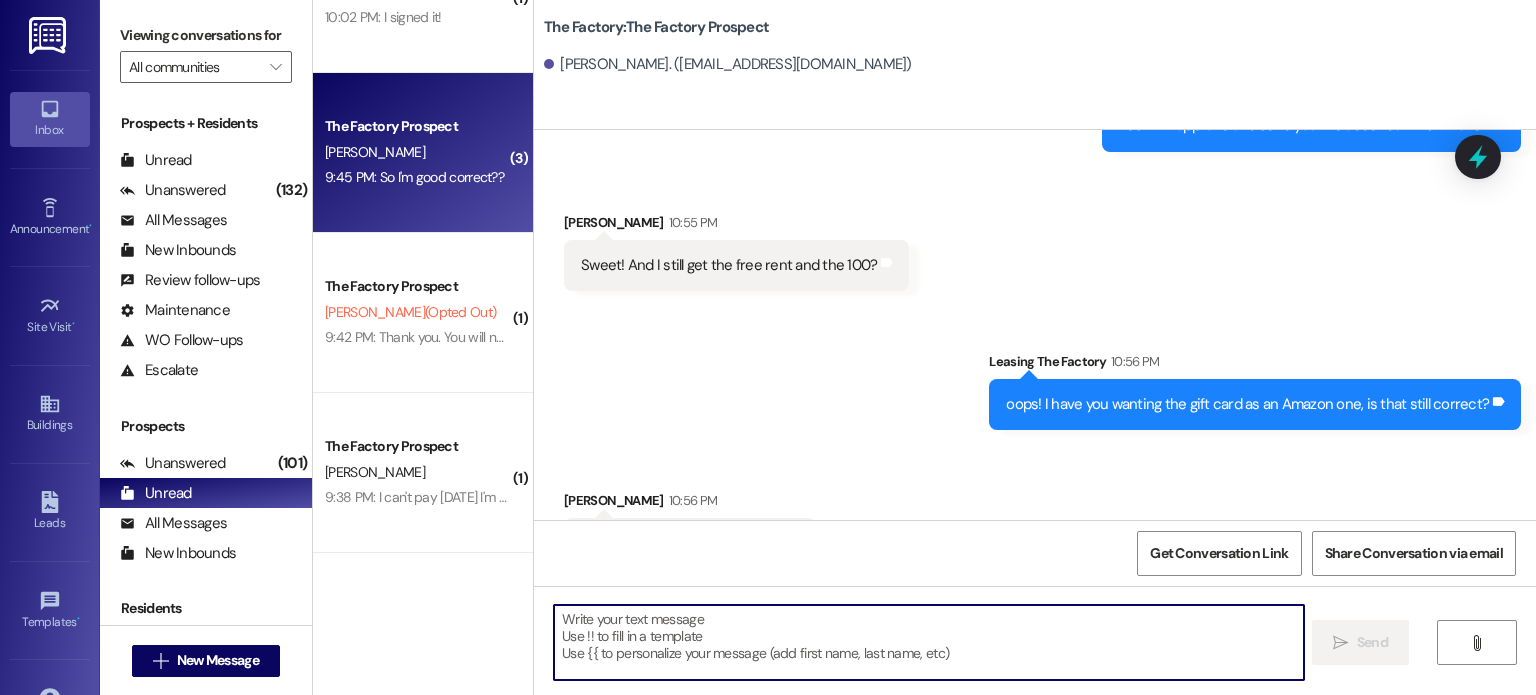 scroll, scrollTop: 5930, scrollLeft: 0, axis: vertical 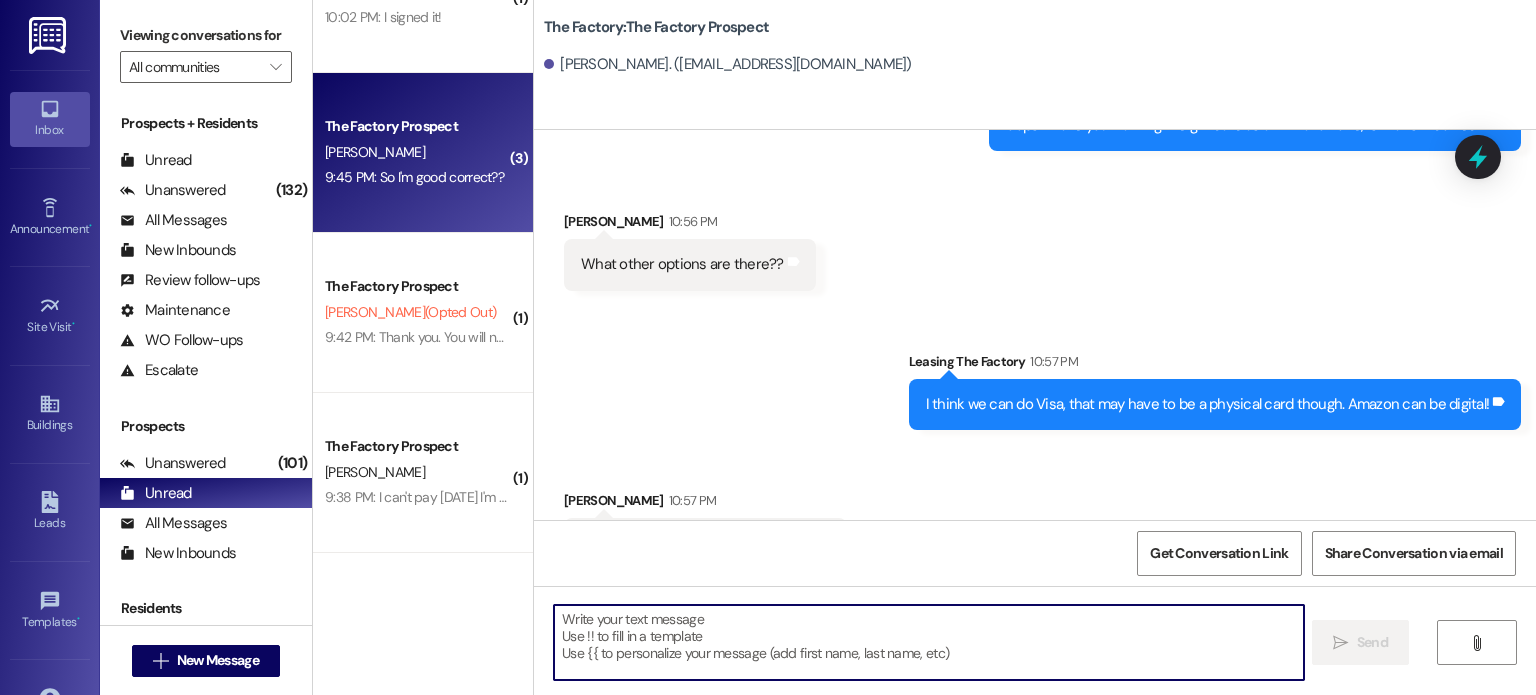 click at bounding box center [928, 642] 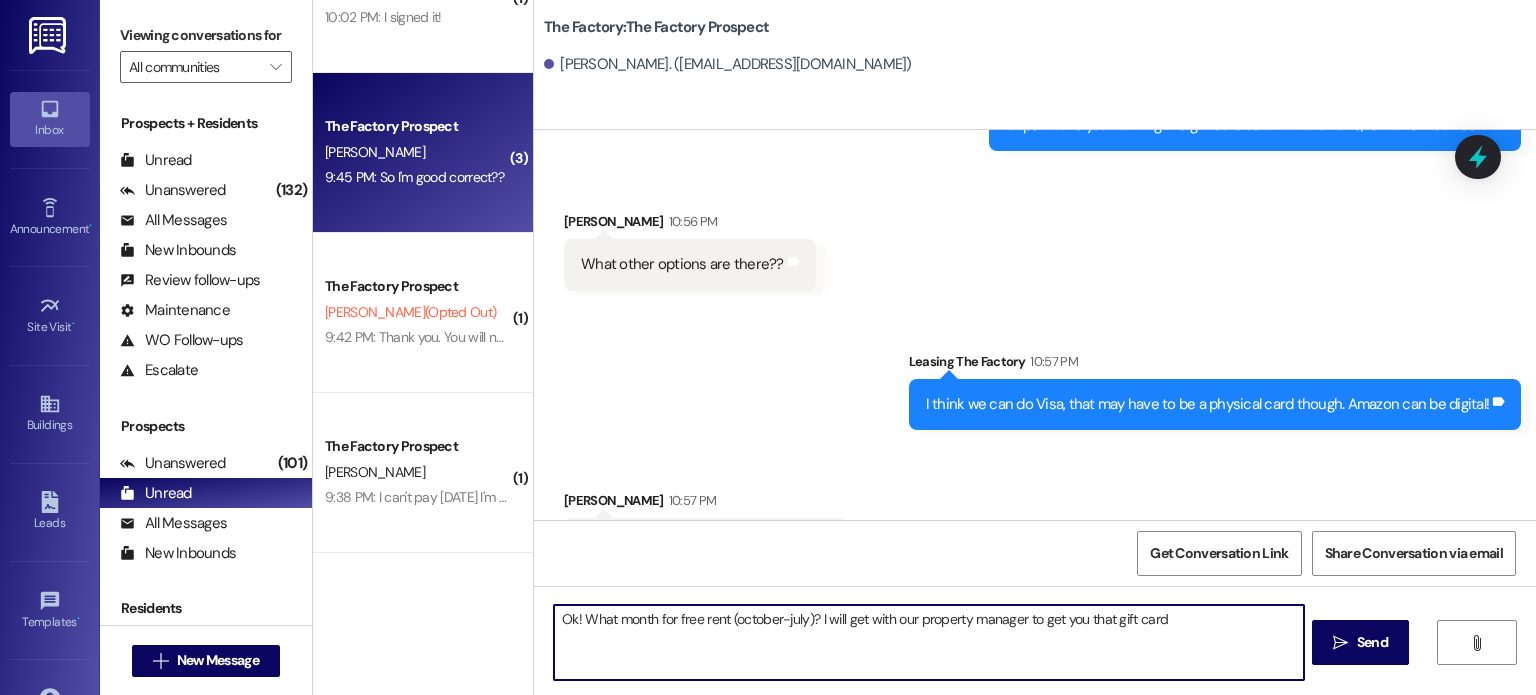 type on "Ok! What month for free rent (october-july)? I will get with our property manager to get you that gift card!" 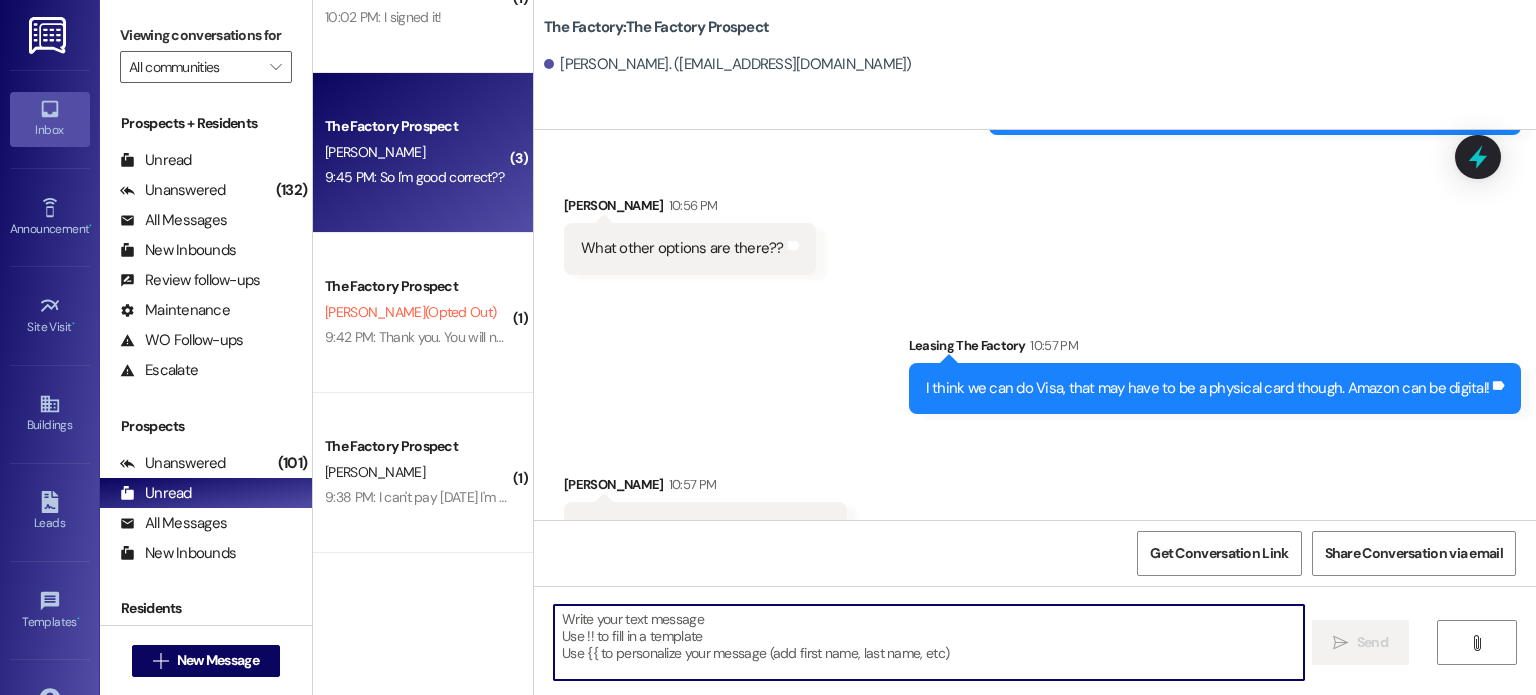 scroll, scrollTop: 6087, scrollLeft: 0, axis: vertical 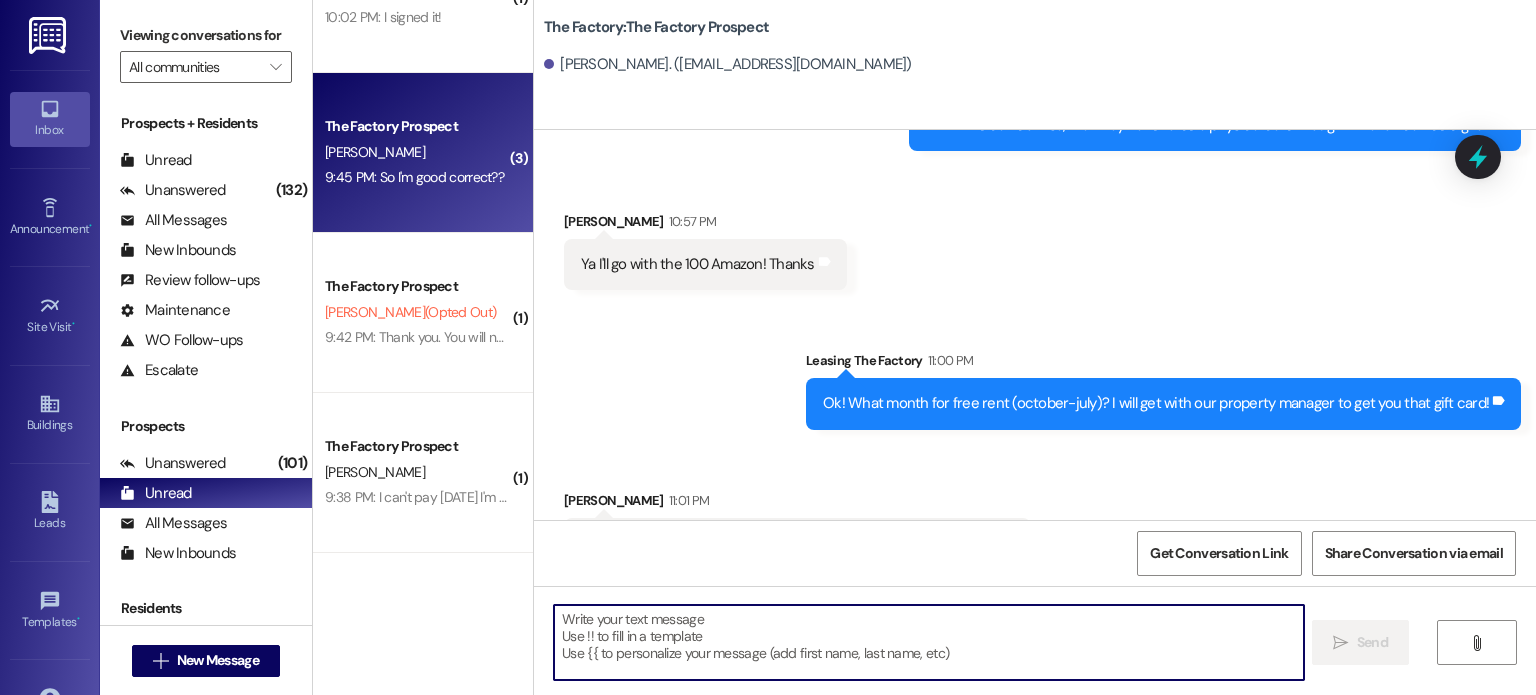 click at bounding box center [928, 642] 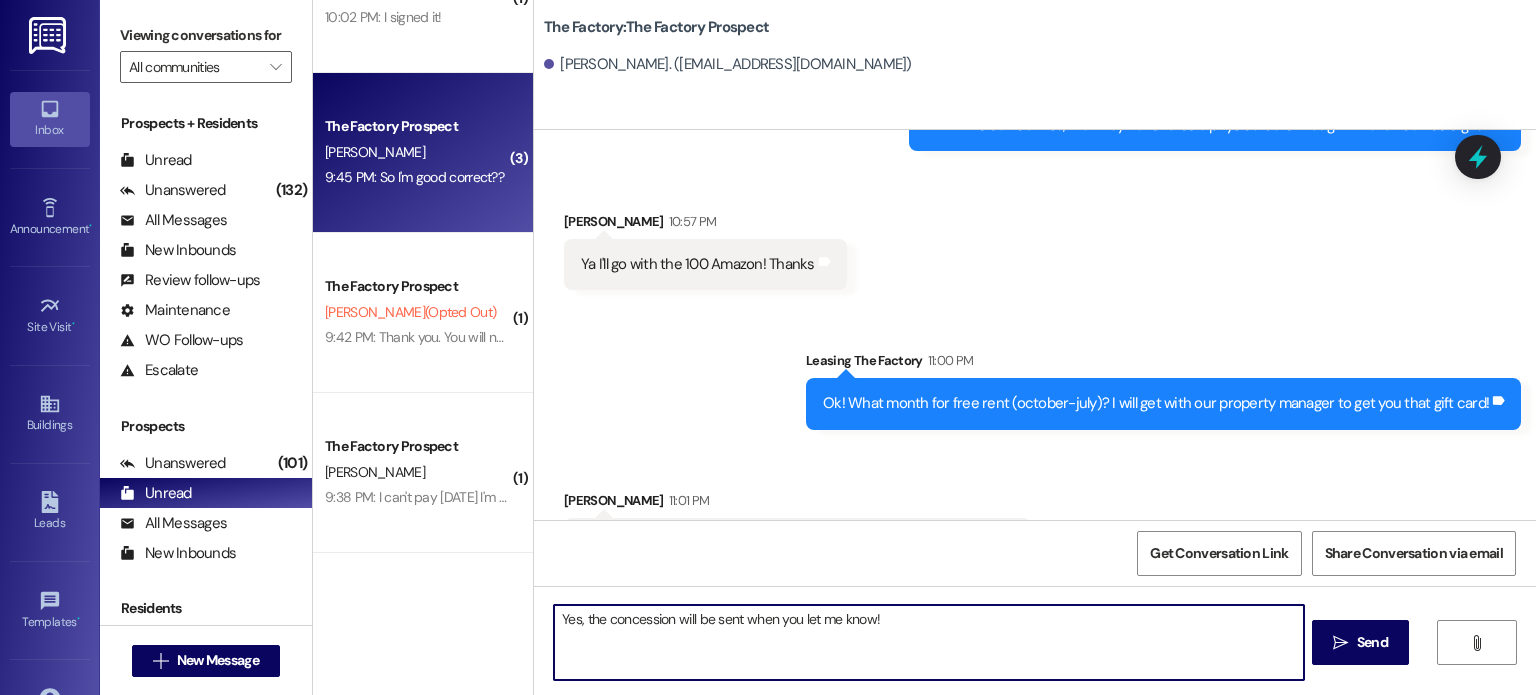 click on "Yes, the concession will be sent when you let me know!" at bounding box center (928, 642) 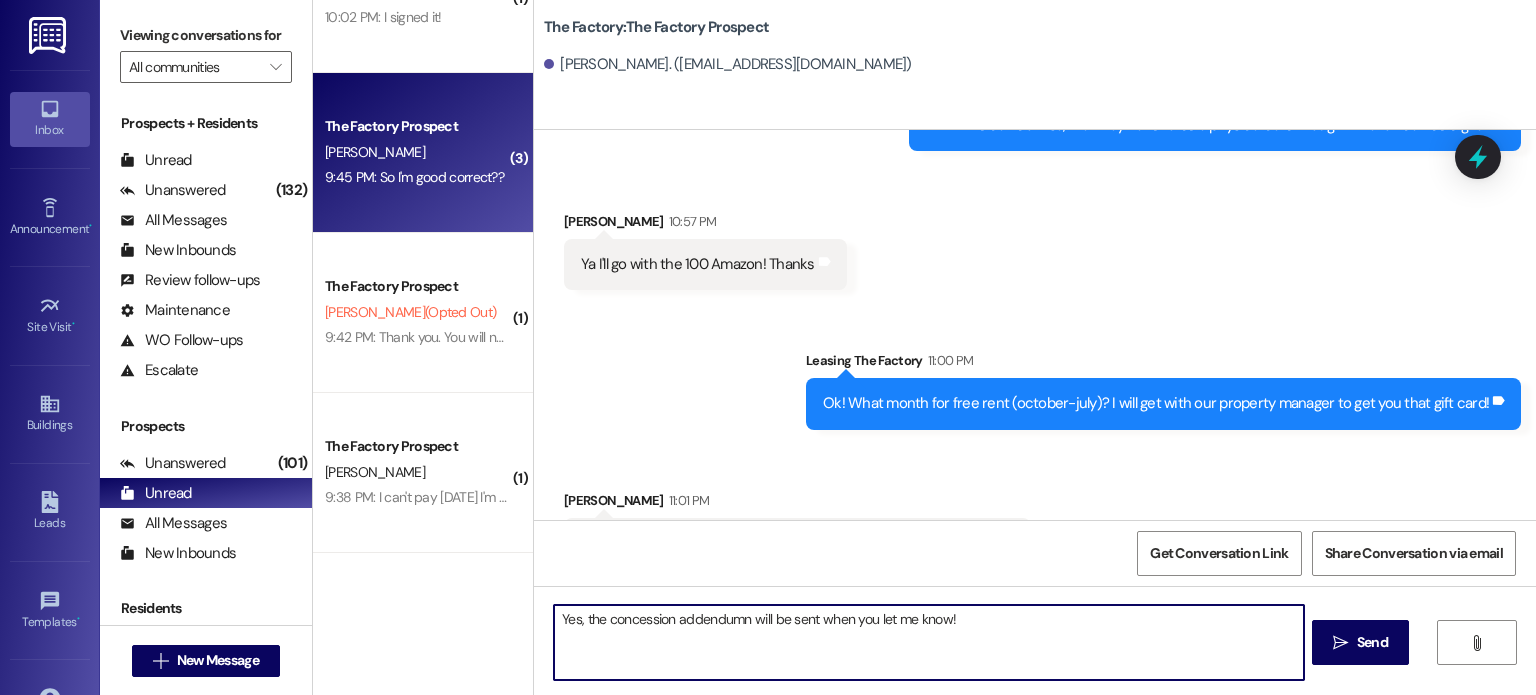 type on "Yes, the concession addendum will be sent when you let me know!" 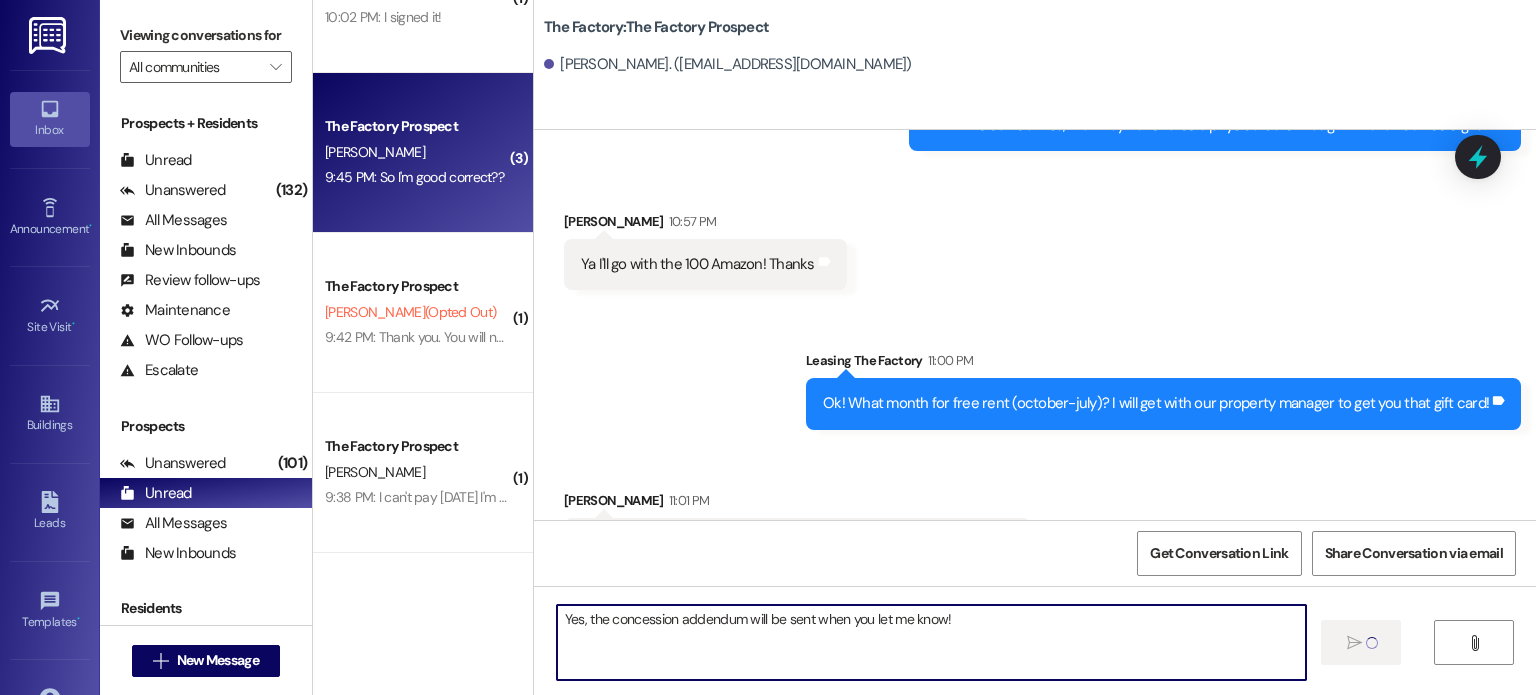 type 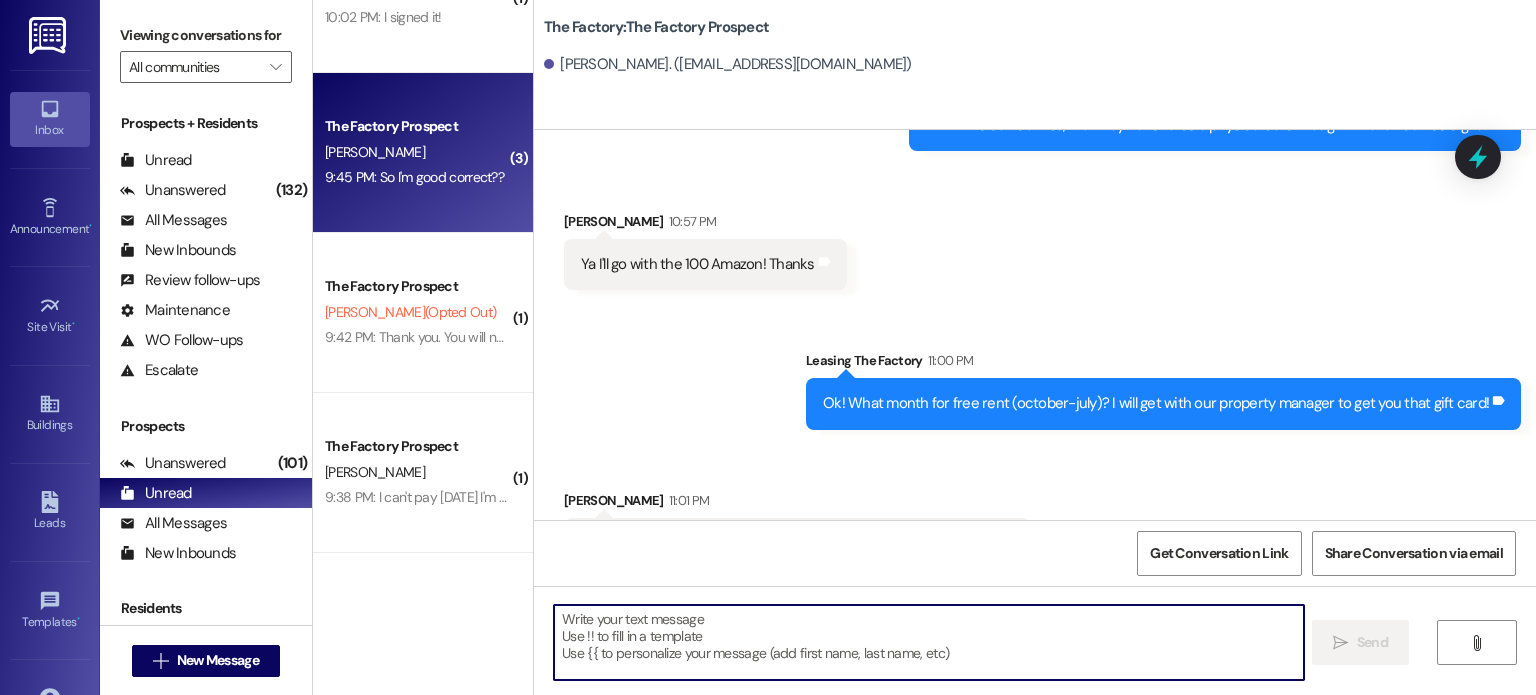scroll, scrollTop: 6348, scrollLeft: 0, axis: vertical 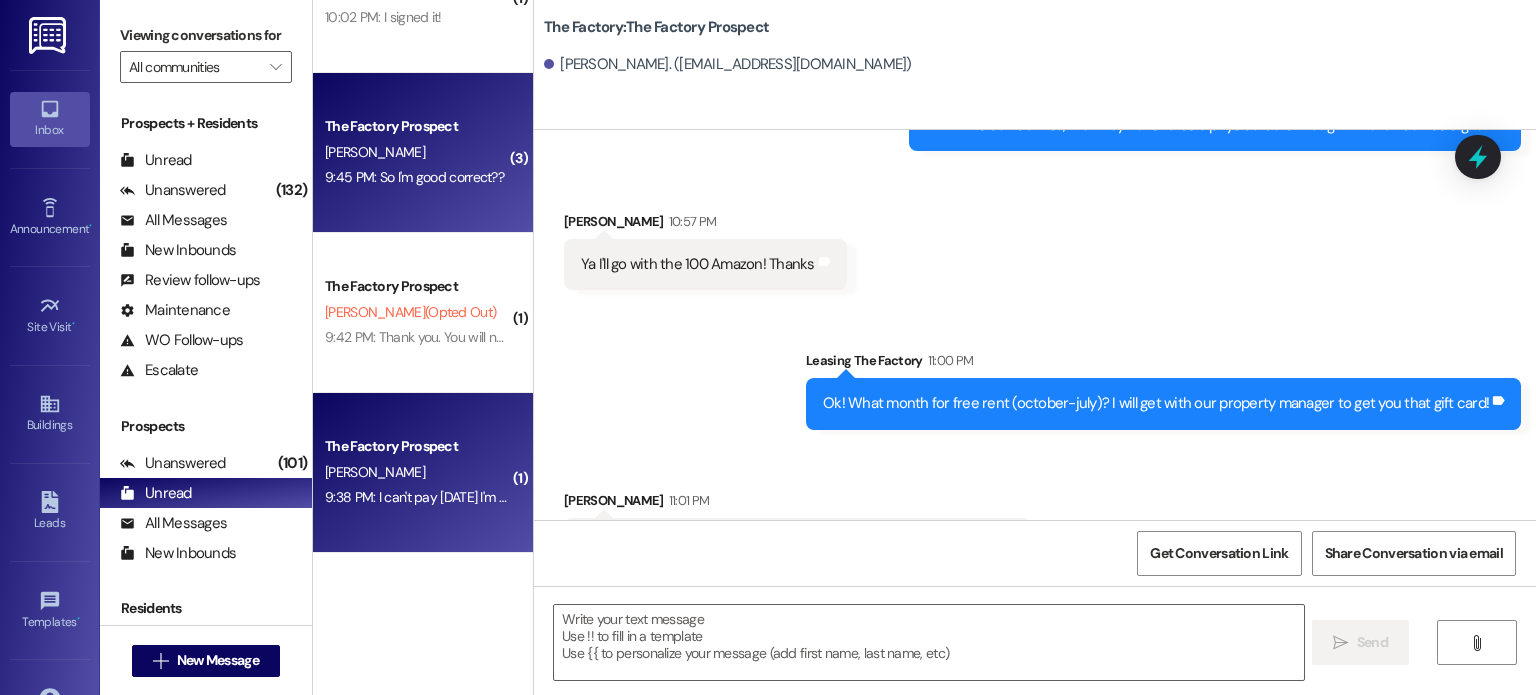 click on "The Factory Prospect [PERSON_NAME] 9:38 PM: I can't pay [DATE] I'm out of town. Is it possible to pay [DATE]? 9:38 PM: I can't pay [DATE] I'm out of town. Is it possible to pay [DATE]?" at bounding box center [423, 473] 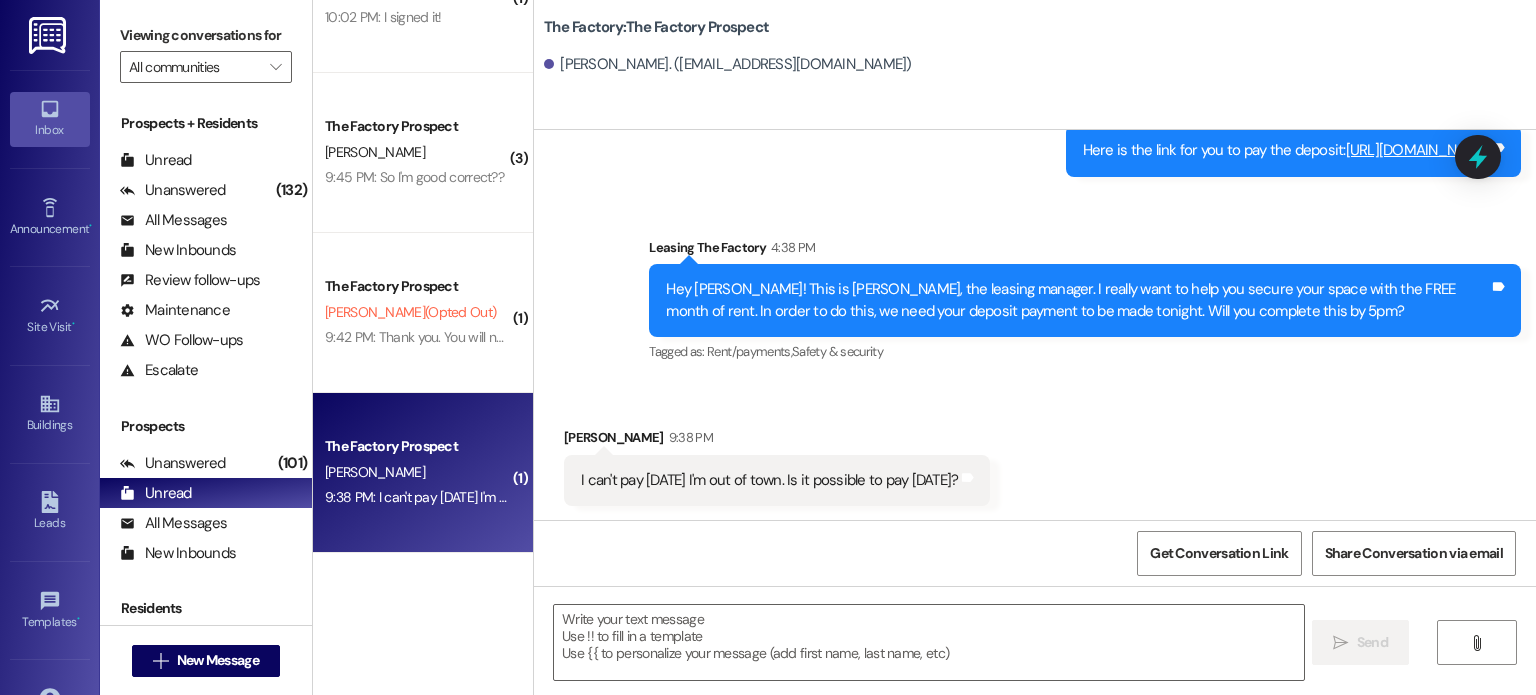 scroll, scrollTop: 687, scrollLeft: 0, axis: vertical 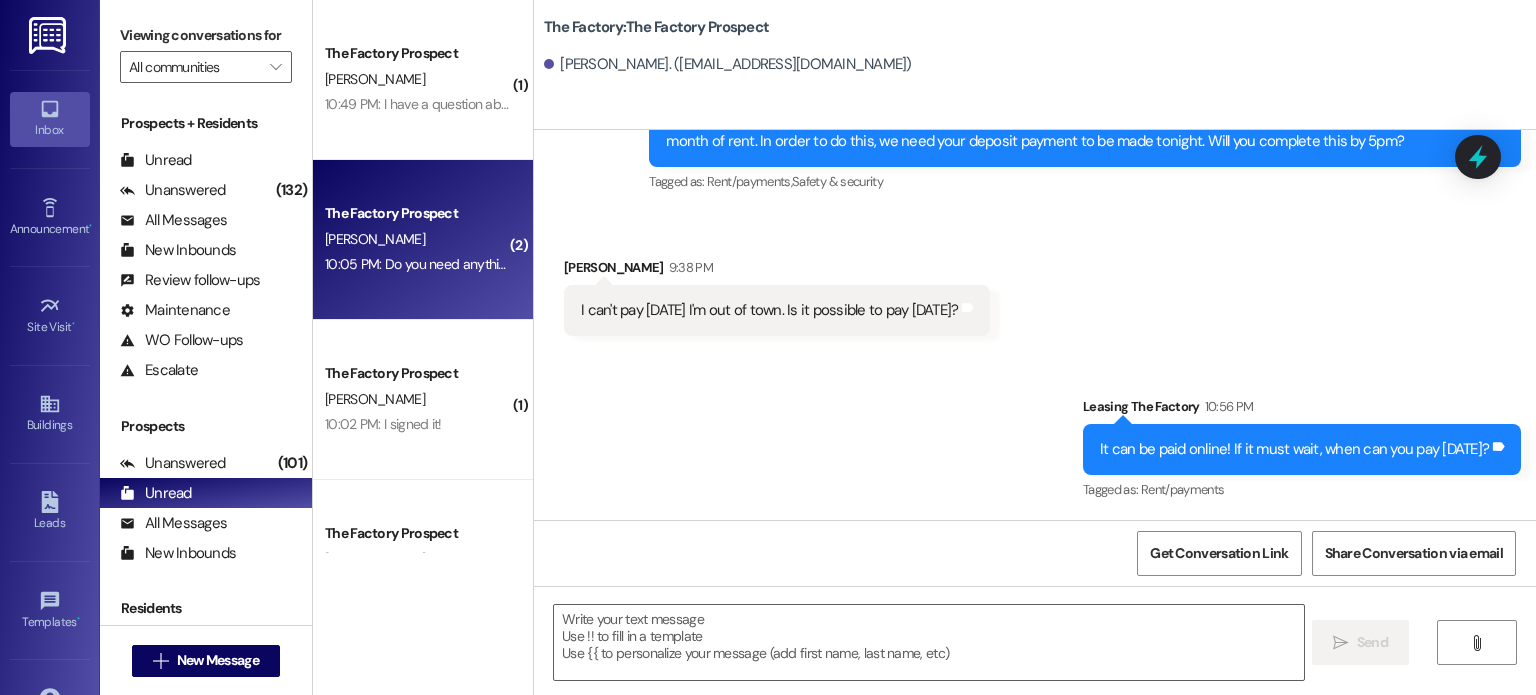 click on "The Factory Prospect [PERSON_NAME] 10:05 PM: Do you need anything else from us 10:05 PM: Do you need anything else from us" at bounding box center (423, 240) 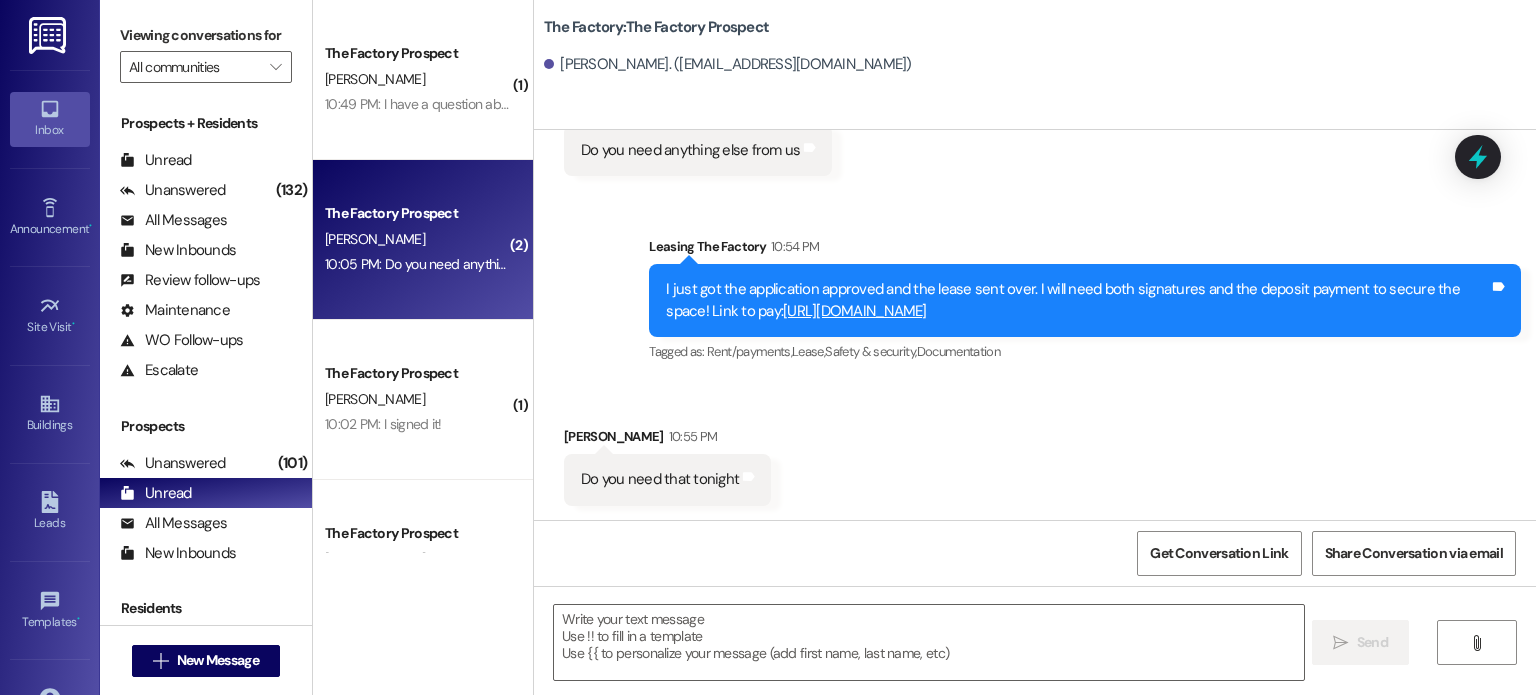 scroll, scrollTop: 1738, scrollLeft: 0, axis: vertical 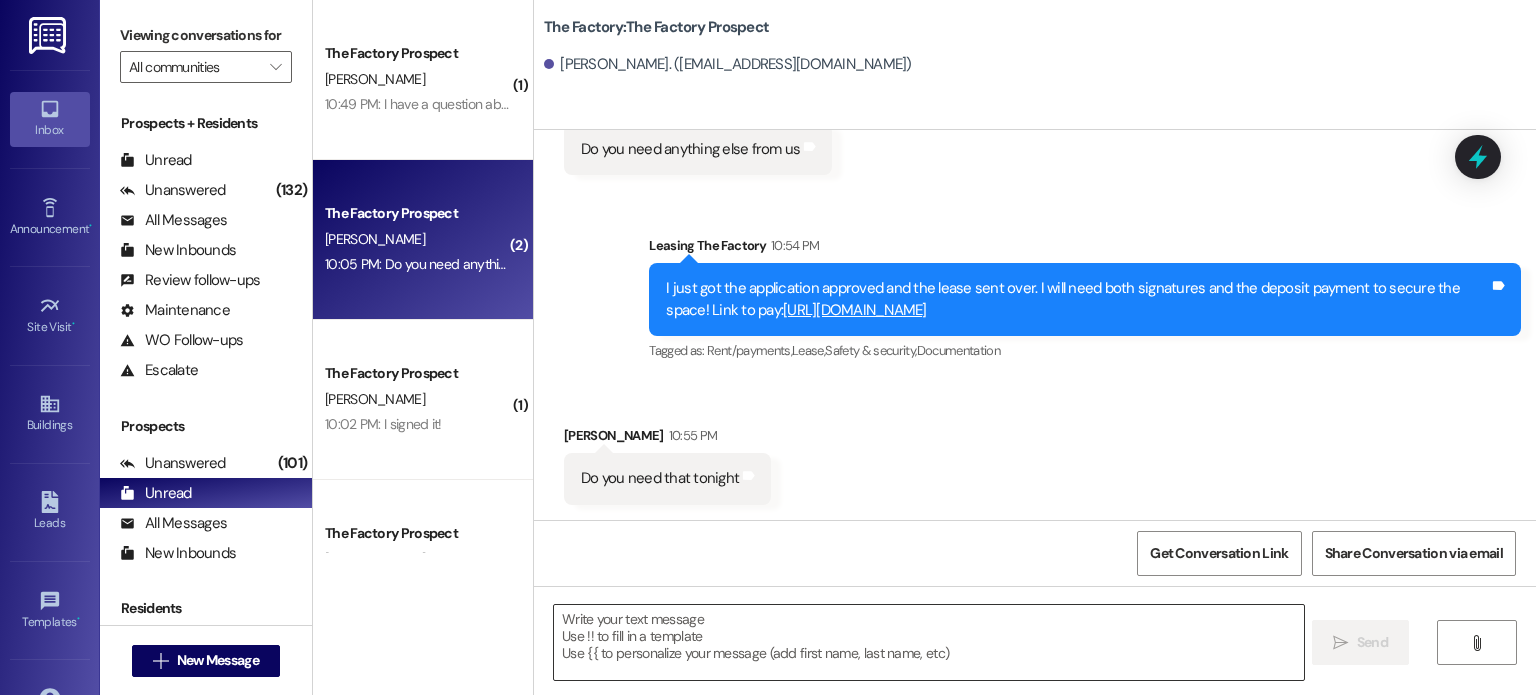 click at bounding box center [928, 642] 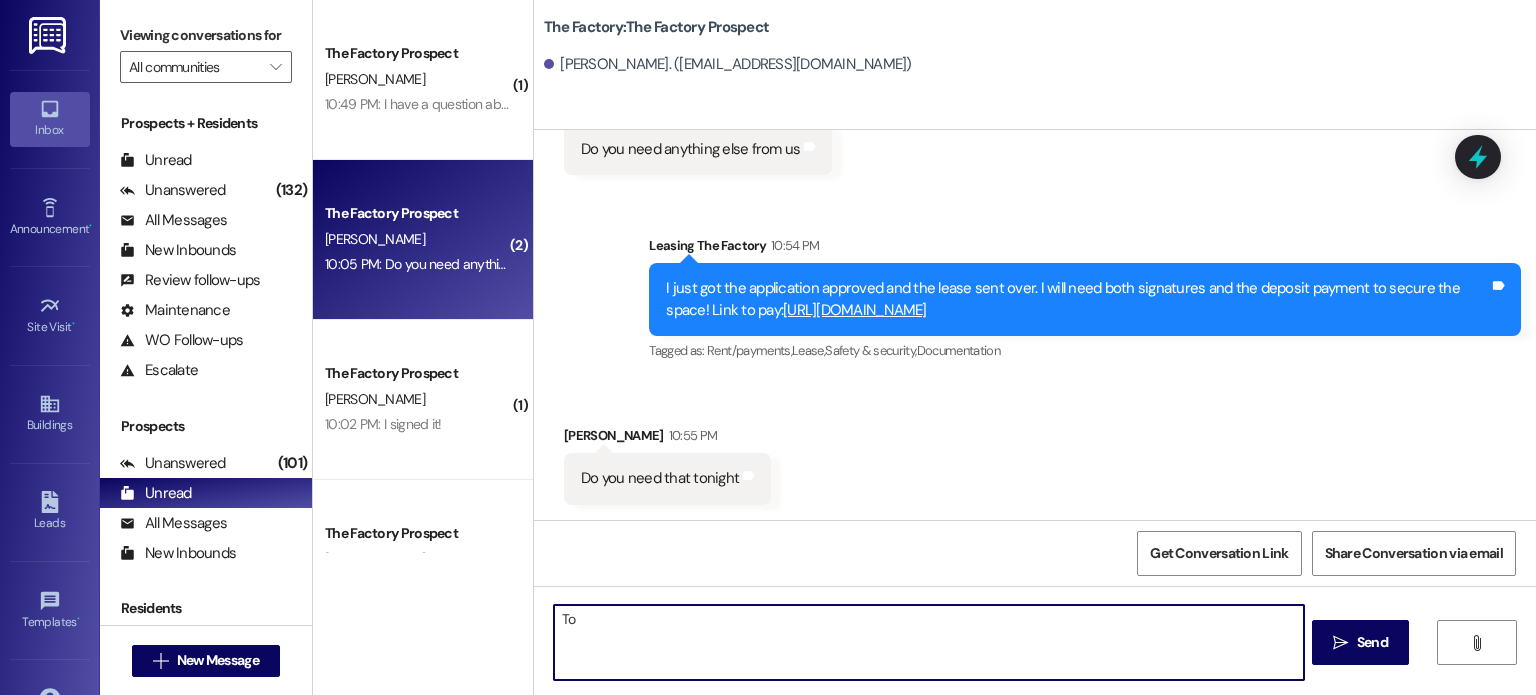 type on "T" 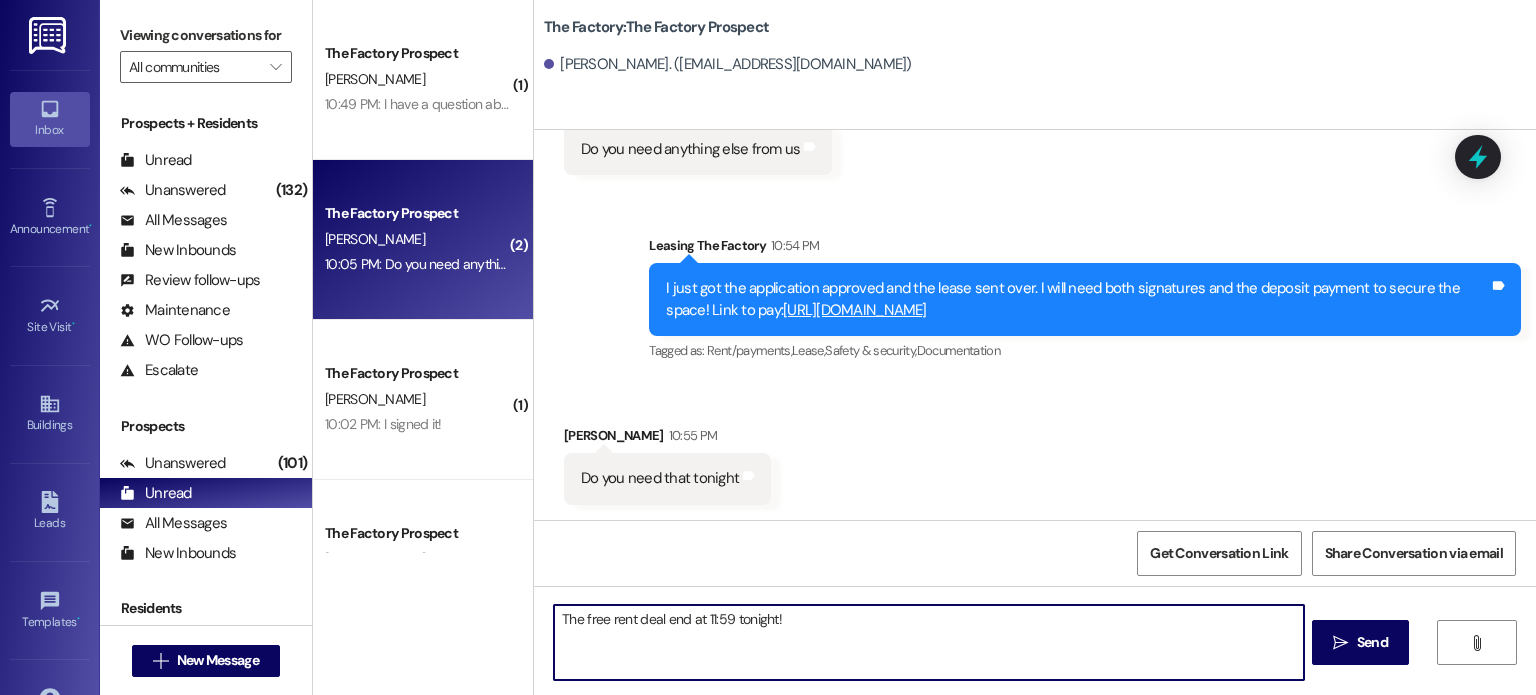 type on "The free rent deal end at 11:59 tonight!1" 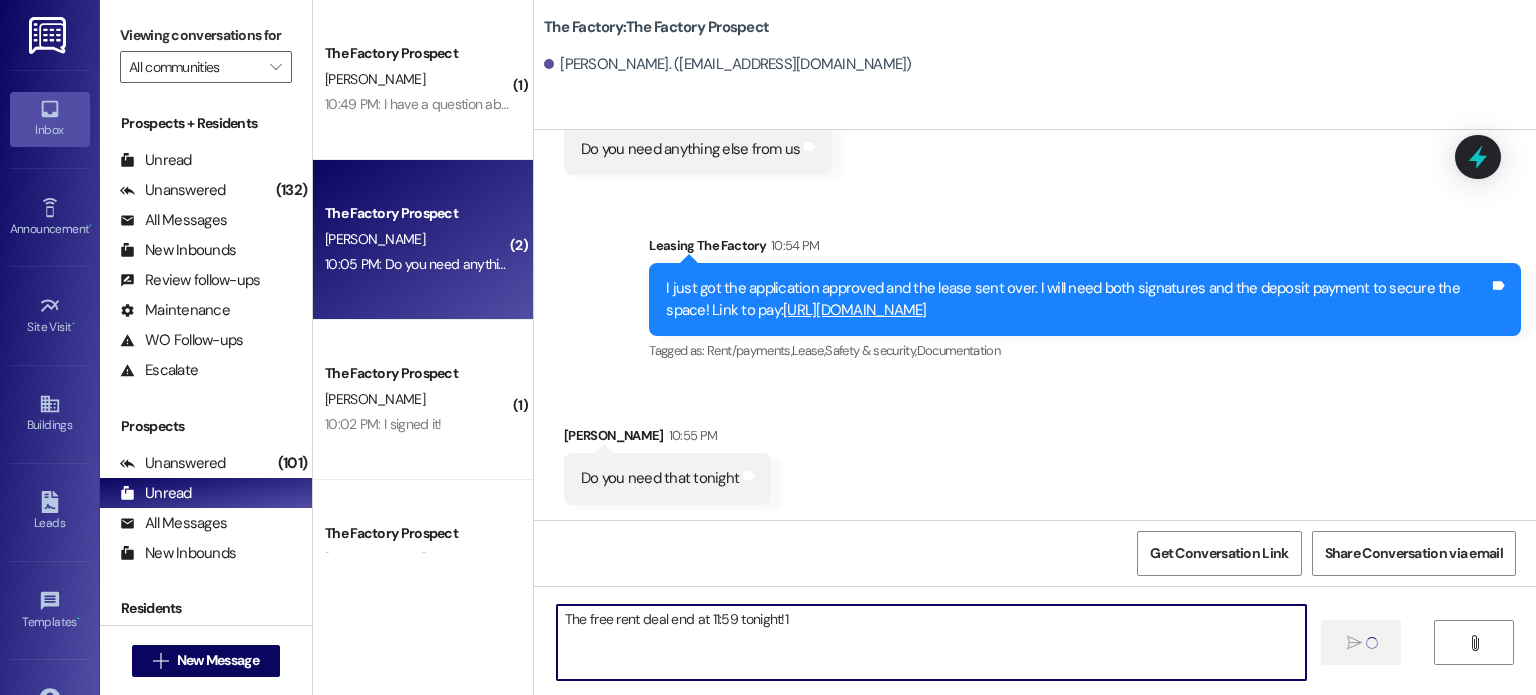 type 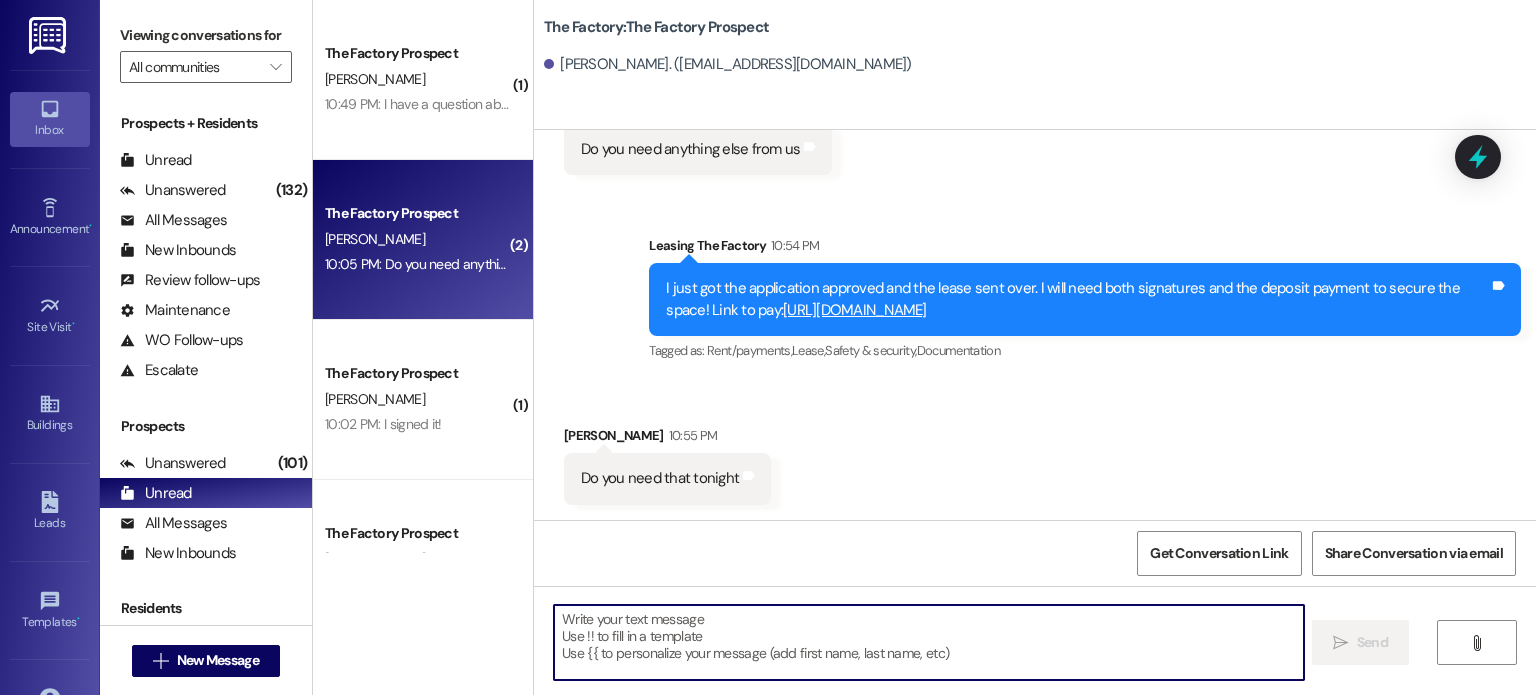 scroll, scrollTop: 1737, scrollLeft: 0, axis: vertical 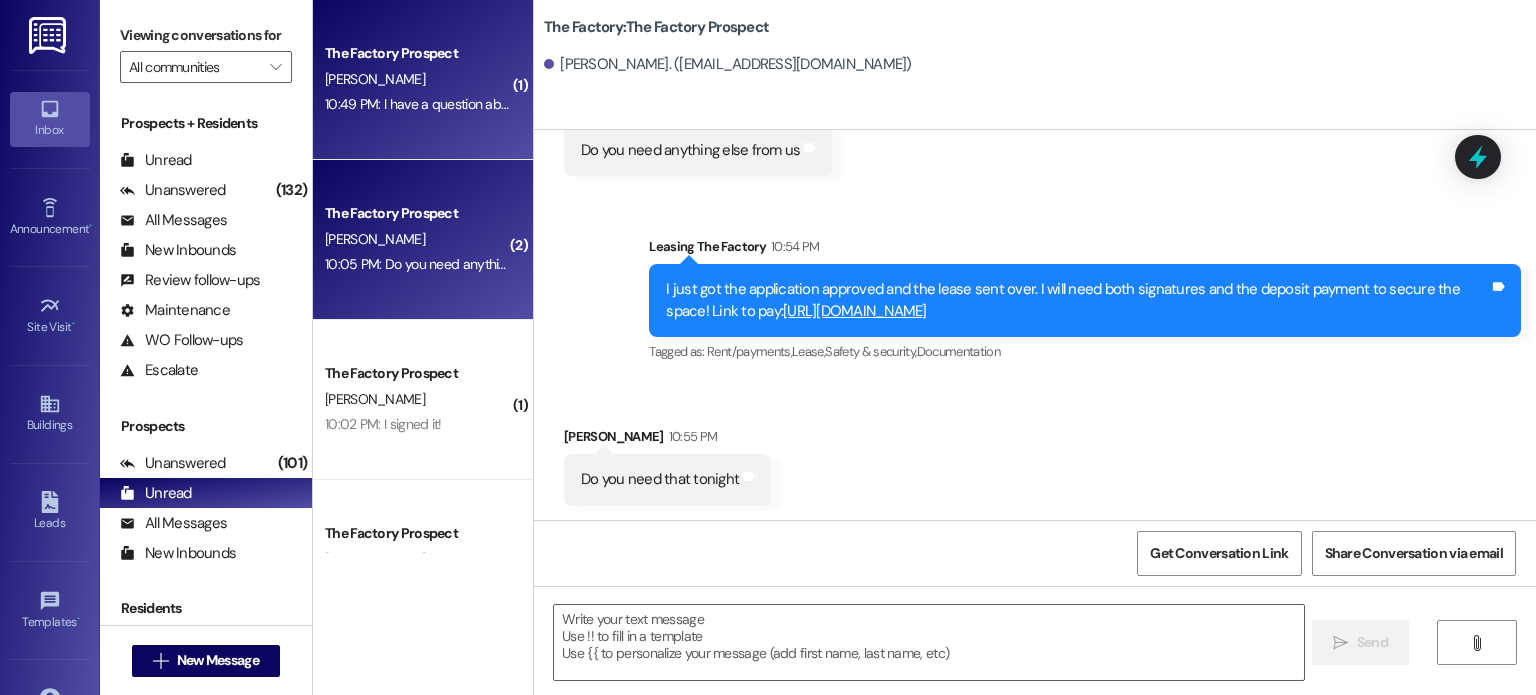 click on "10:49 PM: I have a question about the lease length. I thought he had chosen till the end of the e academic year not the end of [DATE].  10:49 PM: I have a question about the lease length. I thought he had chosen till the end of the e academic year not the end of [DATE]." at bounding box center (417, 104) 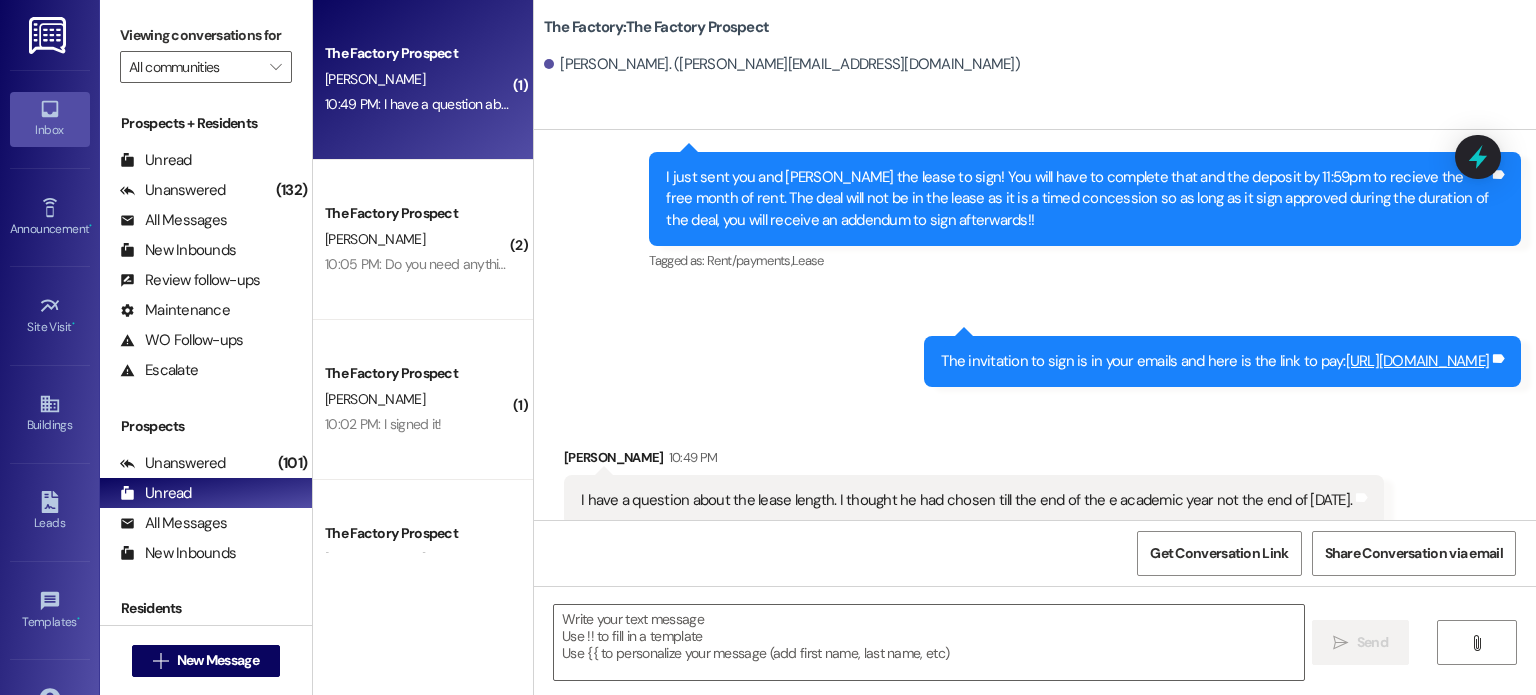 scroll, scrollTop: 748, scrollLeft: 0, axis: vertical 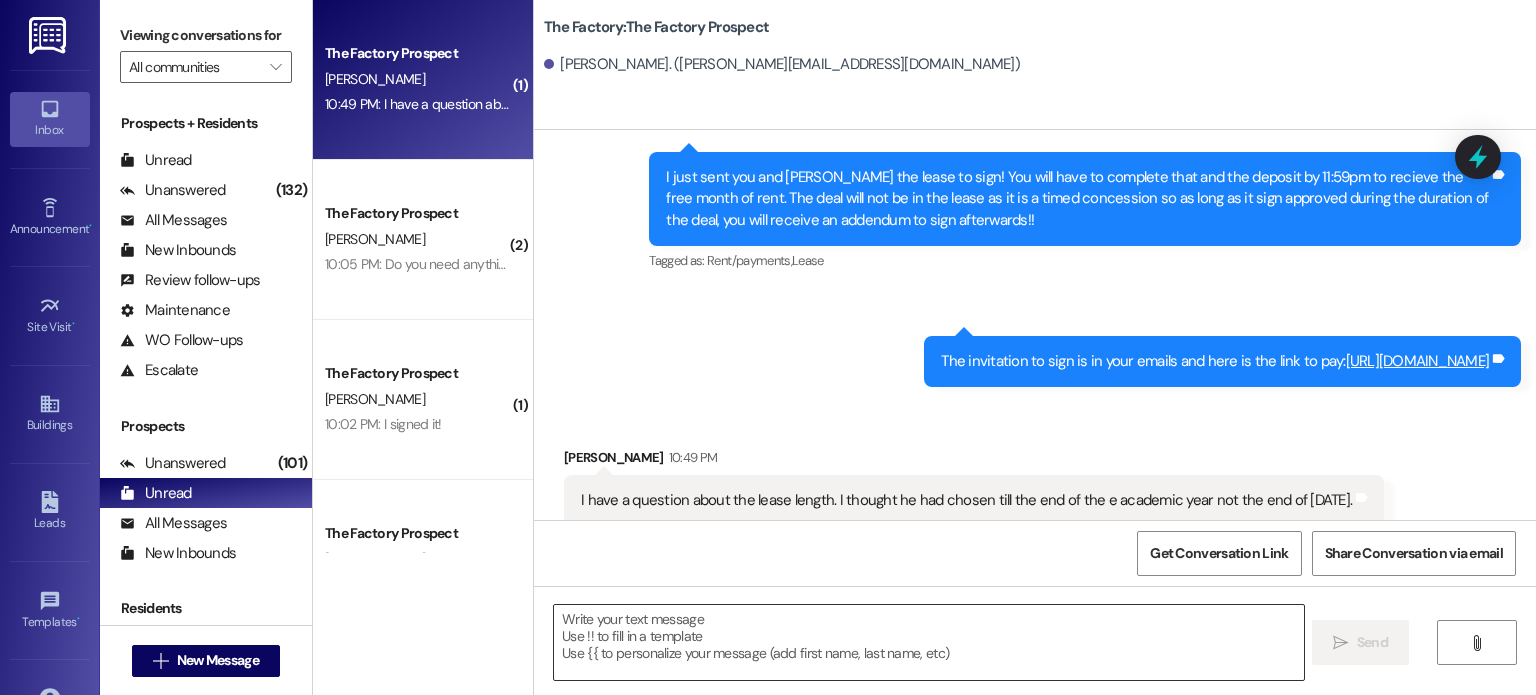 click at bounding box center (928, 642) 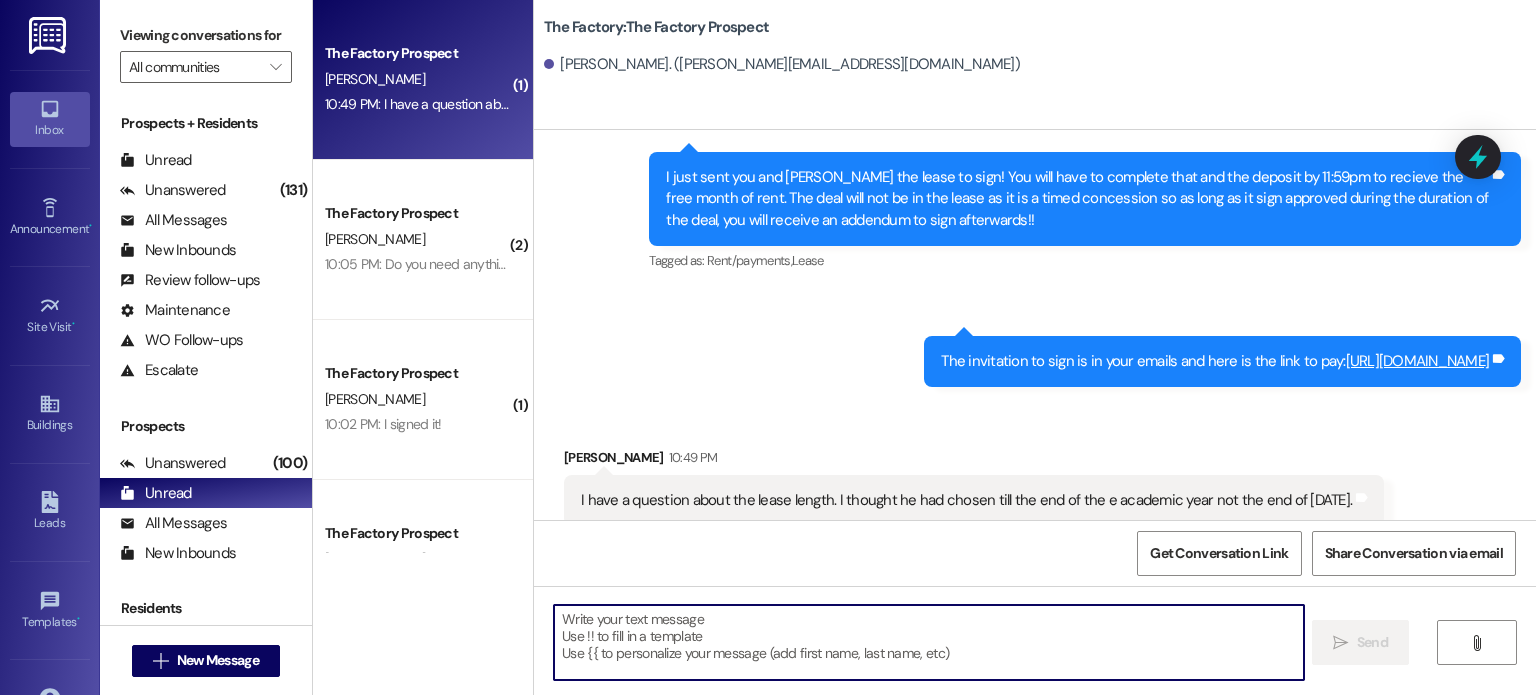 click at bounding box center [928, 642] 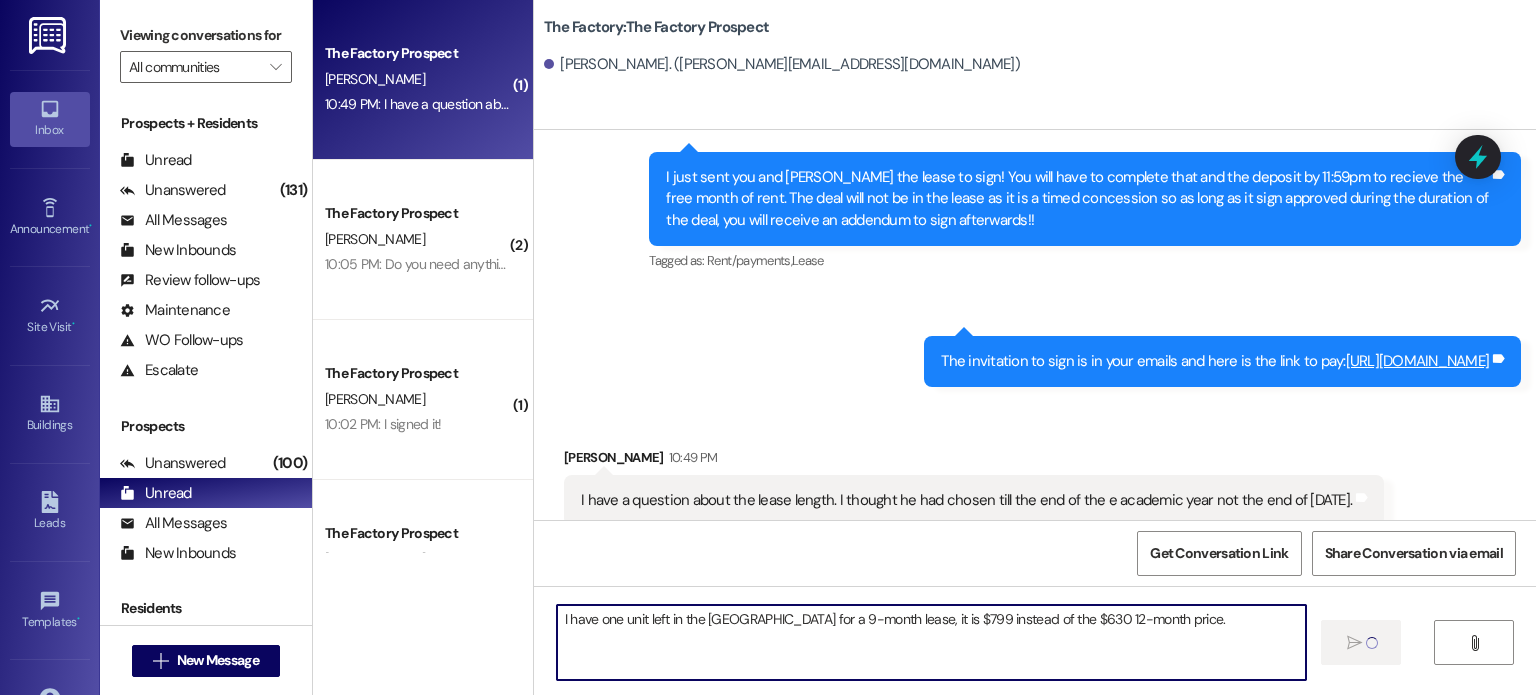 type on "I have one unit left in the [GEOGRAPHIC_DATA] for a 9-month lease, it is $799 instead of the $630 12-month price.I" 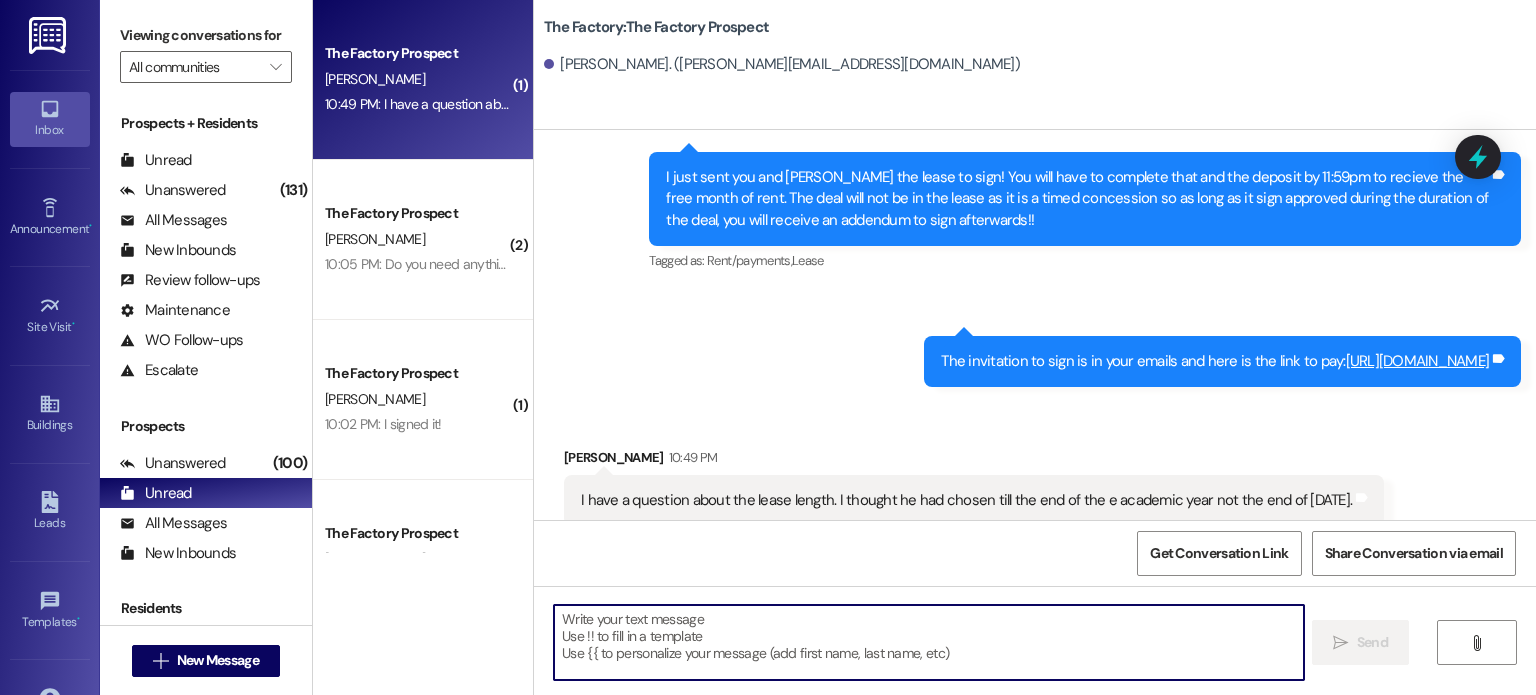 scroll, scrollTop: 748, scrollLeft: 0, axis: vertical 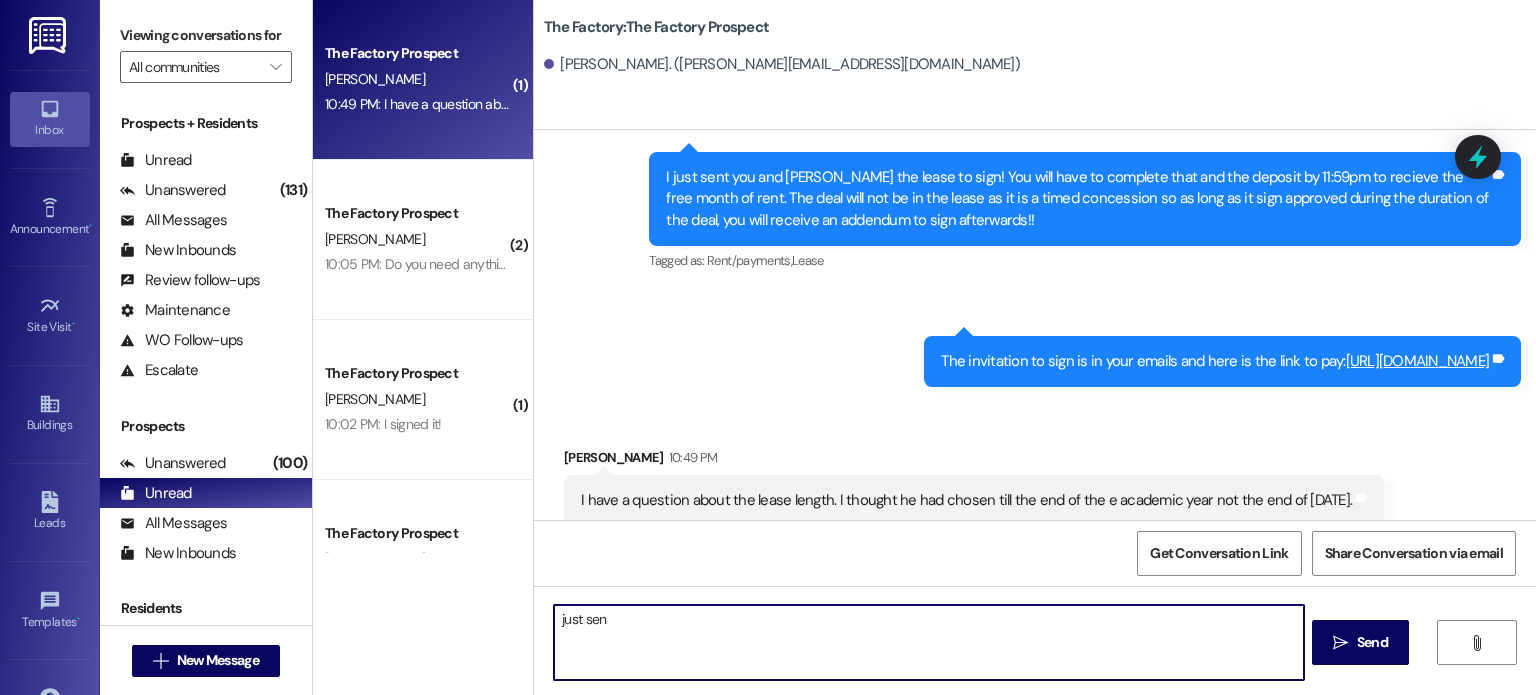 click on "just sen" at bounding box center (928, 642) 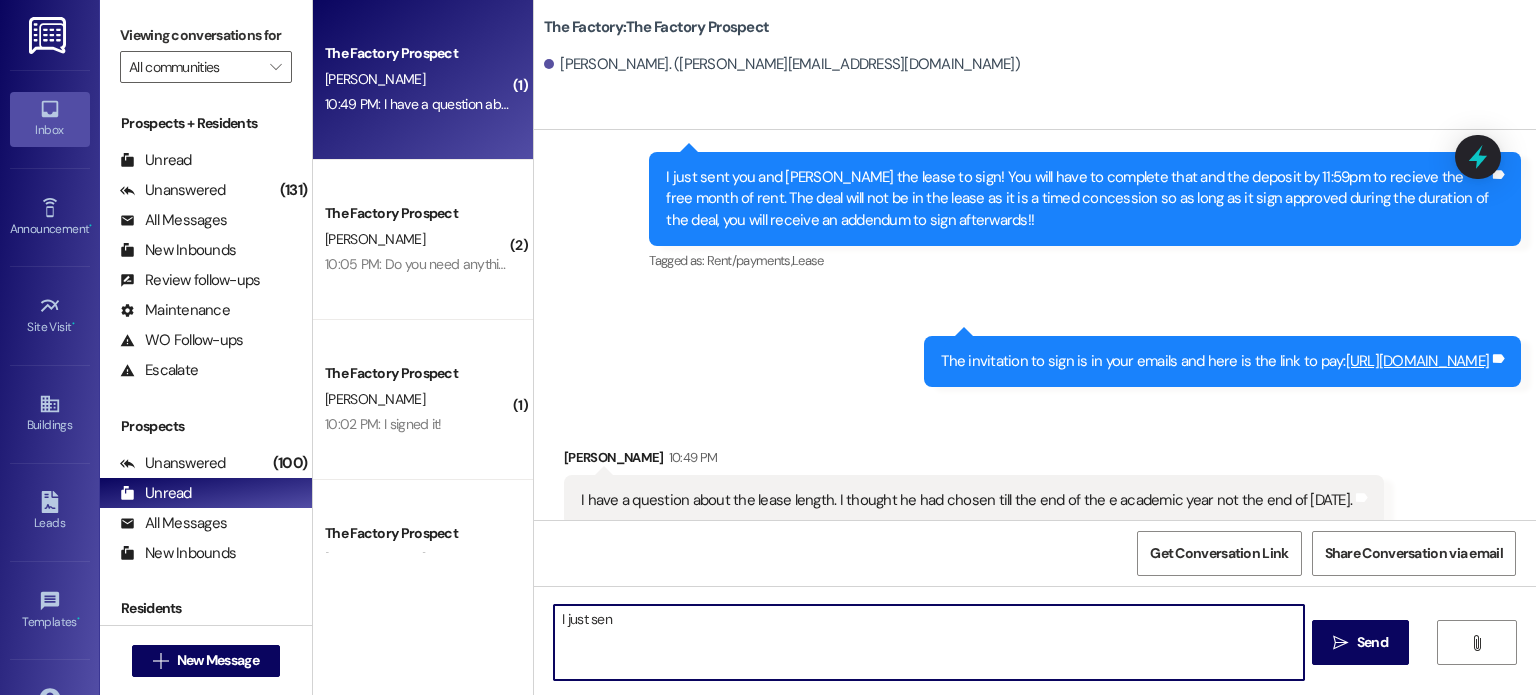 click on "I just sen" at bounding box center [928, 642] 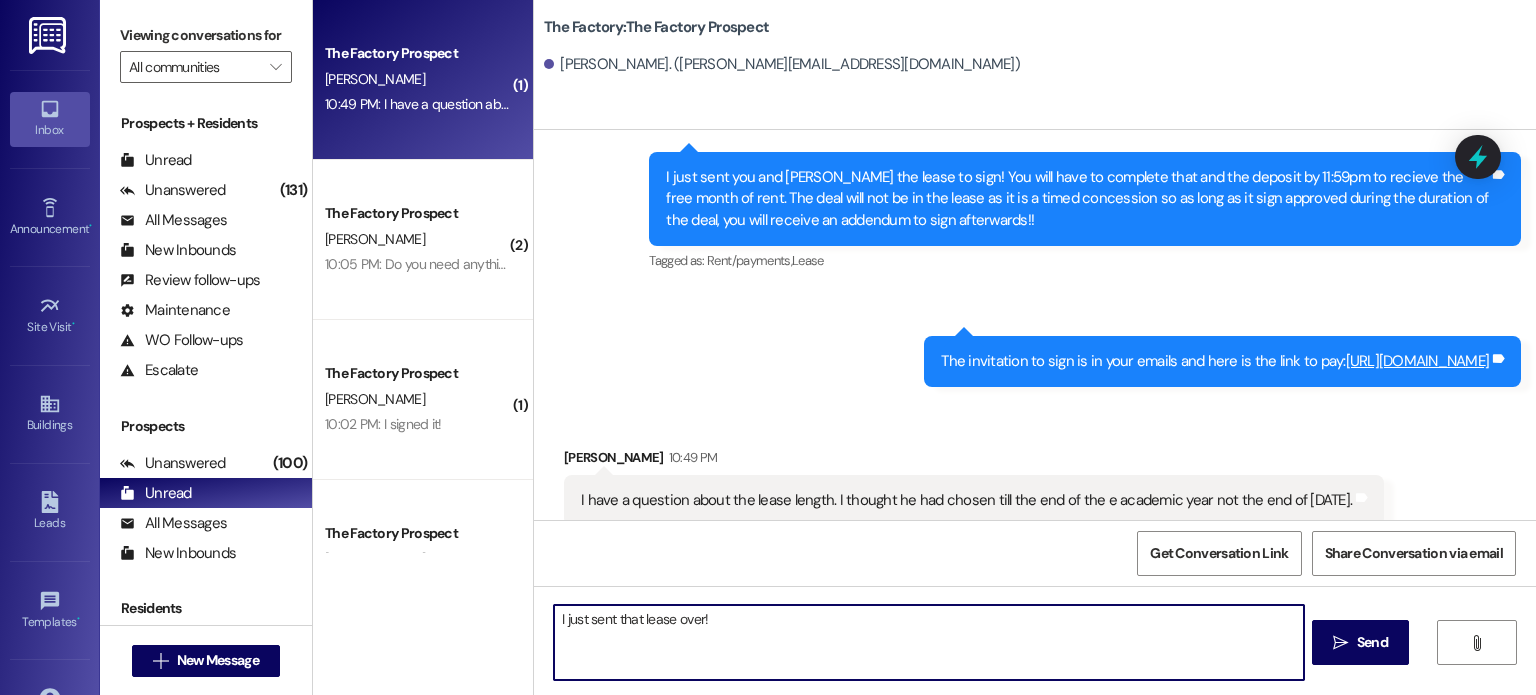 scroll, scrollTop: 888, scrollLeft: 0, axis: vertical 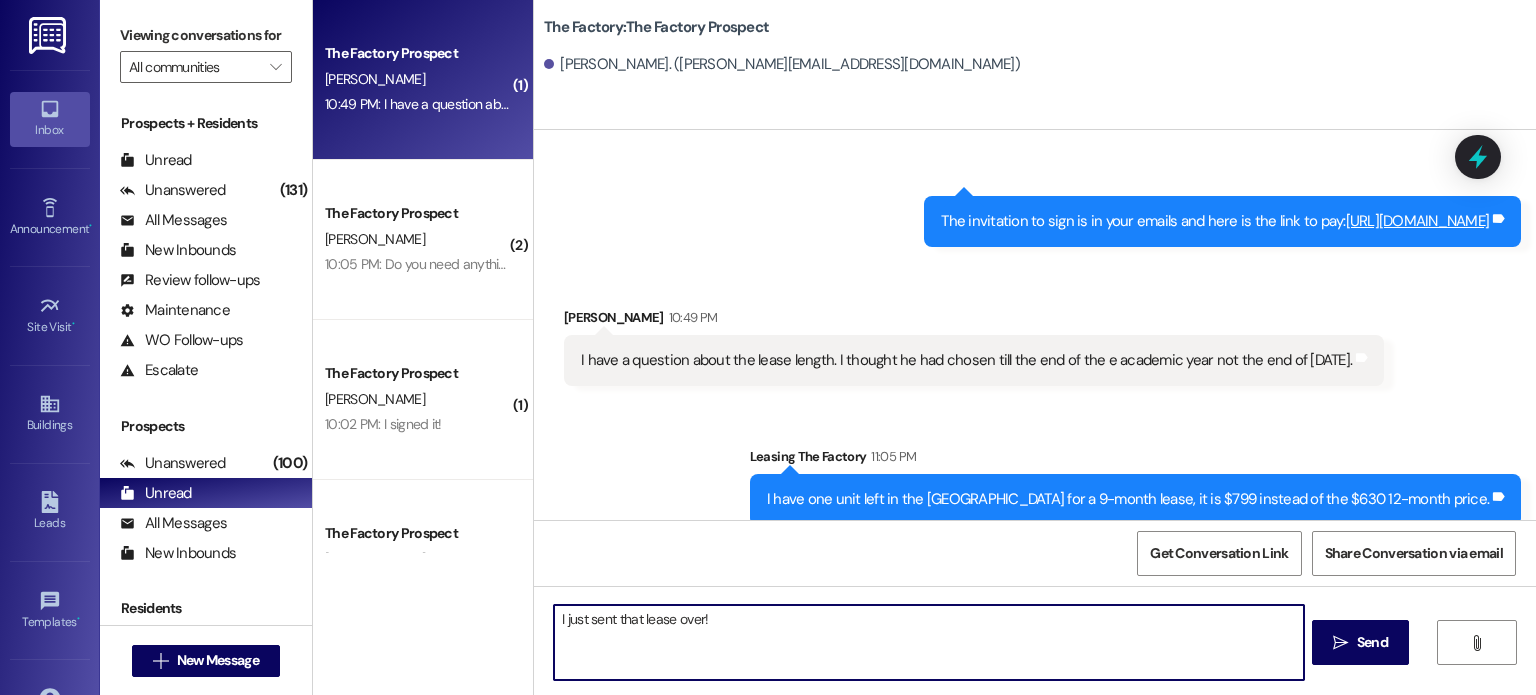 type on "I just sent that lease over!\" 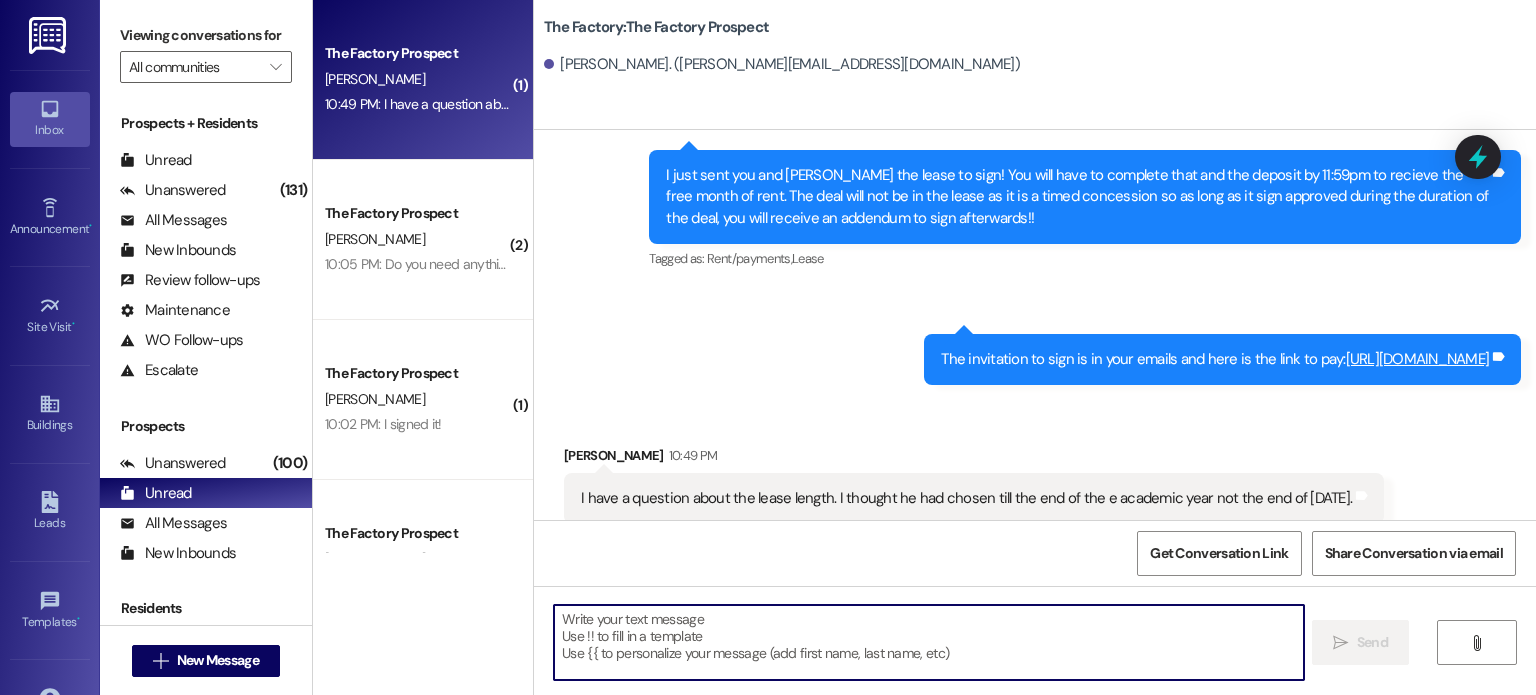 scroll, scrollTop: 748, scrollLeft: 0, axis: vertical 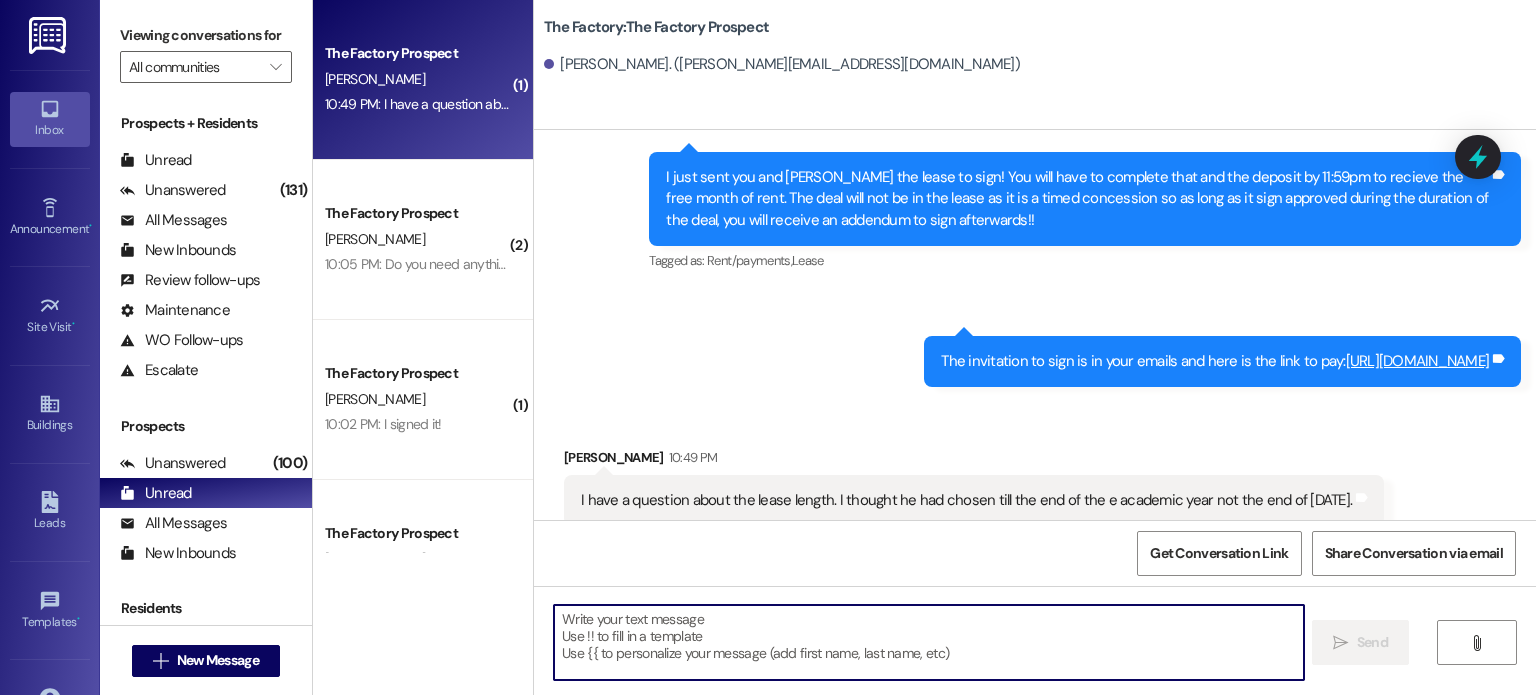 type 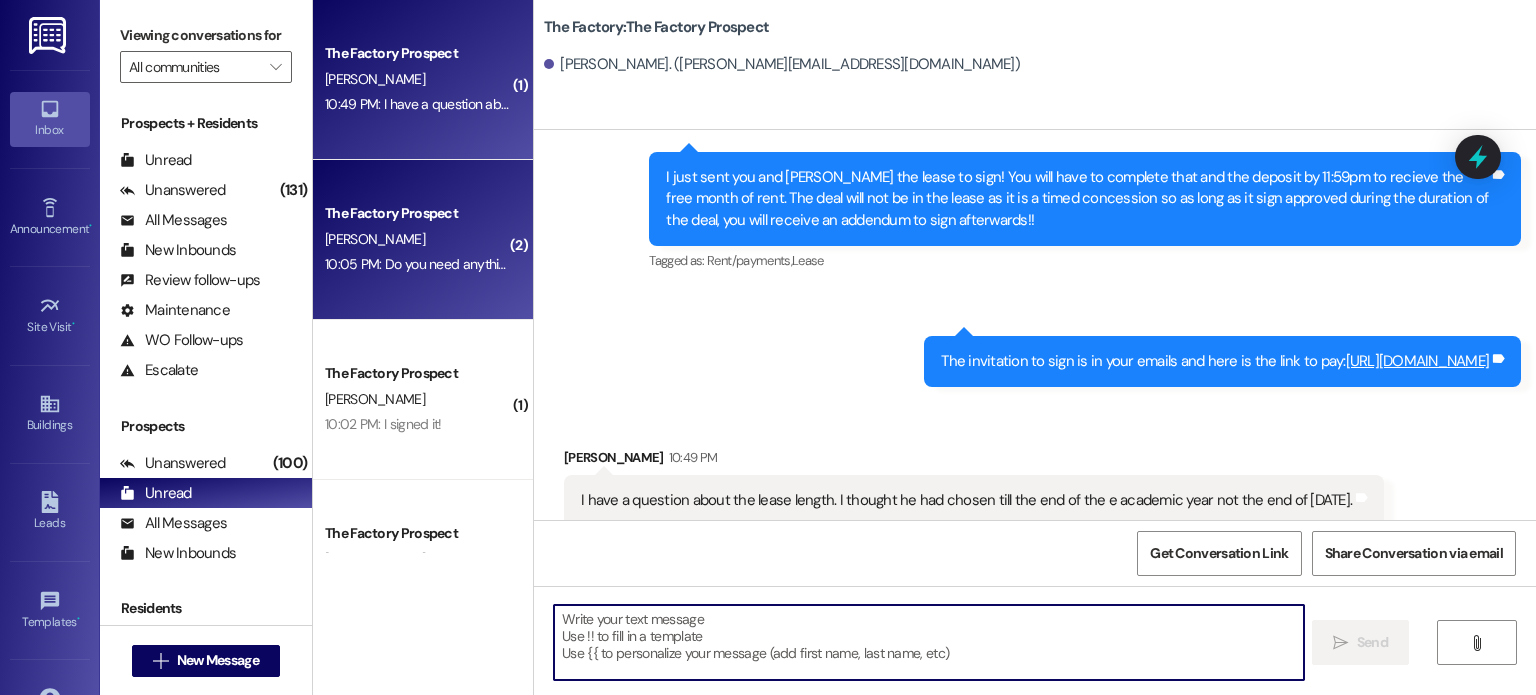 click on "[PERSON_NAME]" at bounding box center (417, 239) 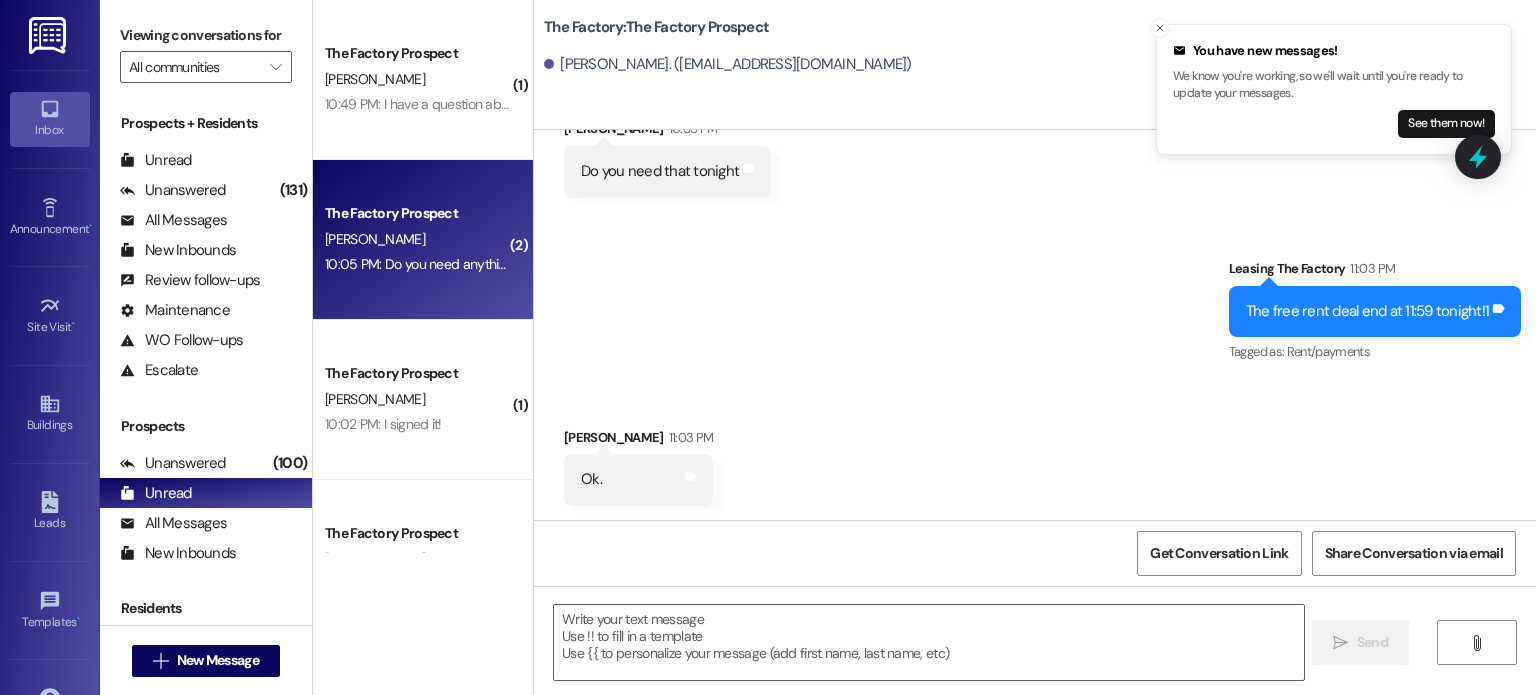 scroll, scrollTop: 2185, scrollLeft: 0, axis: vertical 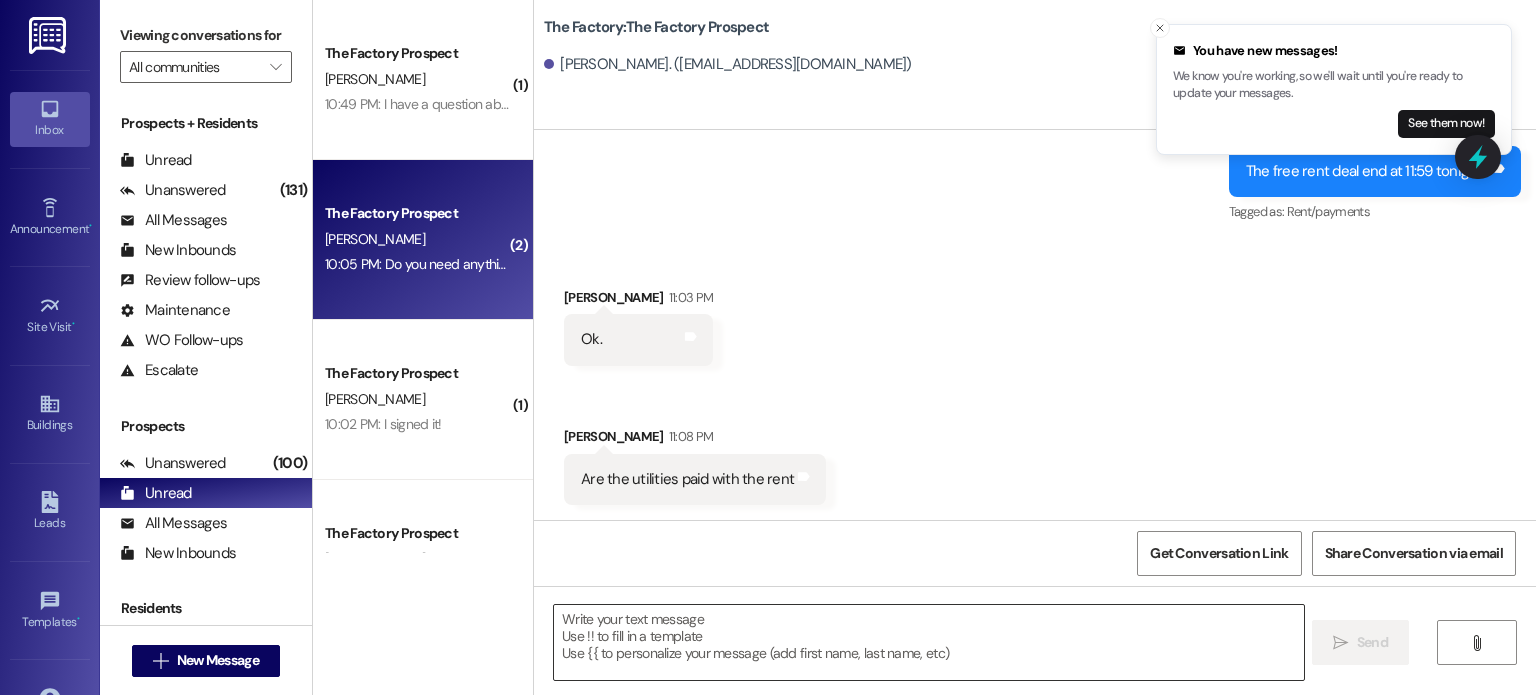 click at bounding box center (928, 642) 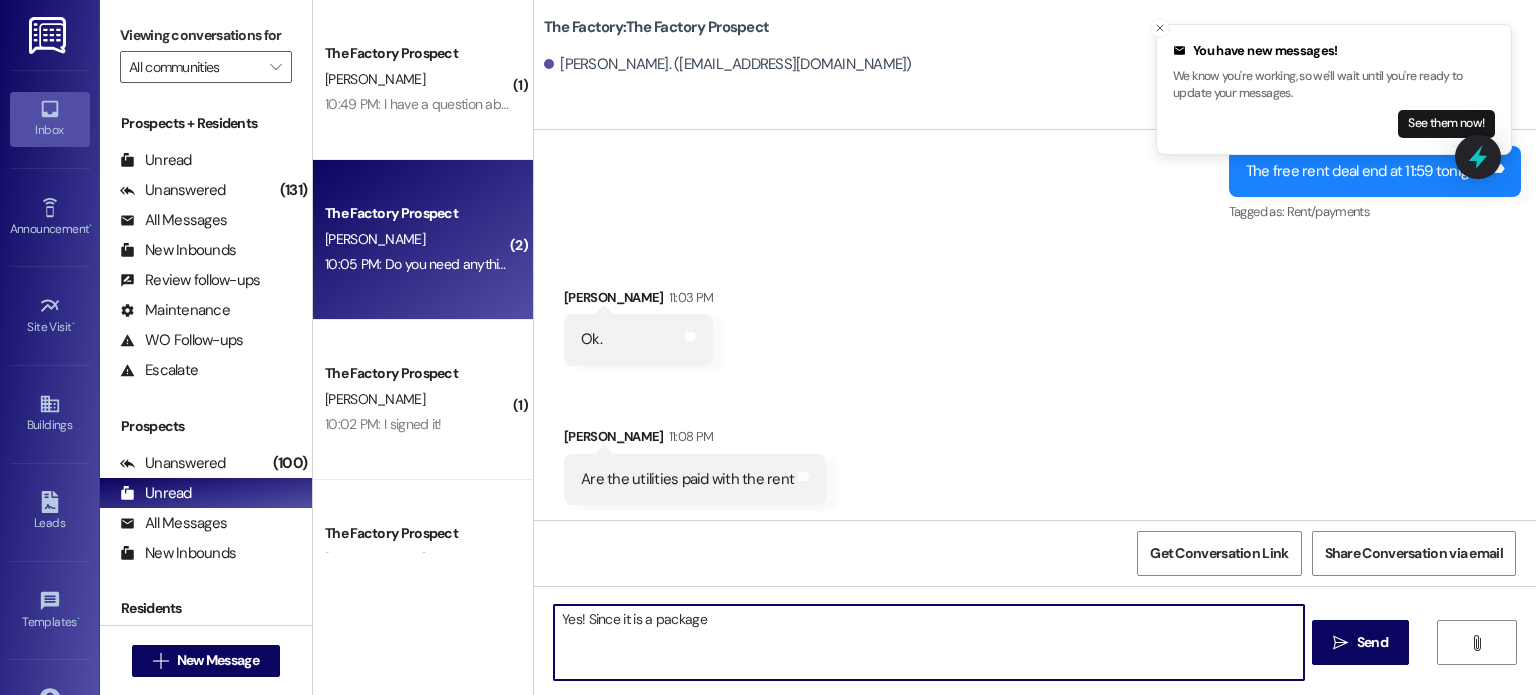 click on "Yes! Since it is a package" at bounding box center [928, 642] 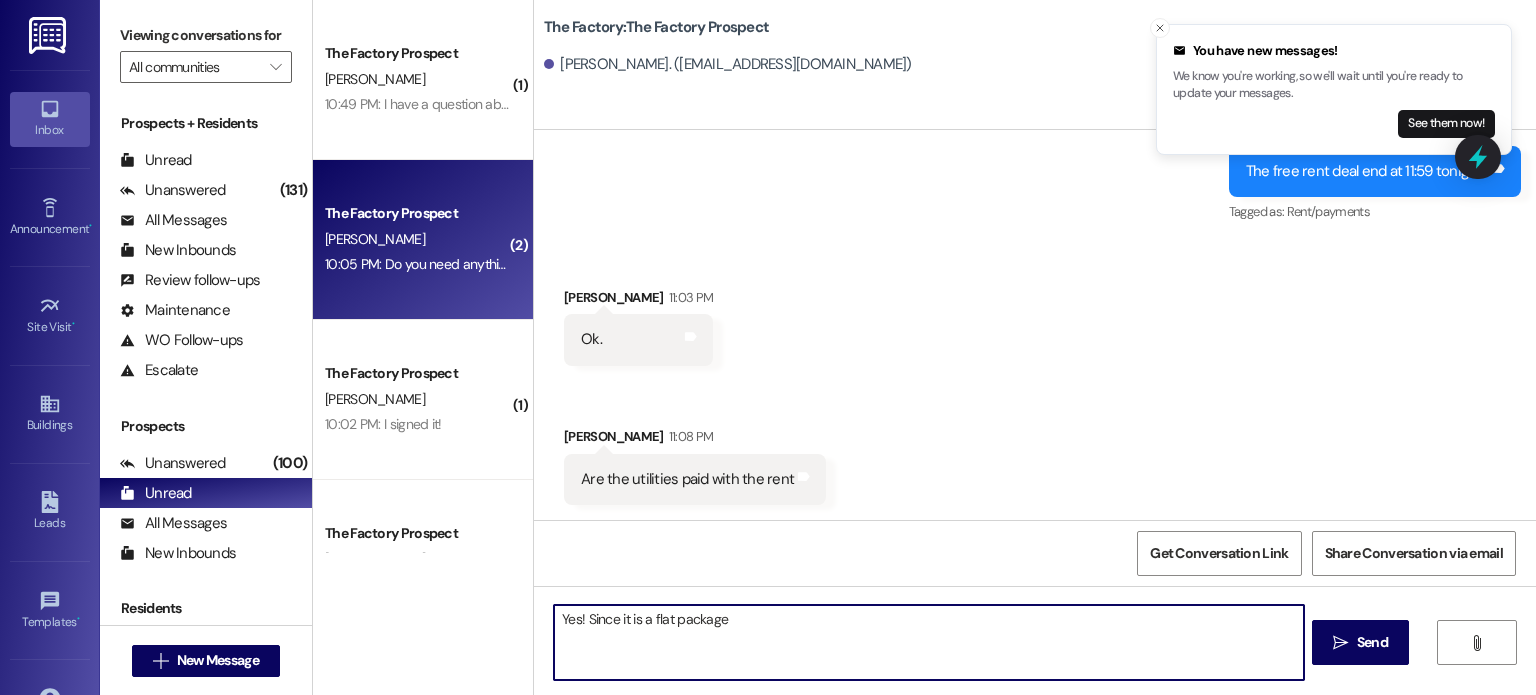 click on "Yes! Since it is a flat package" at bounding box center (928, 642) 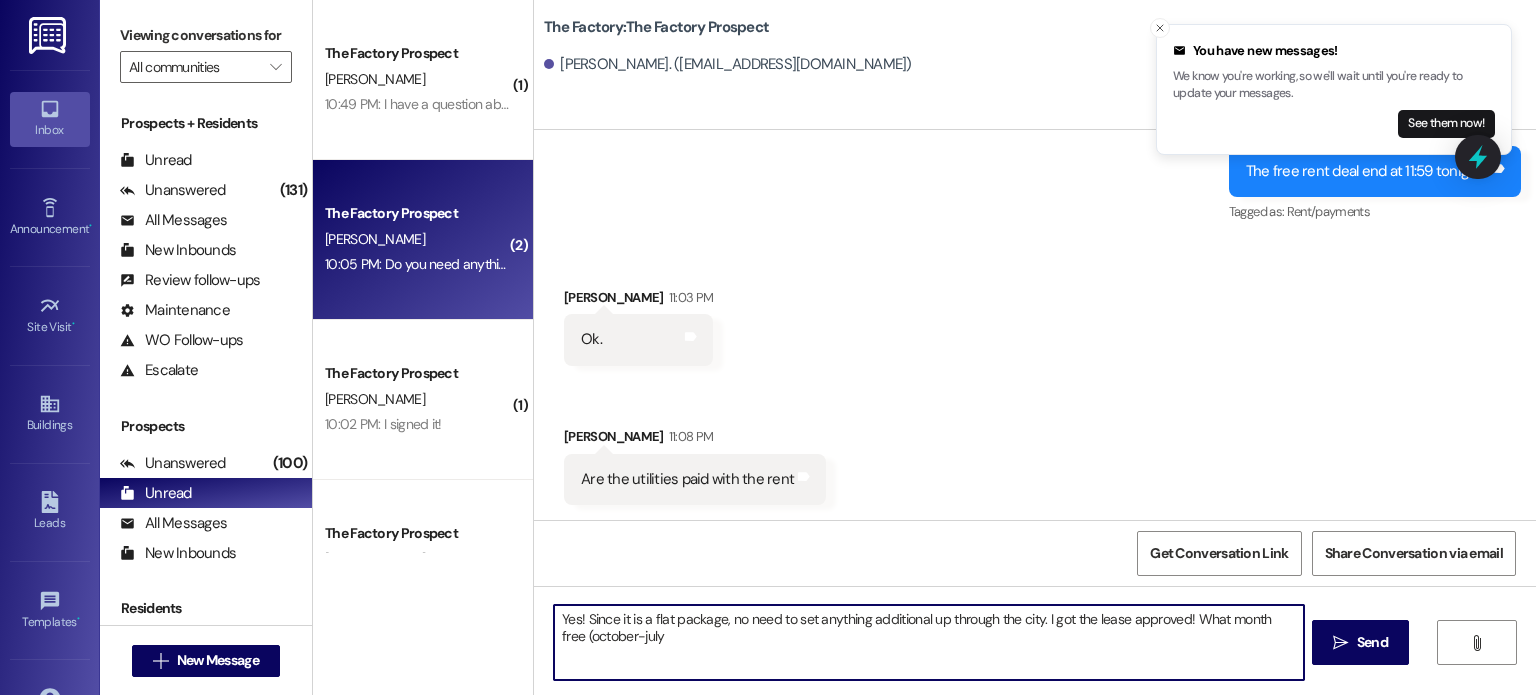 type on "Yes! Since it is a flat package, no need to set anything additional up through the city. I got the lease approved! What month free (october-july)" 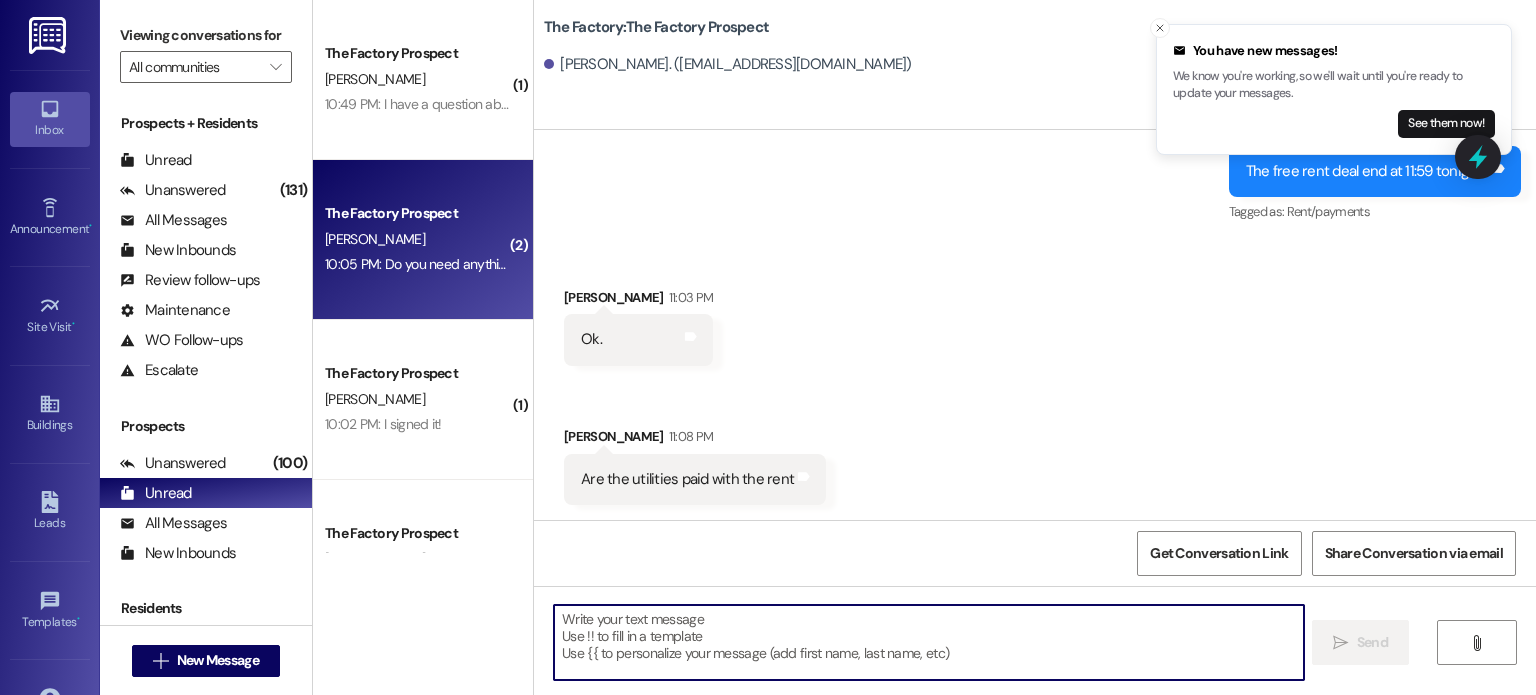 scroll, scrollTop: 2184, scrollLeft: 0, axis: vertical 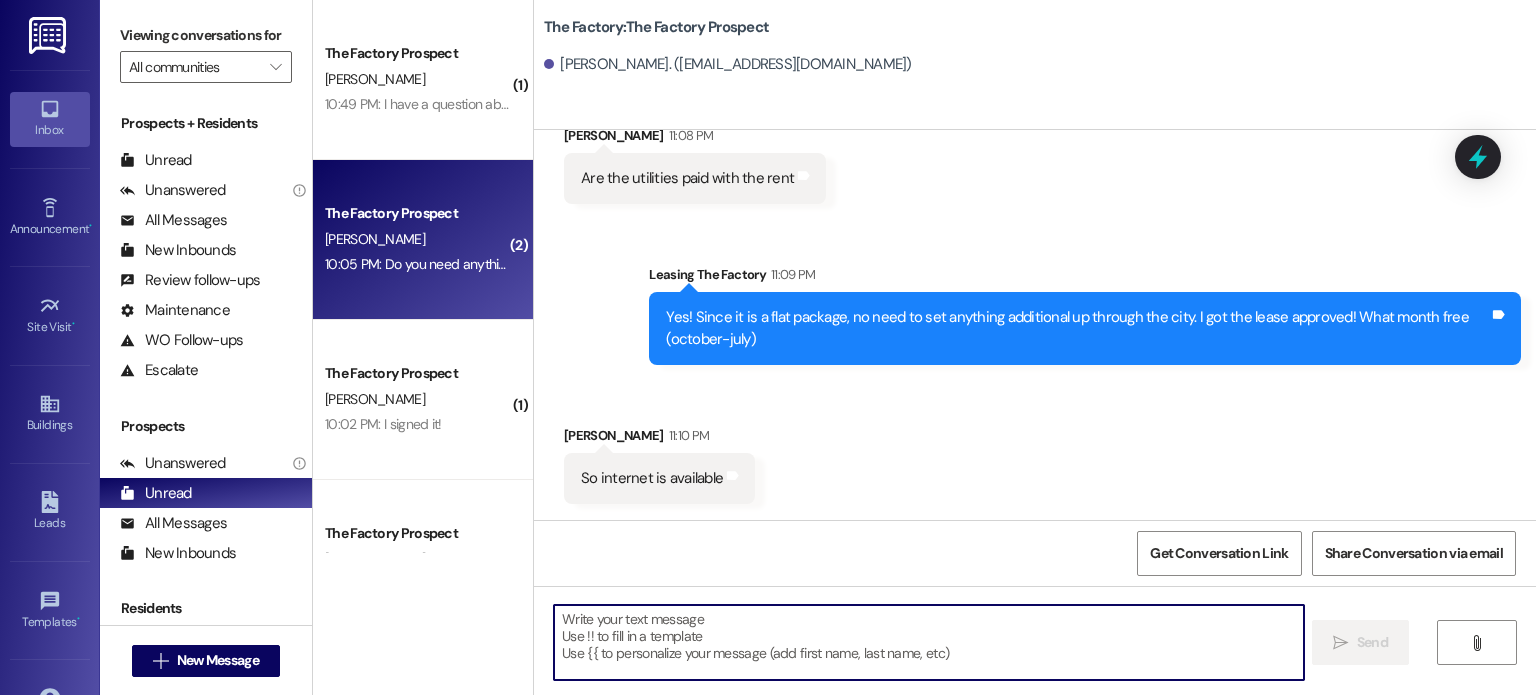 click at bounding box center (928, 642) 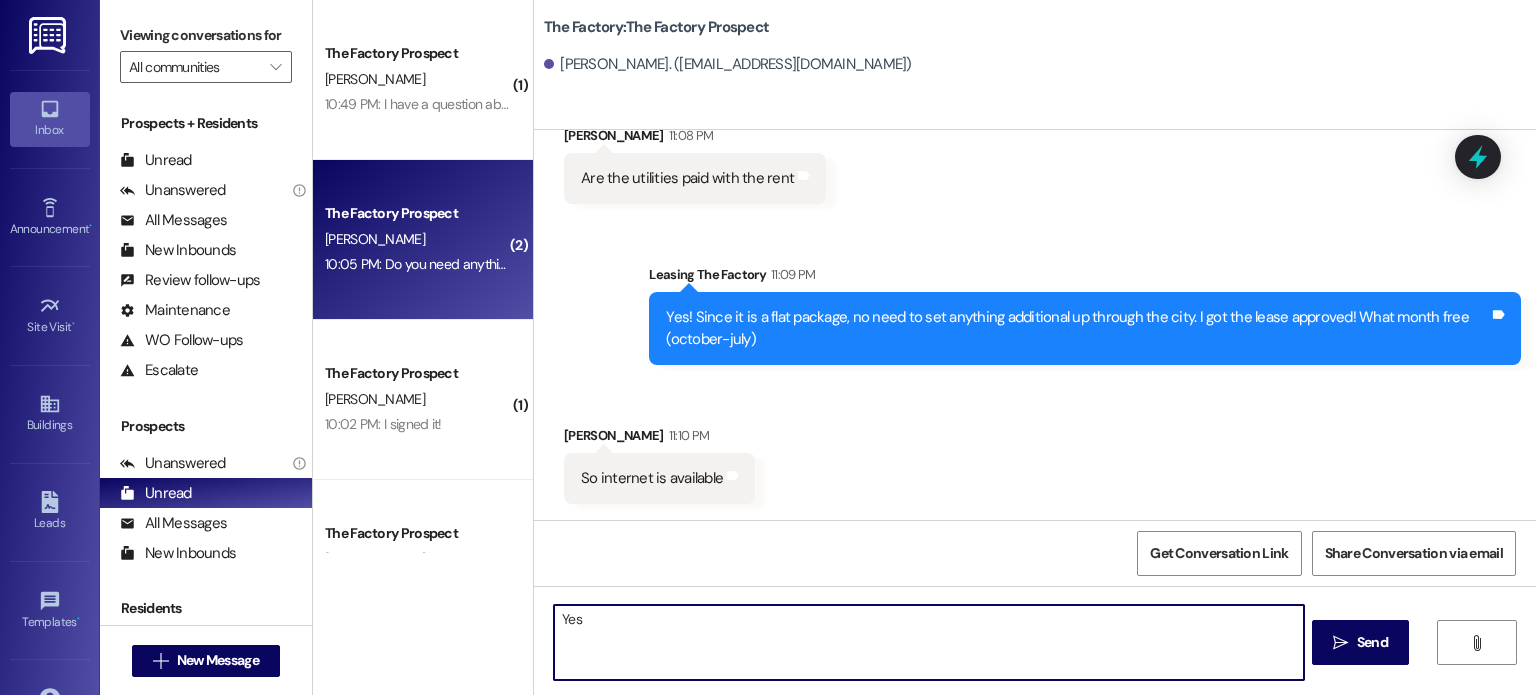 type on "Yes!" 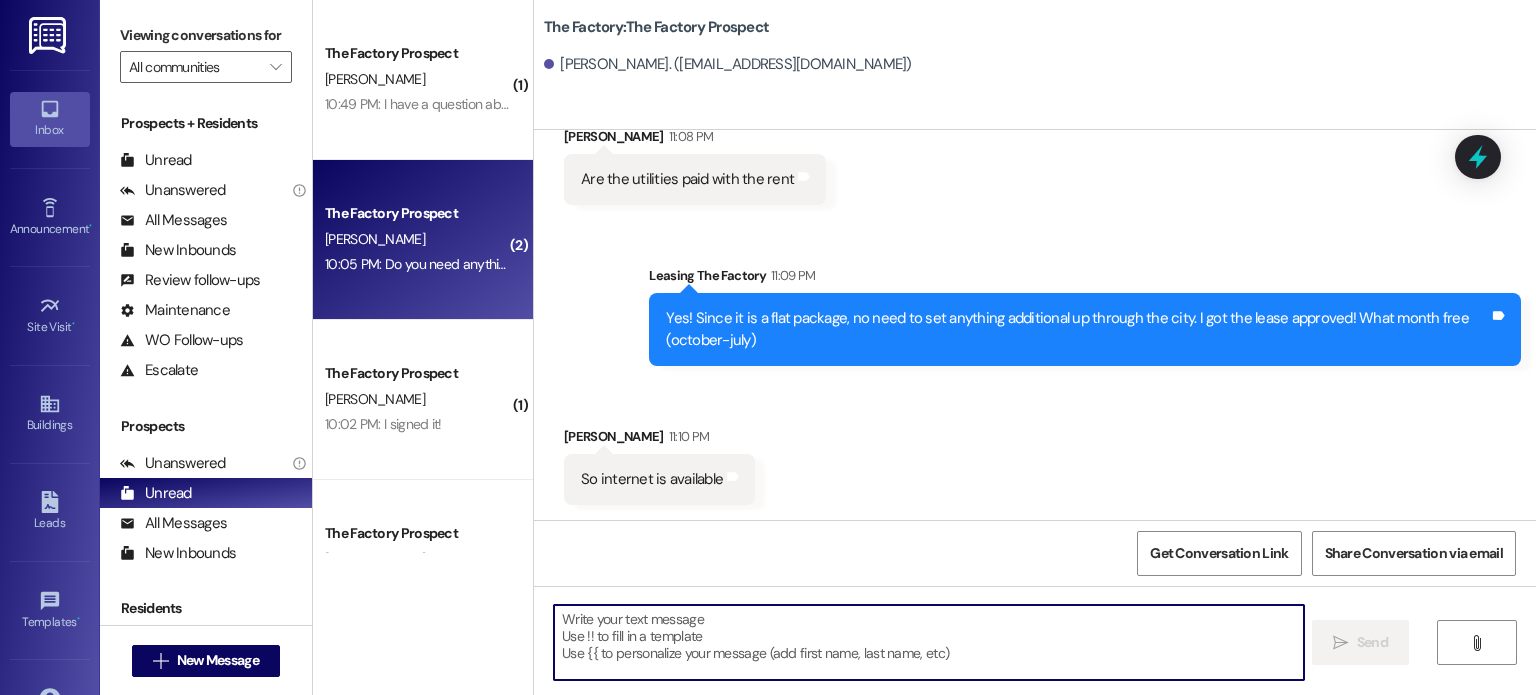 scroll, scrollTop: 2625, scrollLeft: 0, axis: vertical 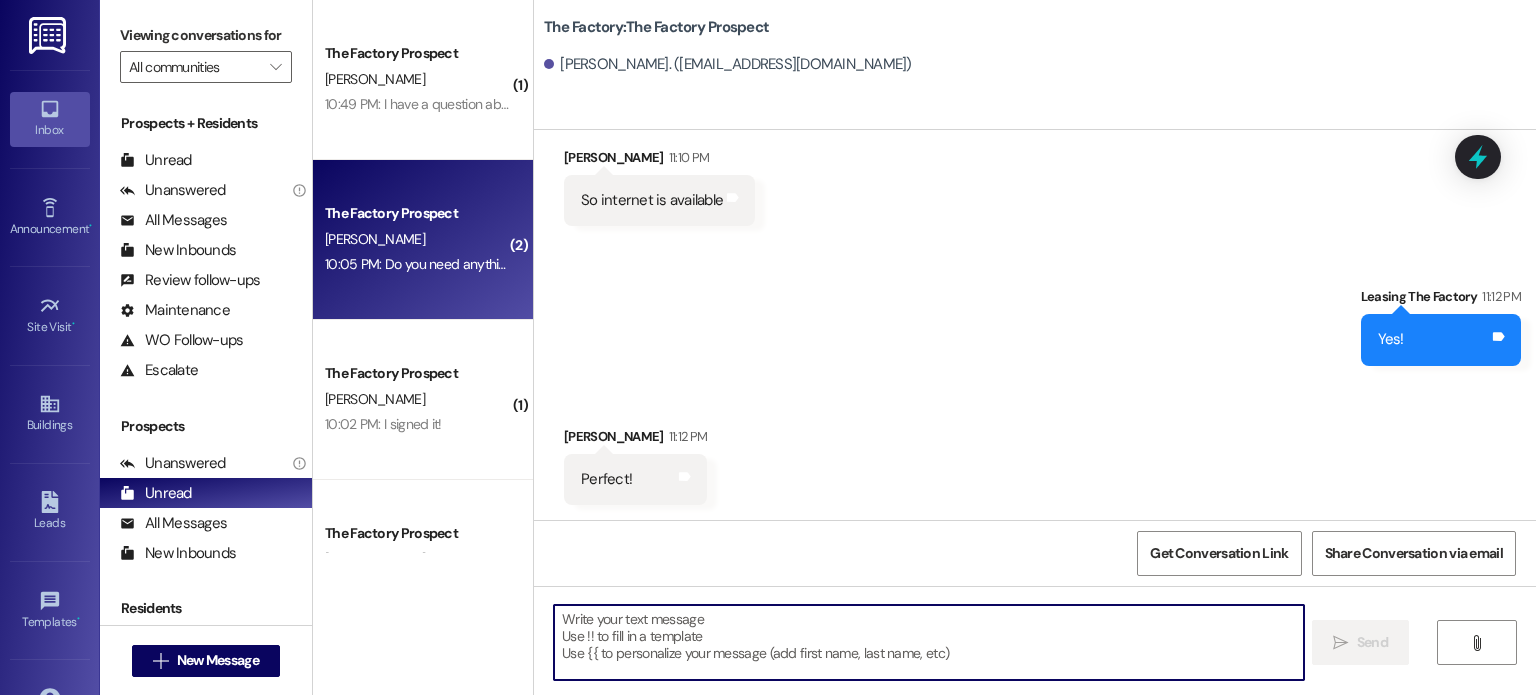click at bounding box center [928, 642] 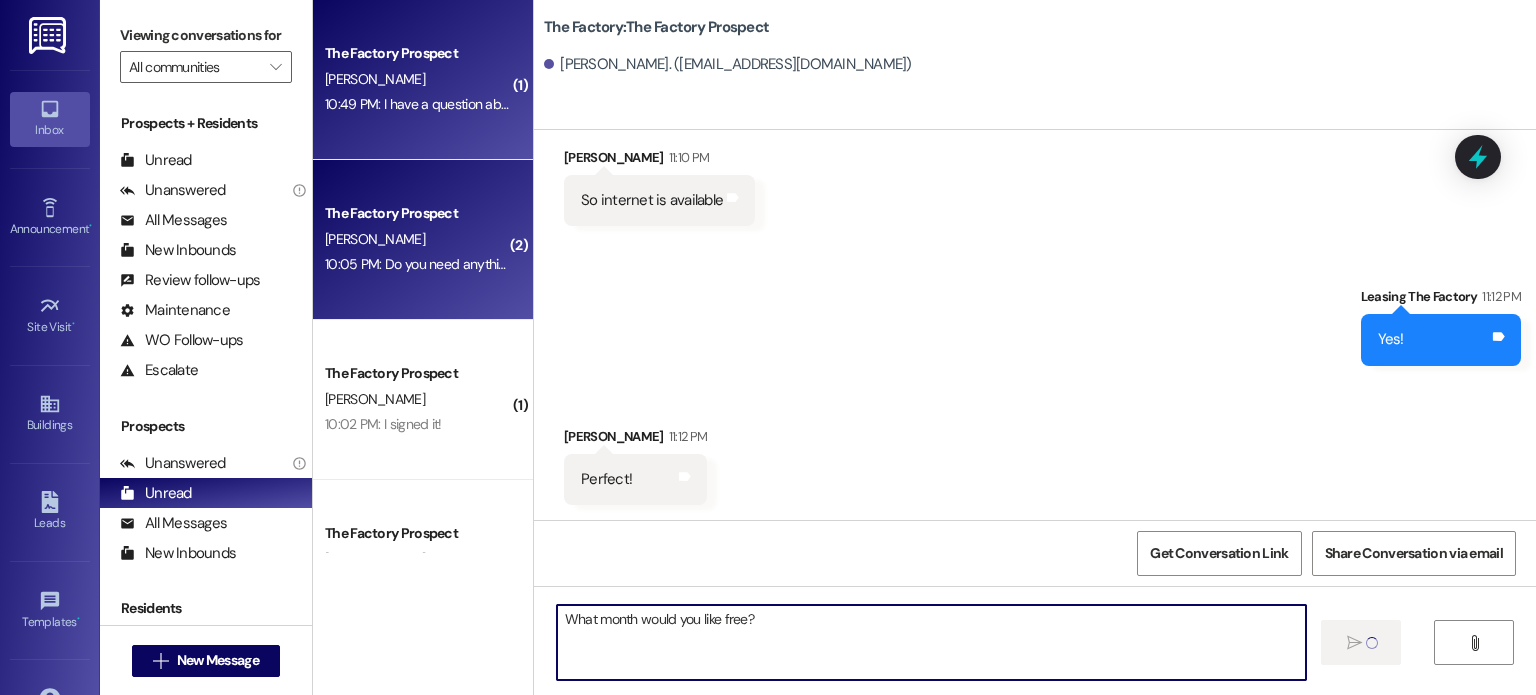 type on "What month would you like free?" 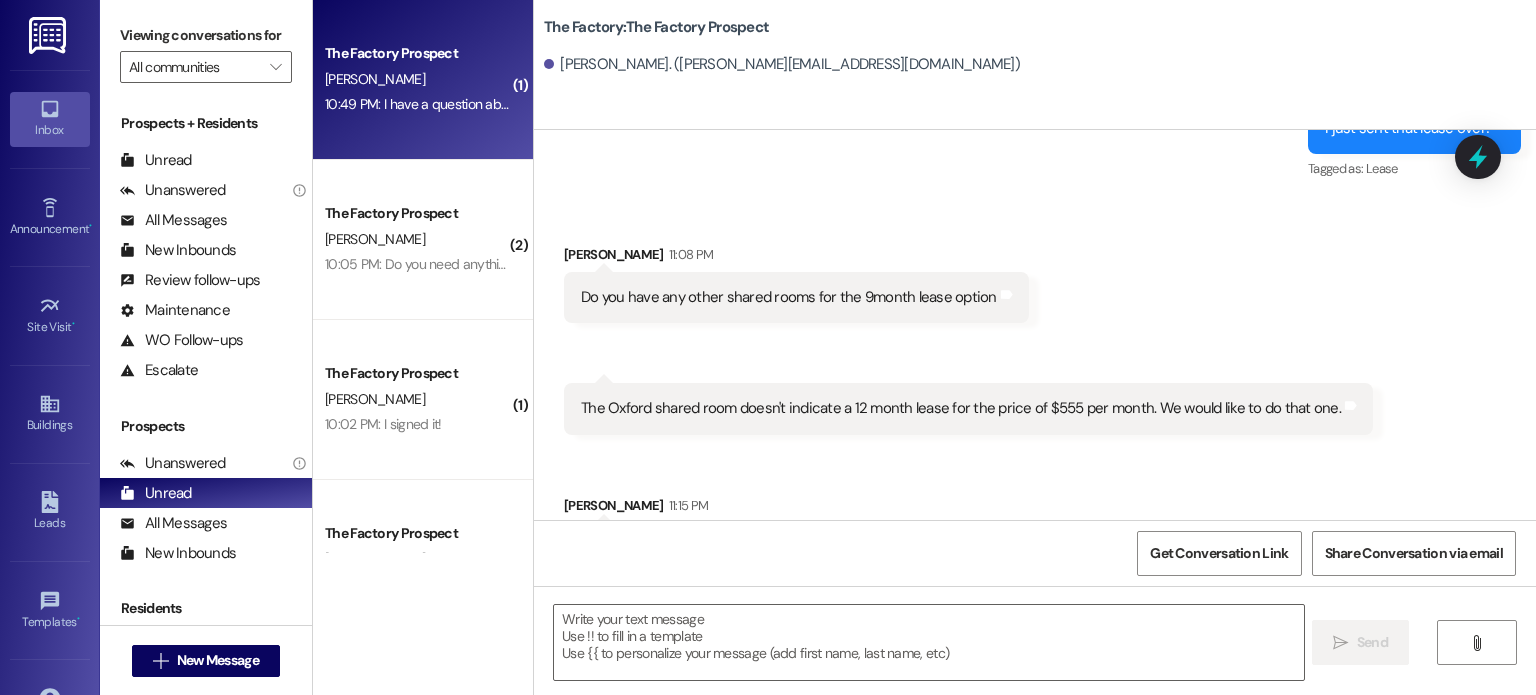 scroll, scrollTop: 1448, scrollLeft: 0, axis: vertical 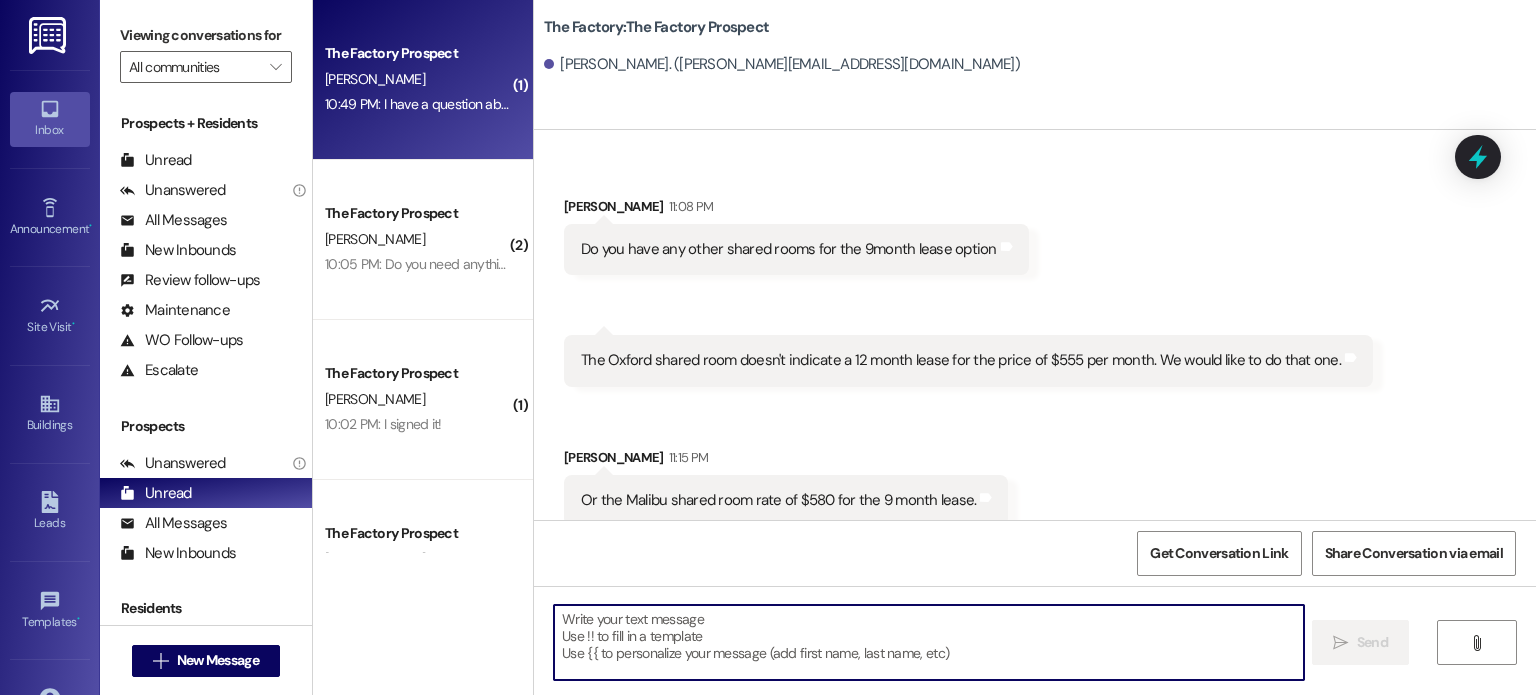 click at bounding box center [928, 642] 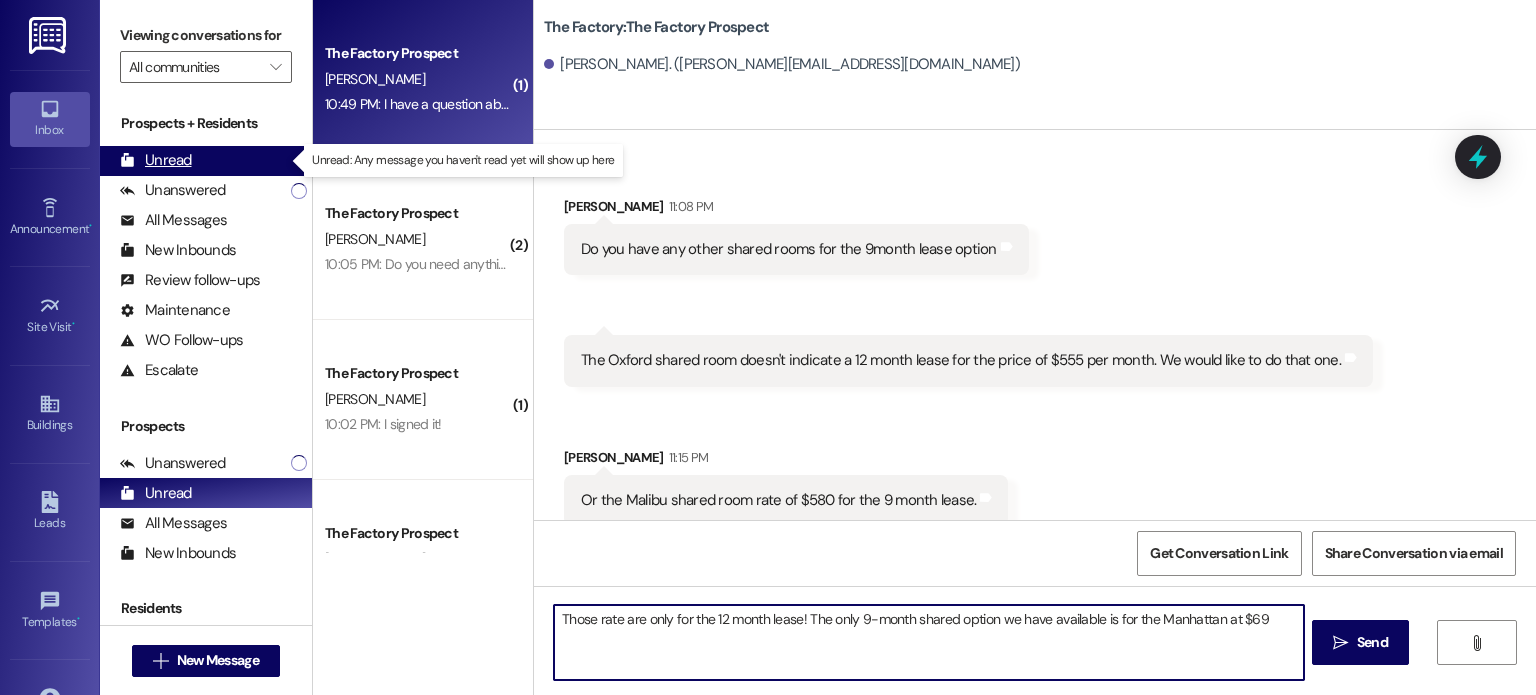 type on "Those rate are only for the 12 month lease! The only 9-month shared option we have available is for the Manhattan at $699" 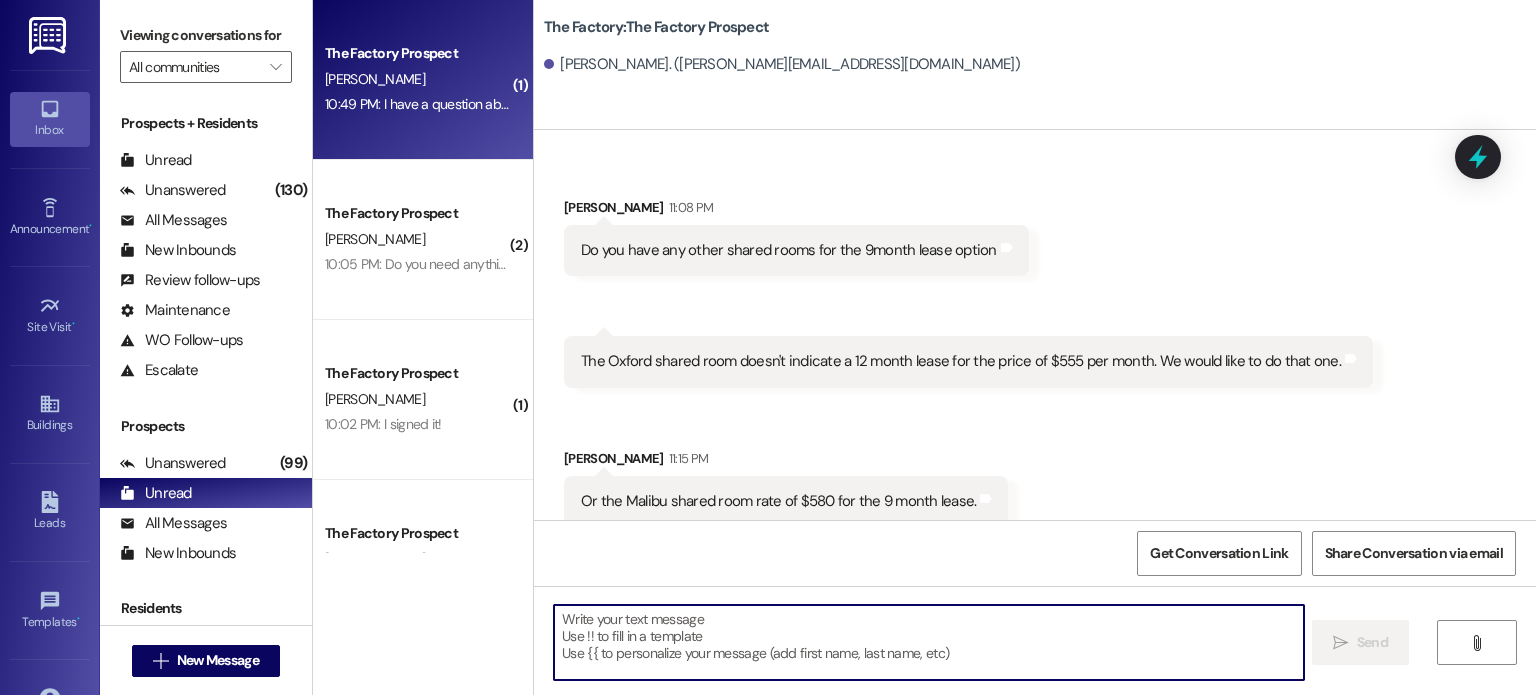 scroll, scrollTop: 1588, scrollLeft: 0, axis: vertical 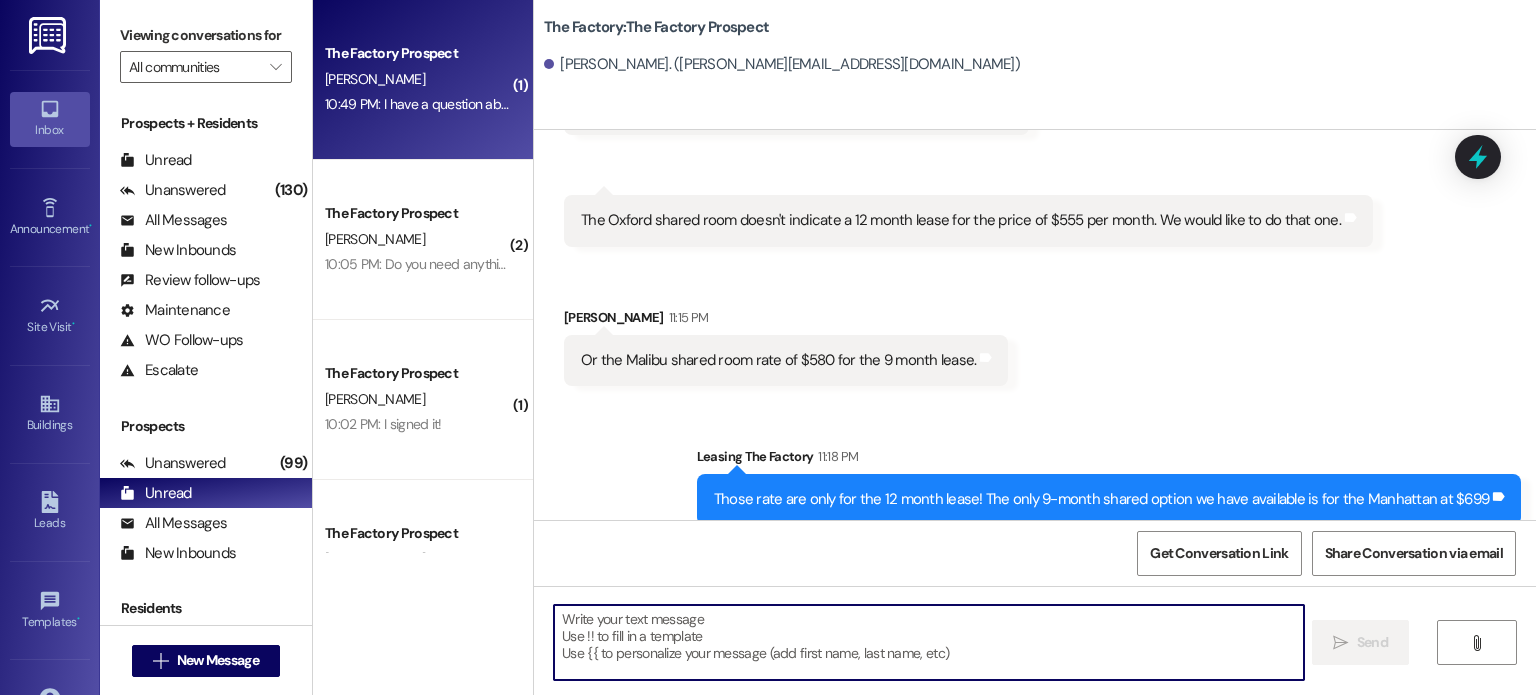 click at bounding box center [928, 642] 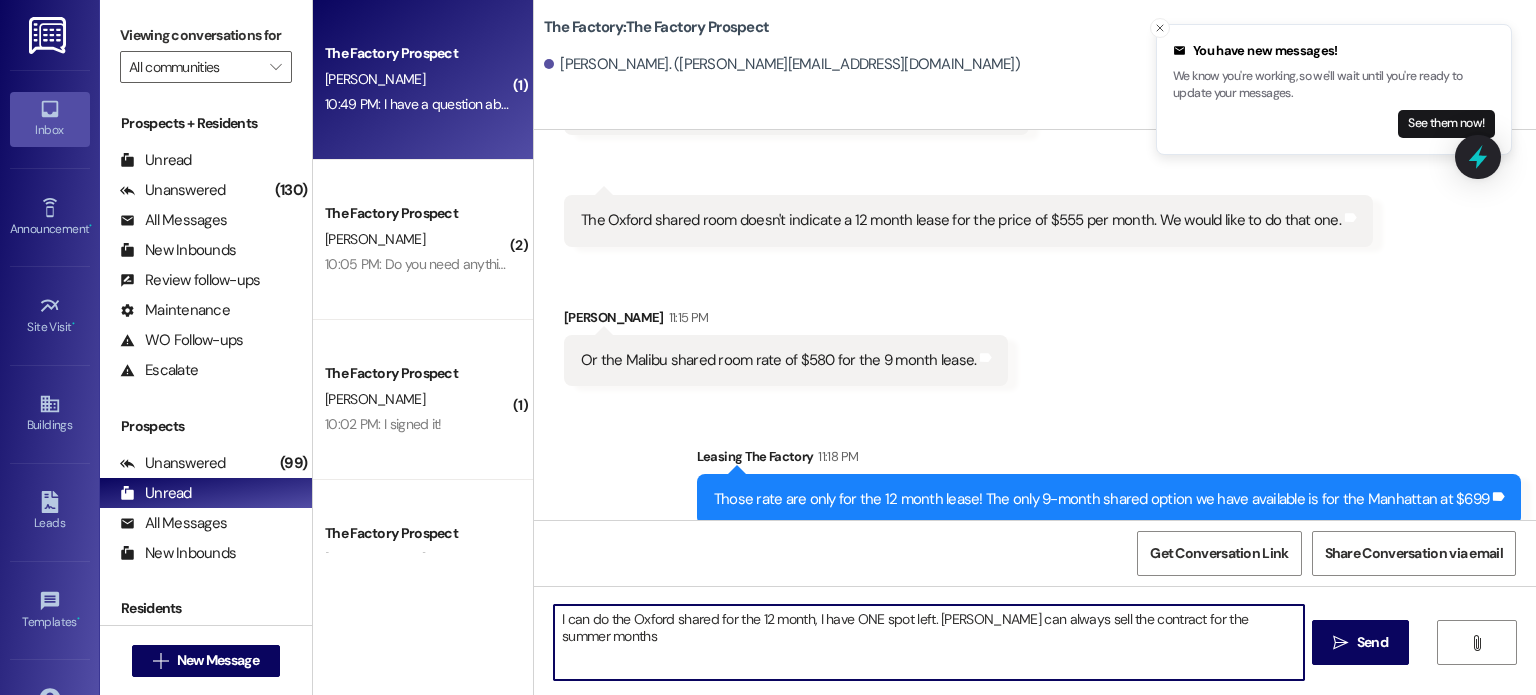 type on "I can do the Oxford shared for the 12 month, I have ONE spot left. [PERSON_NAME] can always sell the contract for the summer months." 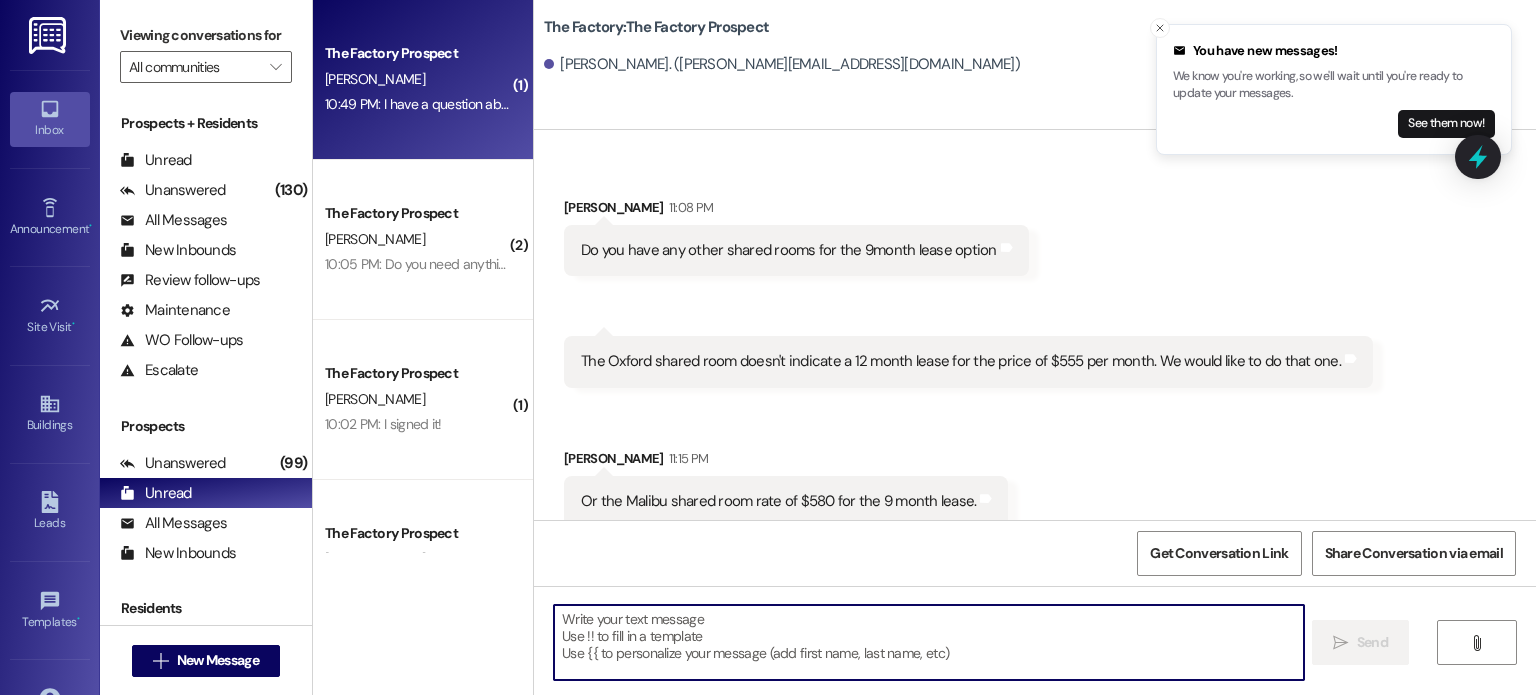 scroll, scrollTop: 1727, scrollLeft: 0, axis: vertical 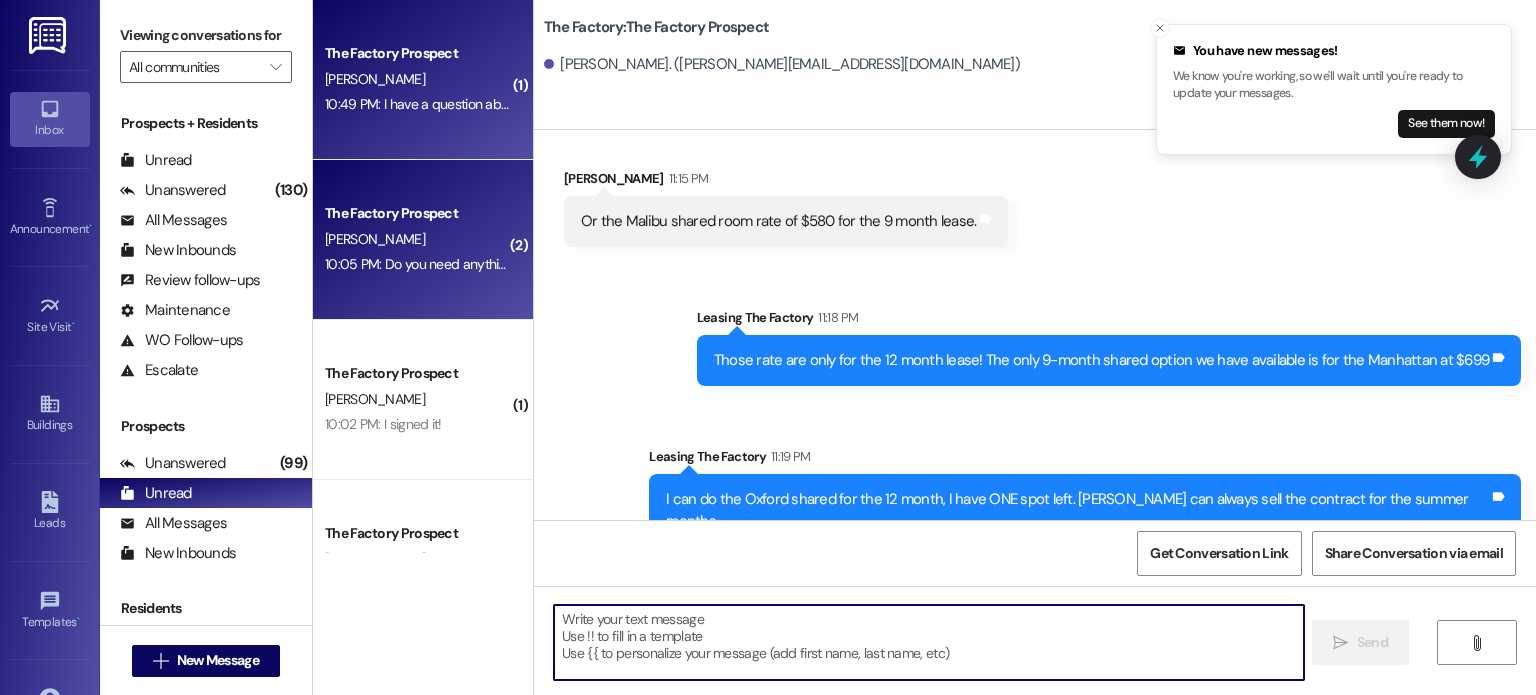 type 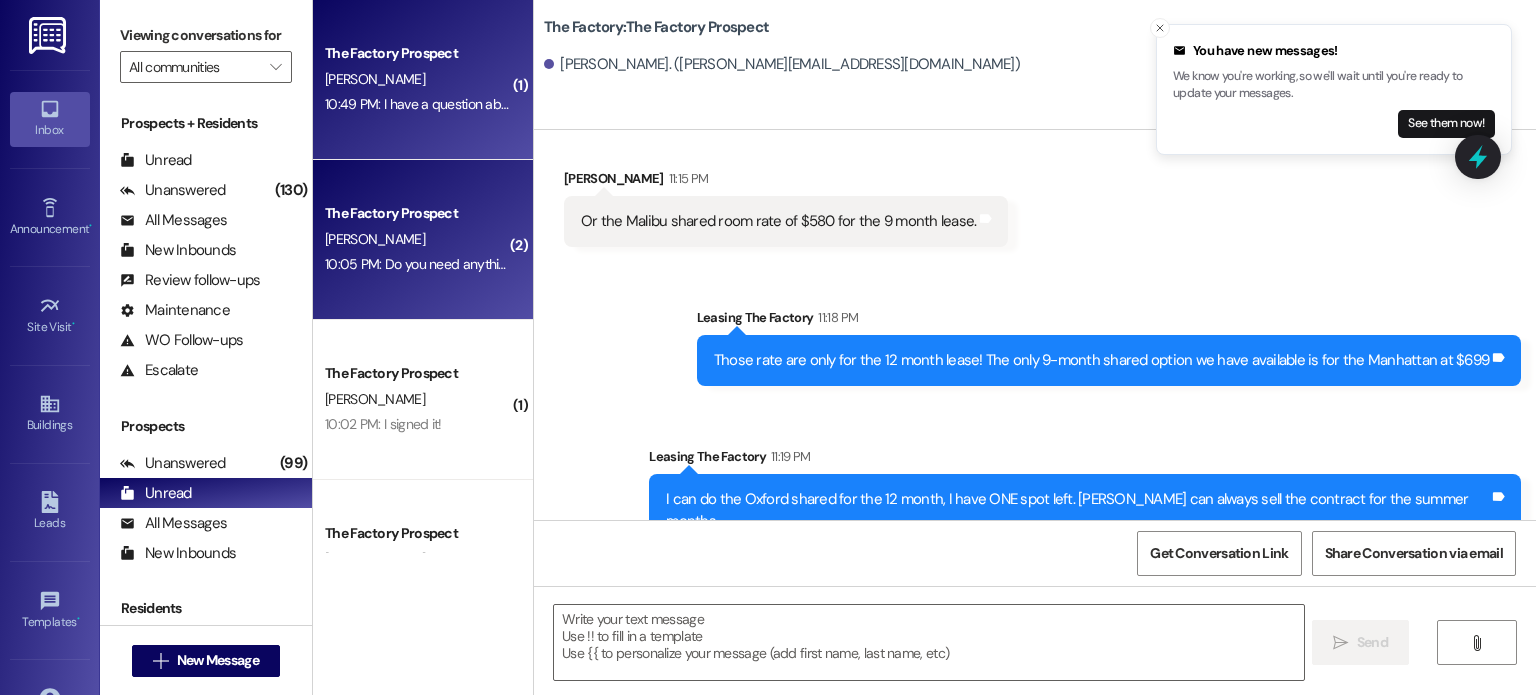 click on "[PERSON_NAME]" at bounding box center [417, 239] 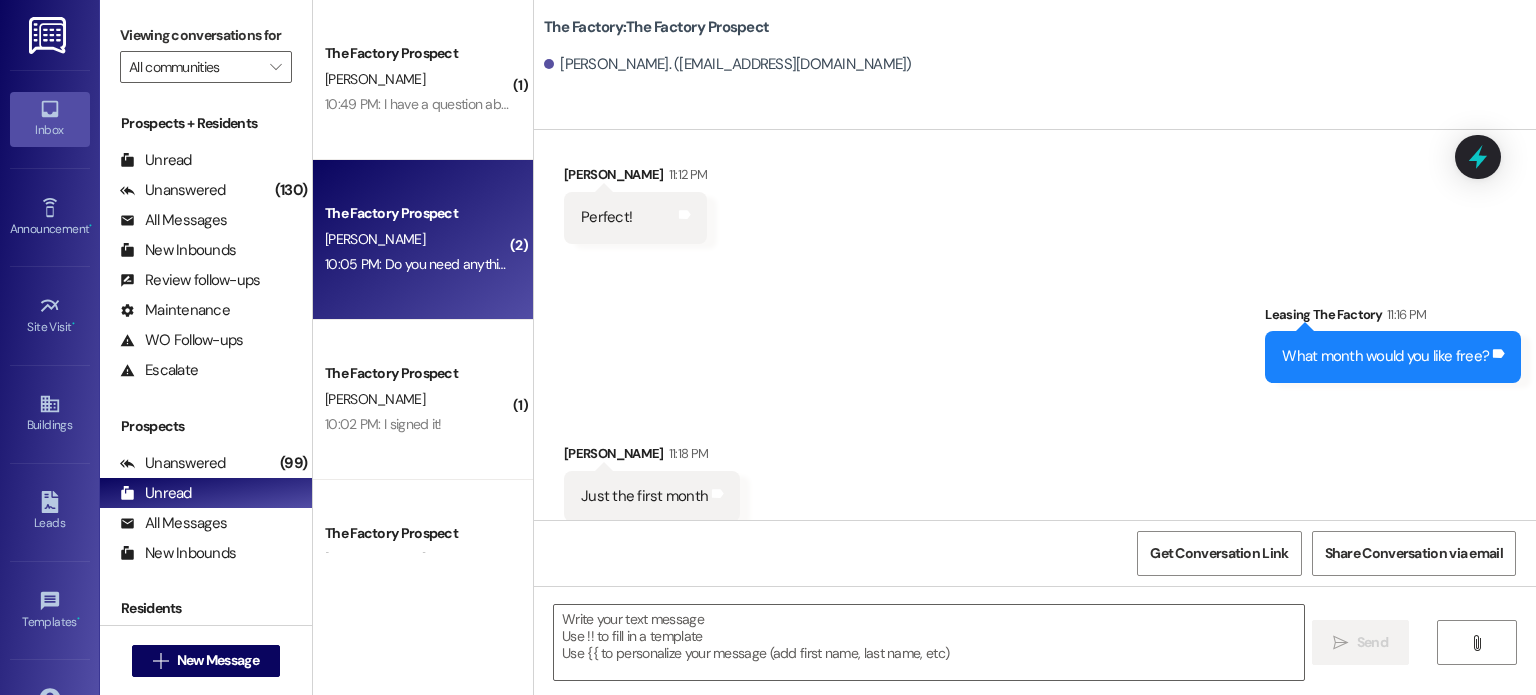 scroll, scrollTop: 3044, scrollLeft: 0, axis: vertical 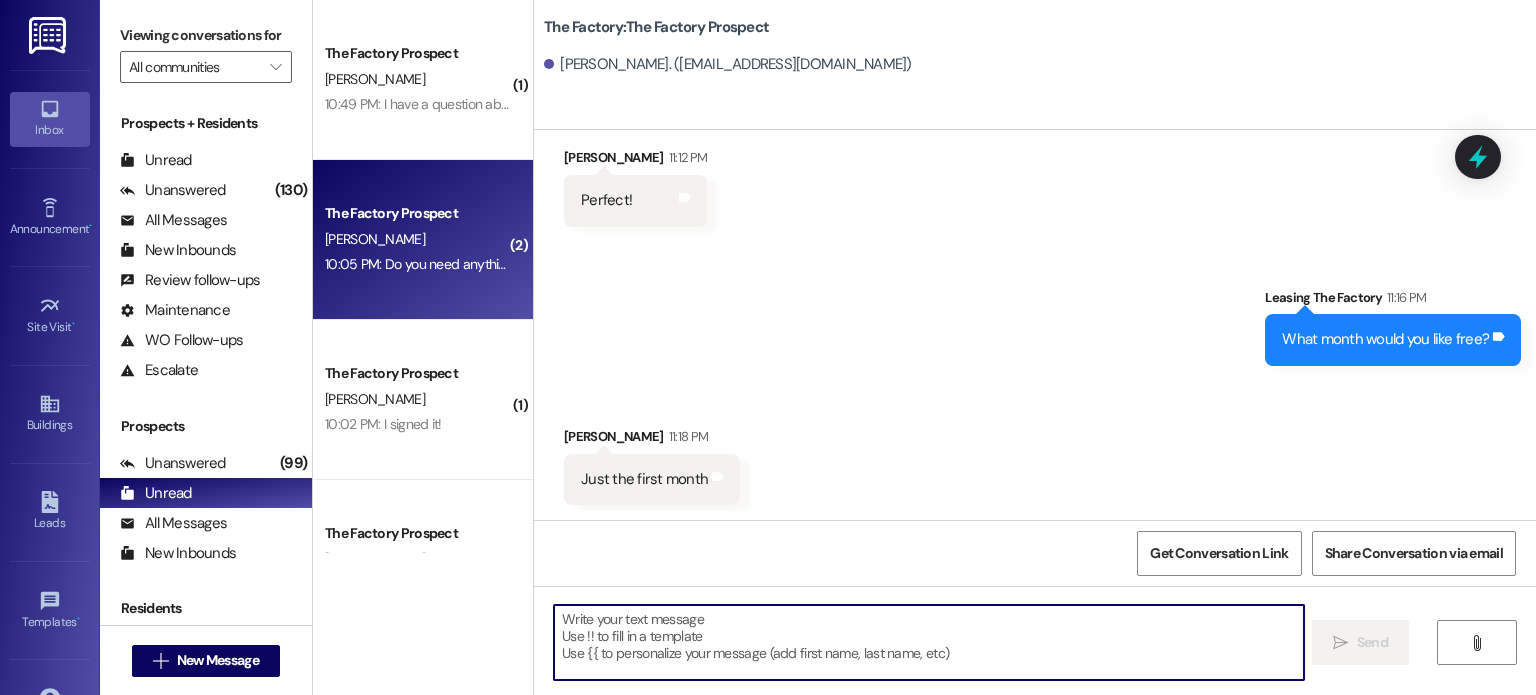 click at bounding box center (928, 642) 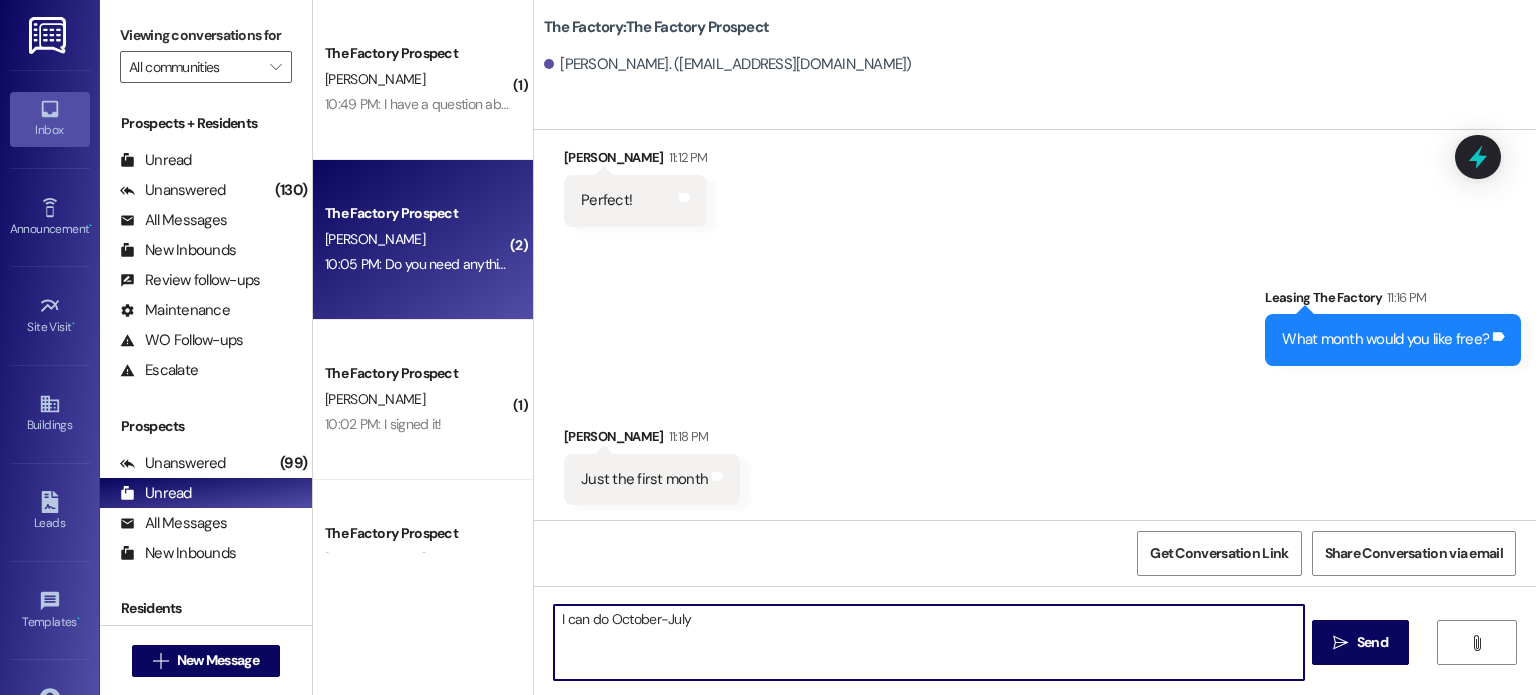 type on "I can do October-July!" 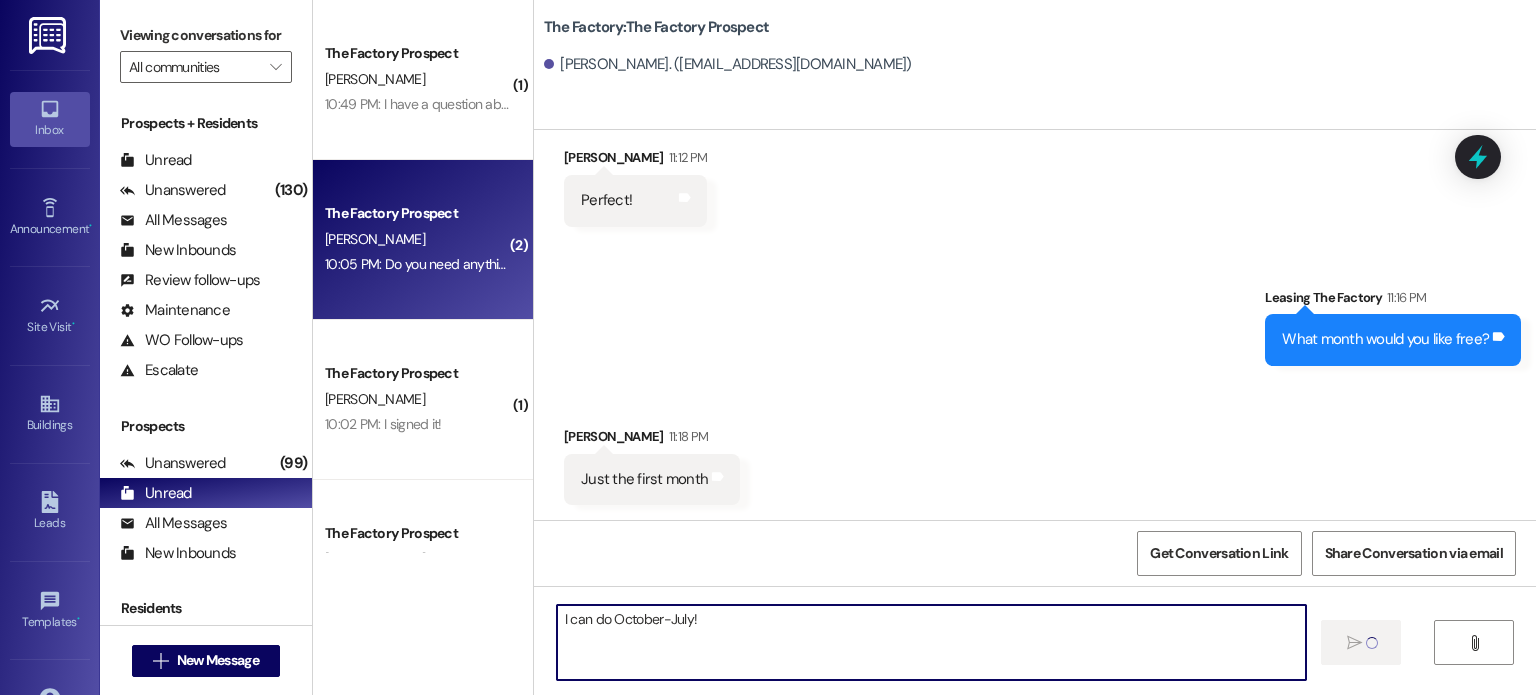 type 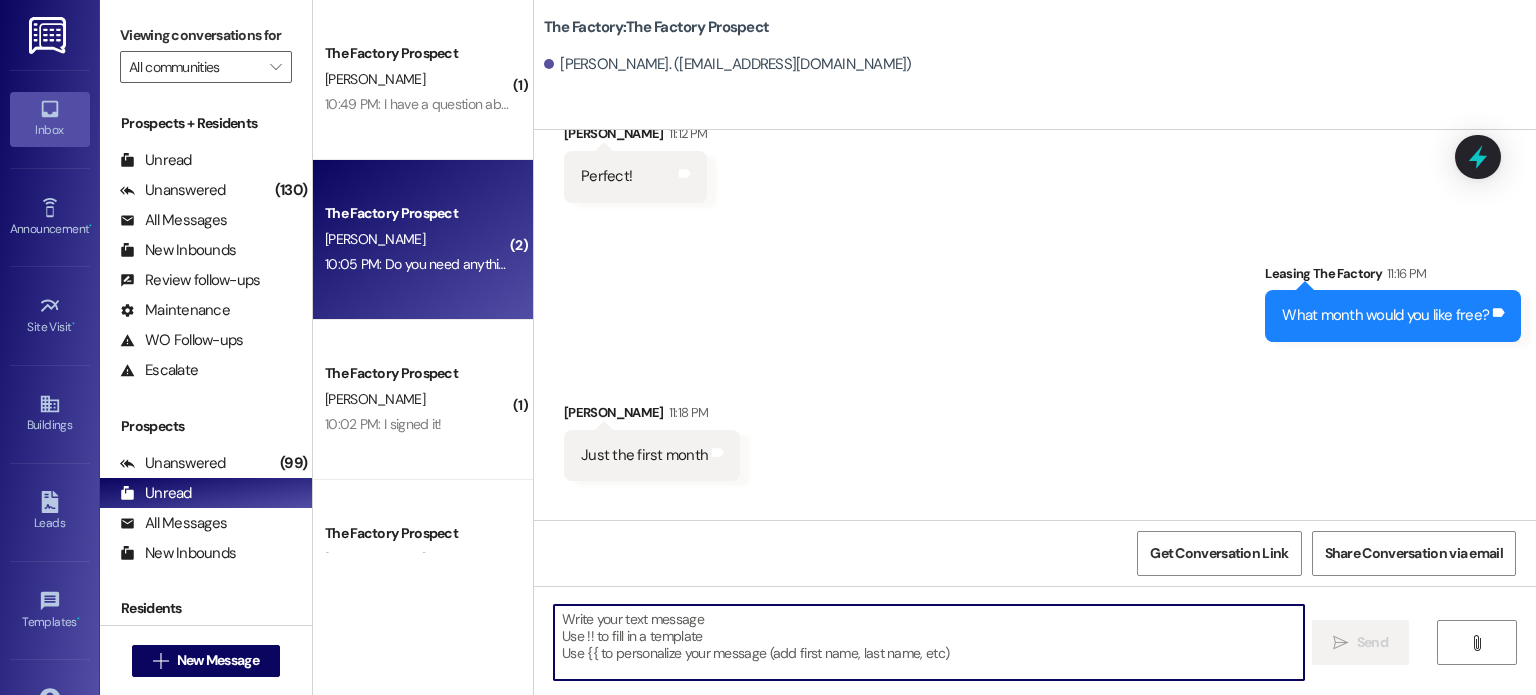 scroll, scrollTop: 3184, scrollLeft: 0, axis: vertical 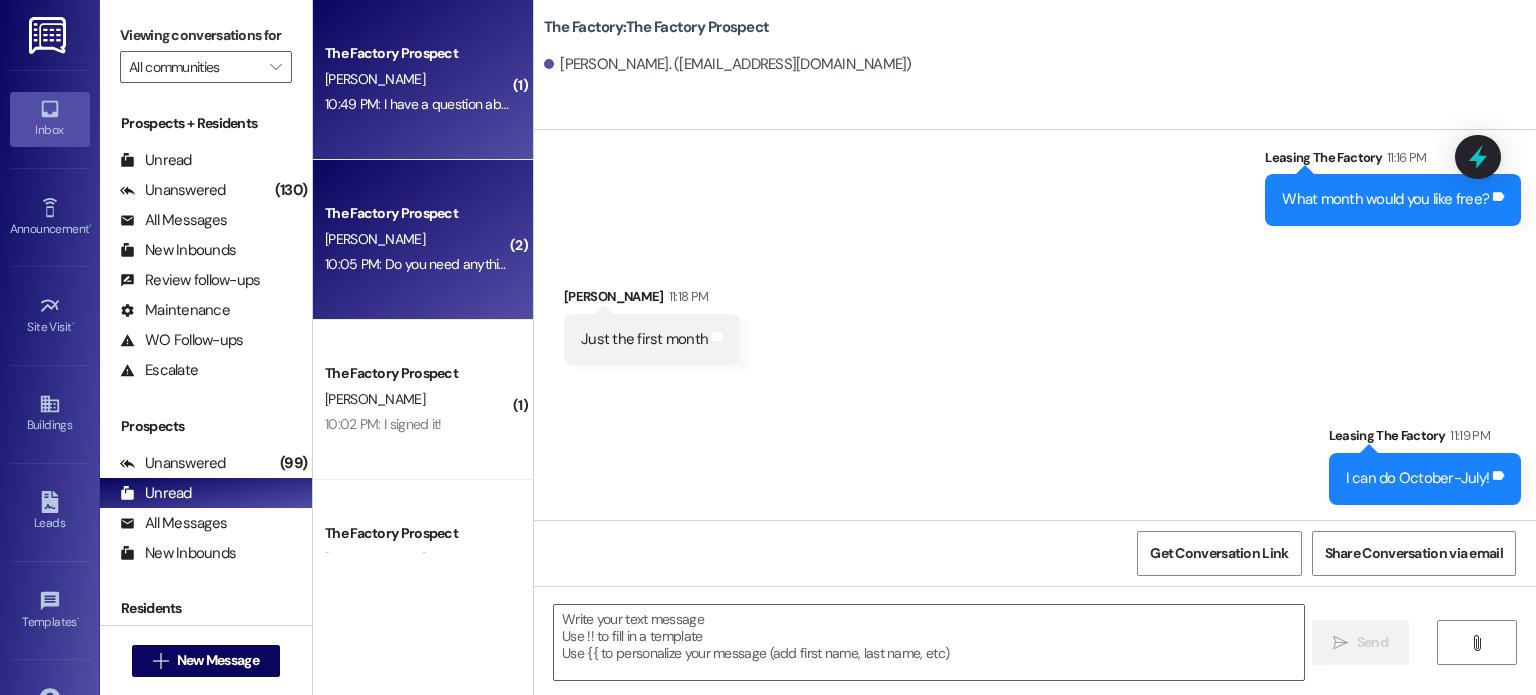 click on "10:49 PM: I have a question about the lease length. I thought he had chosen till the end of the e academic year not the end of [DATE].  10:49 PM: I have a question about the lease length. I thought he had chosen till the end of the e academic year not the end of [DATE]." at bounding box center [707, 104] 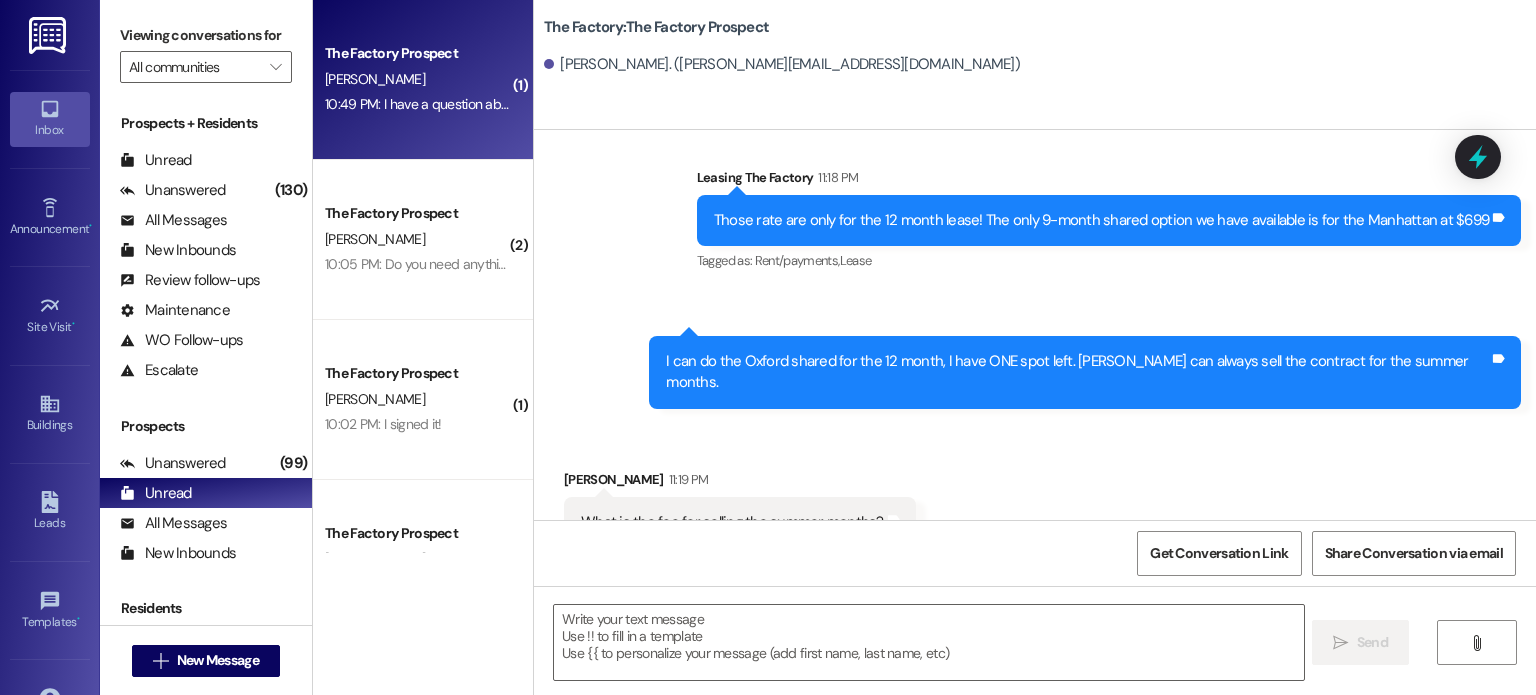scroll, scrollTop: 1868, scrollLeft: 0, axis: vertical 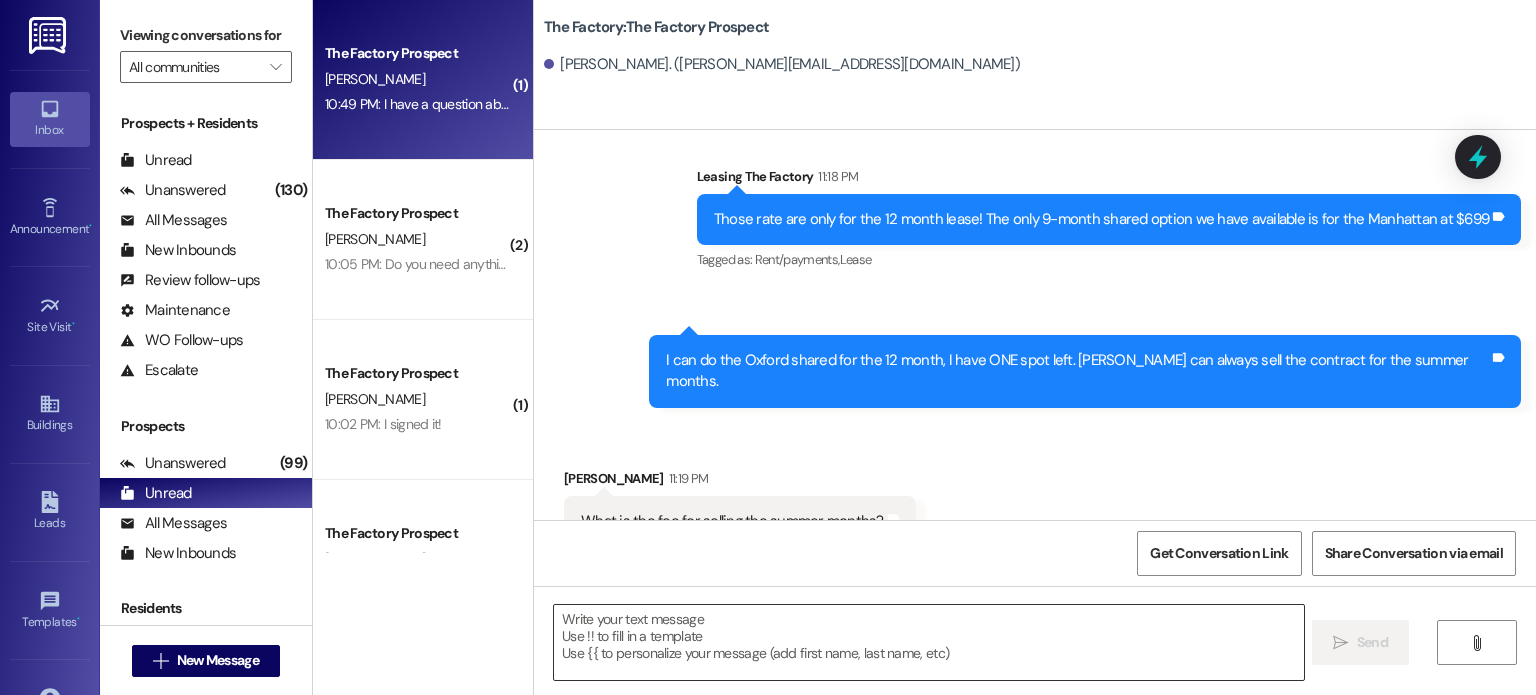 click at bounding box center [928, 642] 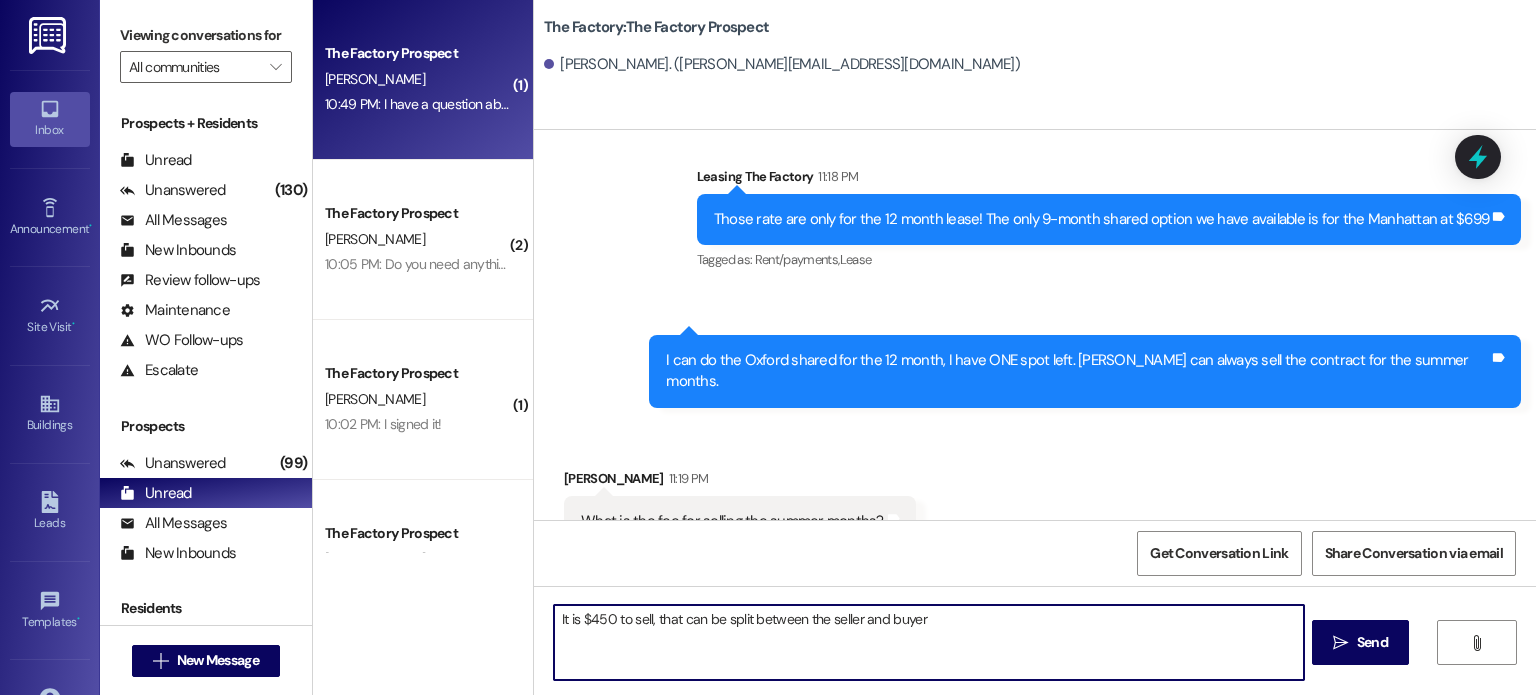 click on "It is $450 to sell, that can be split between the seller and buyer" at bounding box center [928, 642] 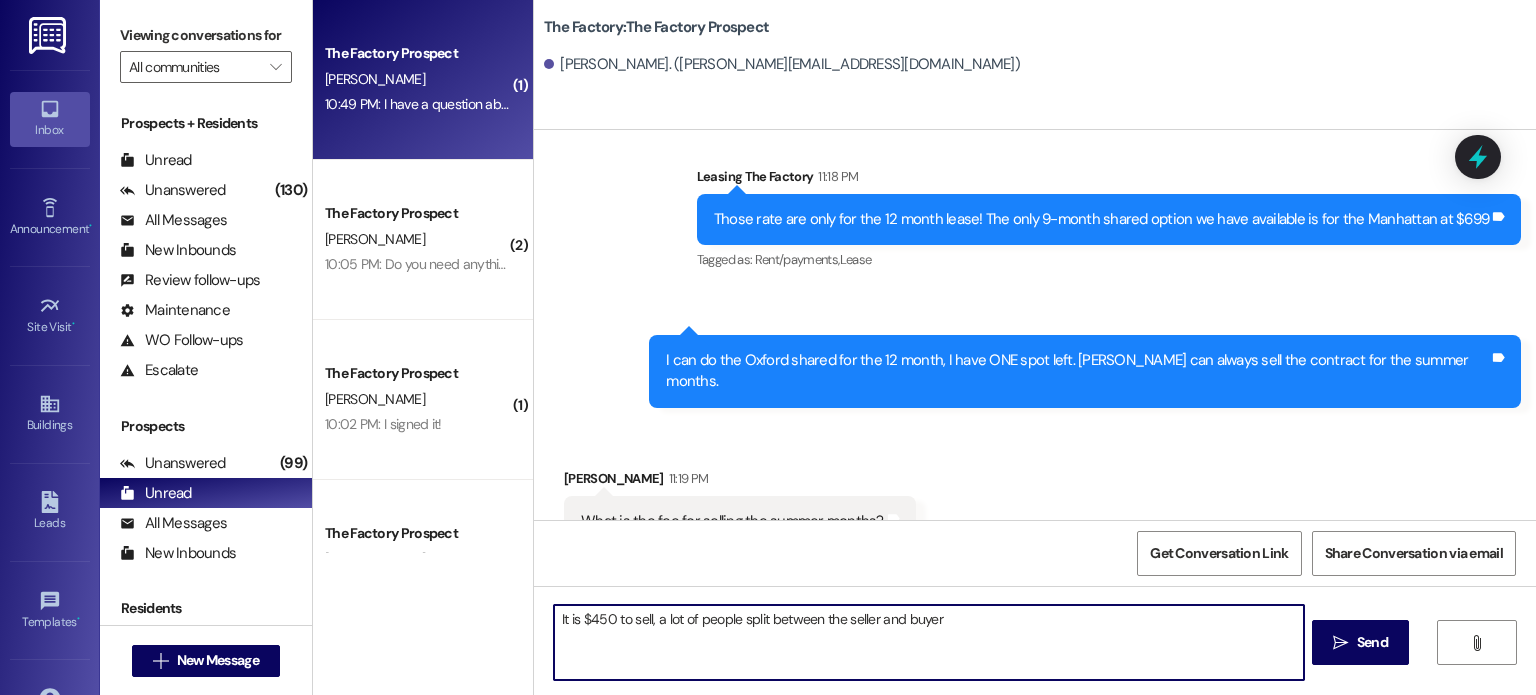 click on "It is $450 to sell, a lot of people split between the seller and buyer" at bounding box center [928, 642] 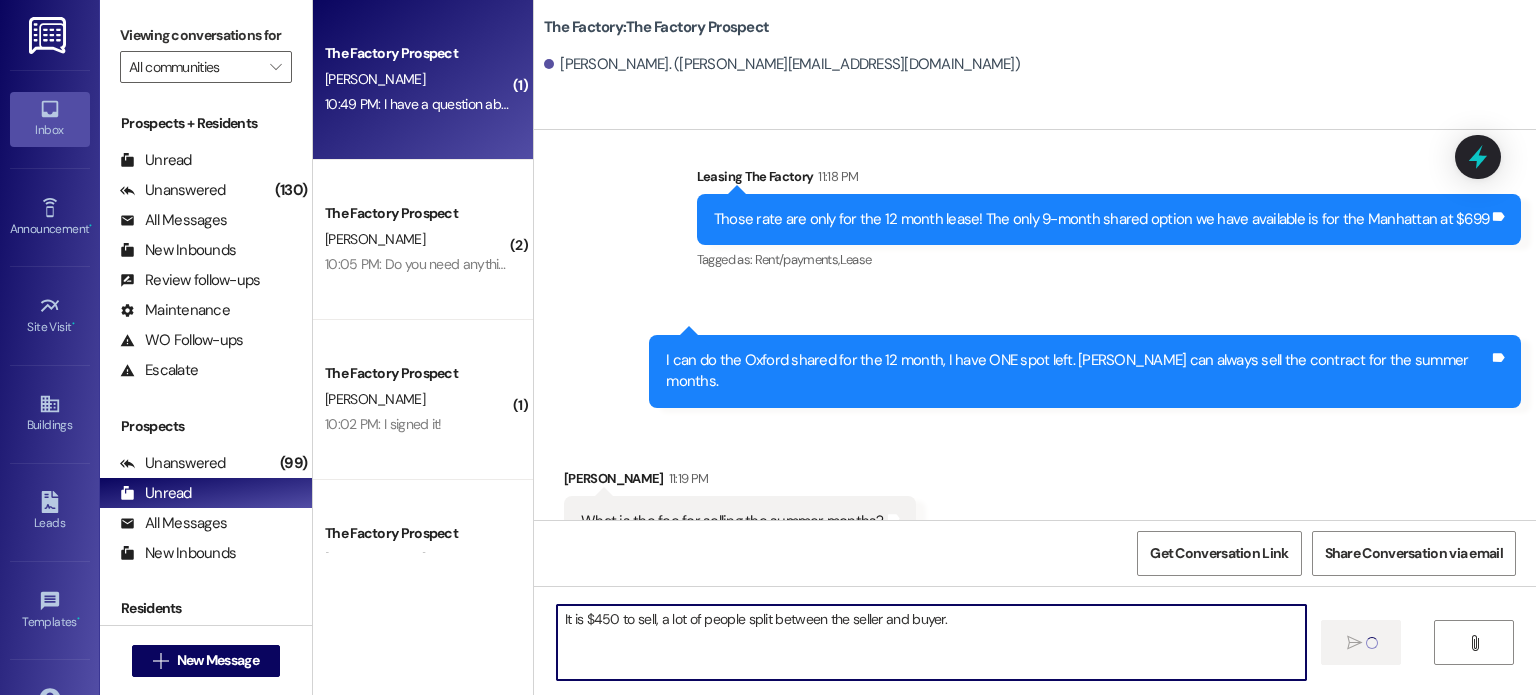 type 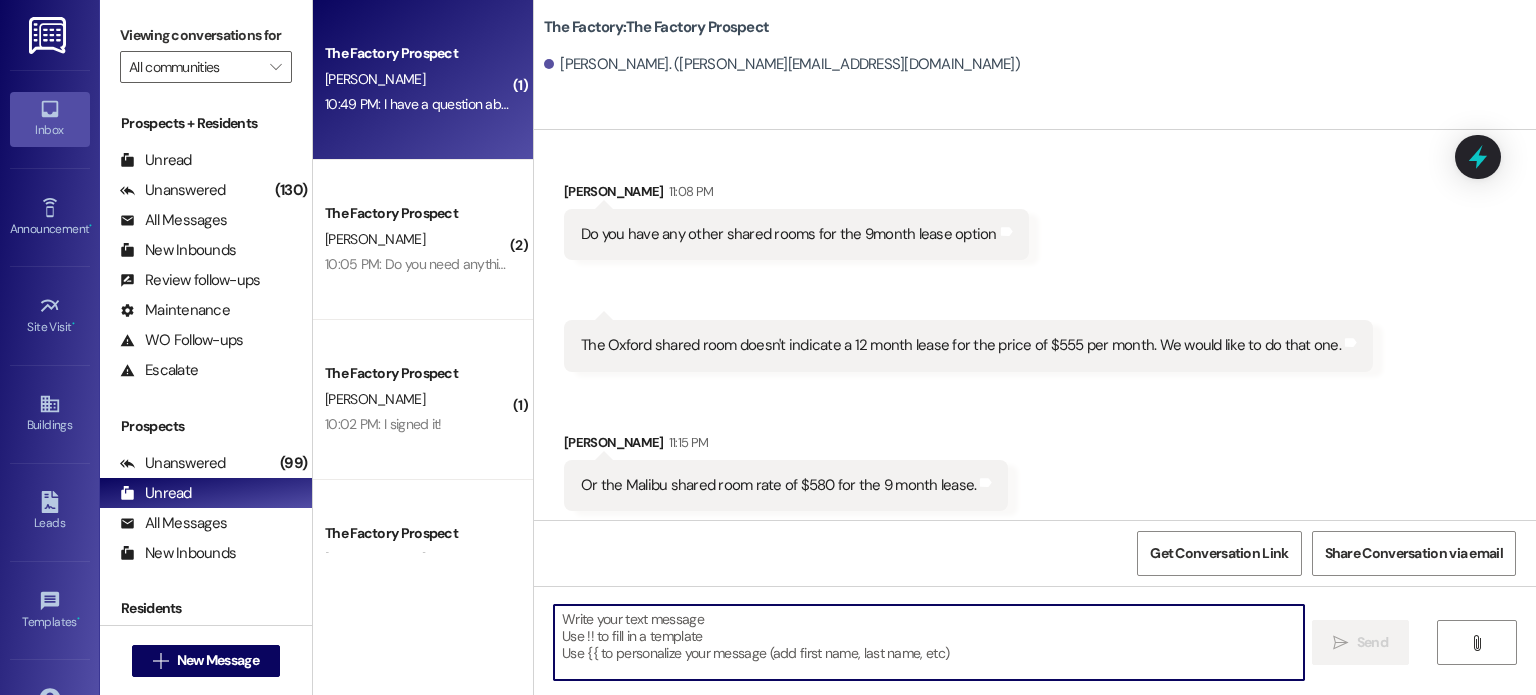 scroll, scrollTop: 1868, scrollLeft: 0, axis: vertical 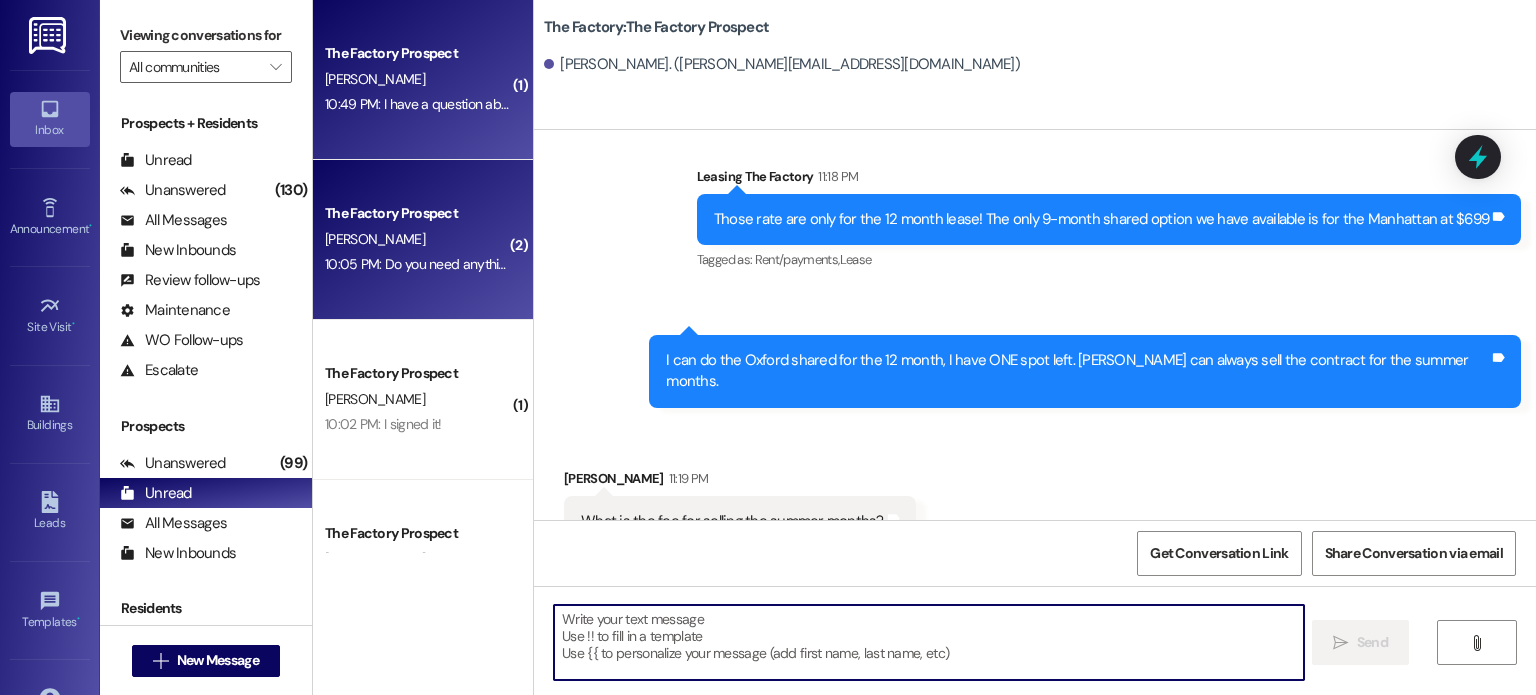 click on "10:05 PM: Do you need anything else from us 10:05 PM: Do you need anything else from us" at bounding box center (417, 264) 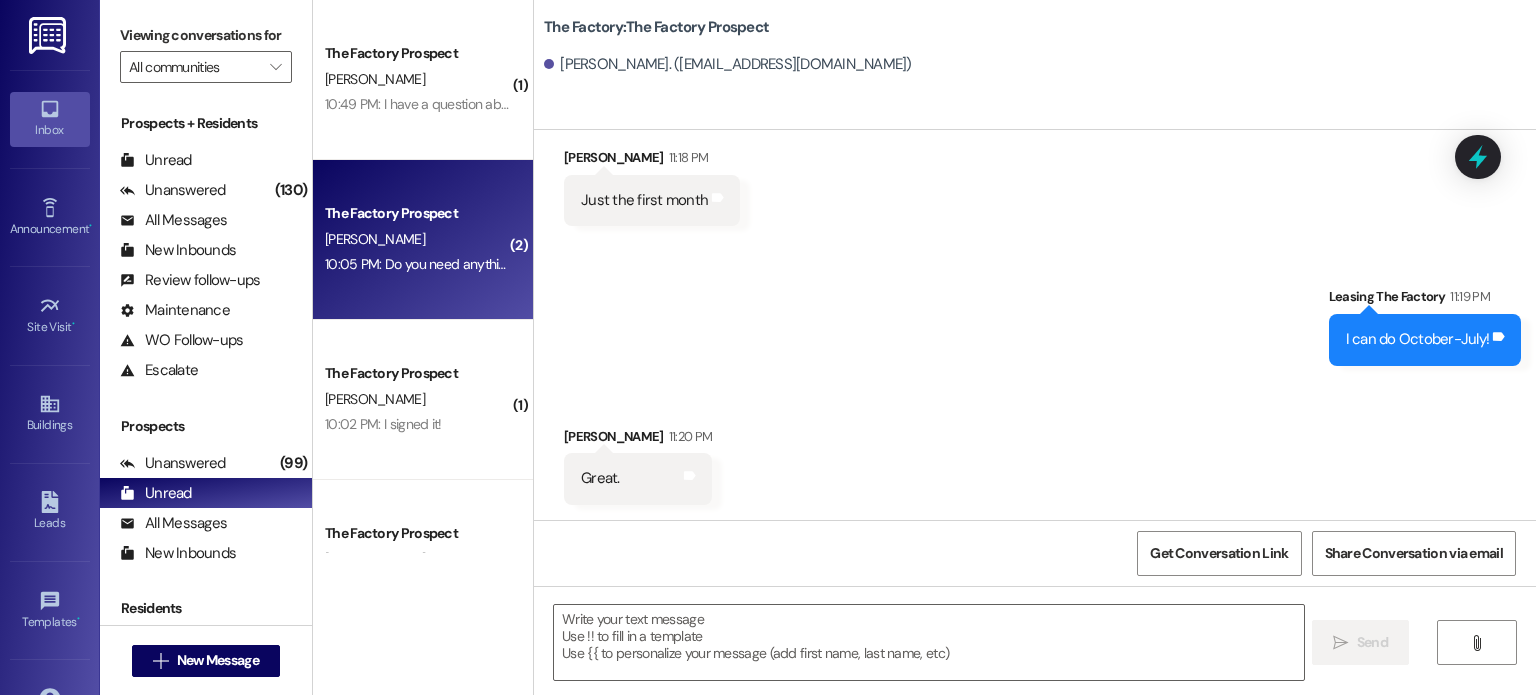scroll, scrollTop: 3324, scrollLeft: 0, axis: vertical 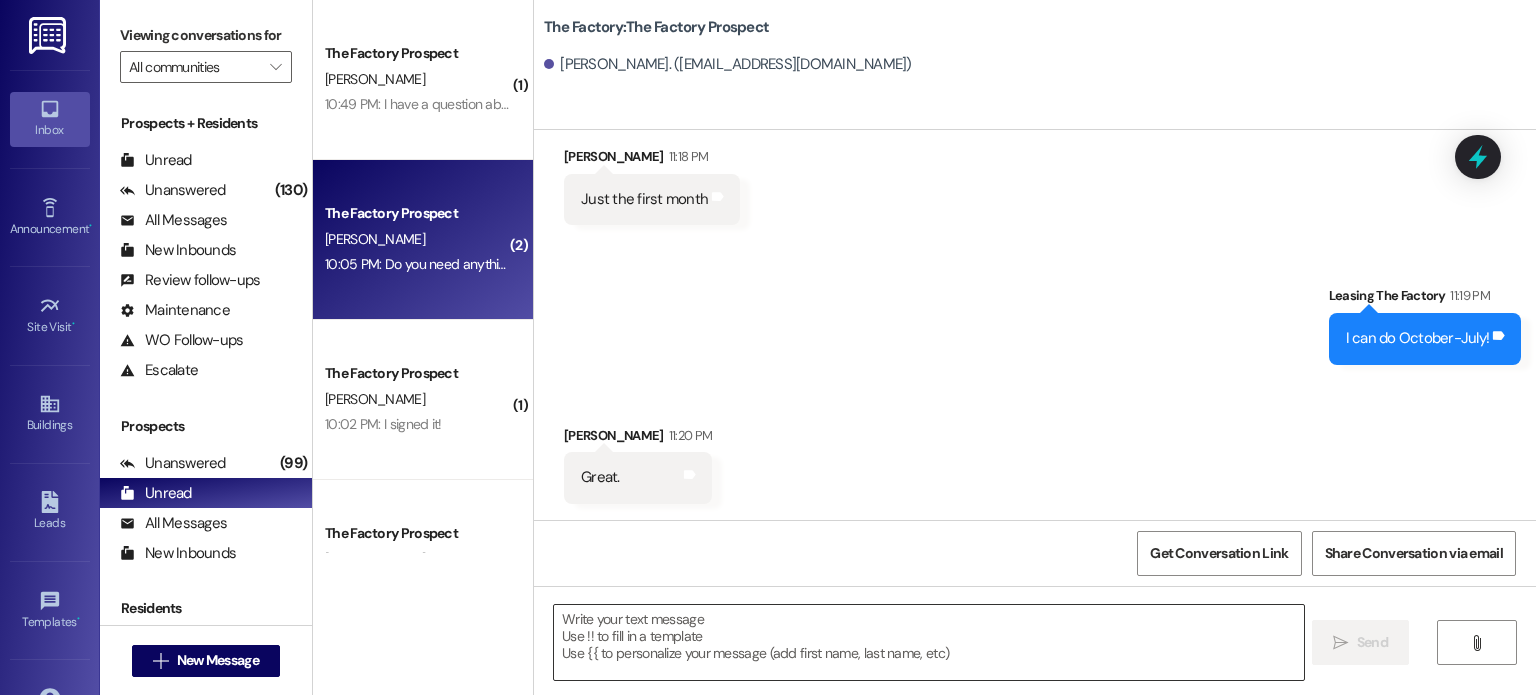 click at bounding box center [928, 642] 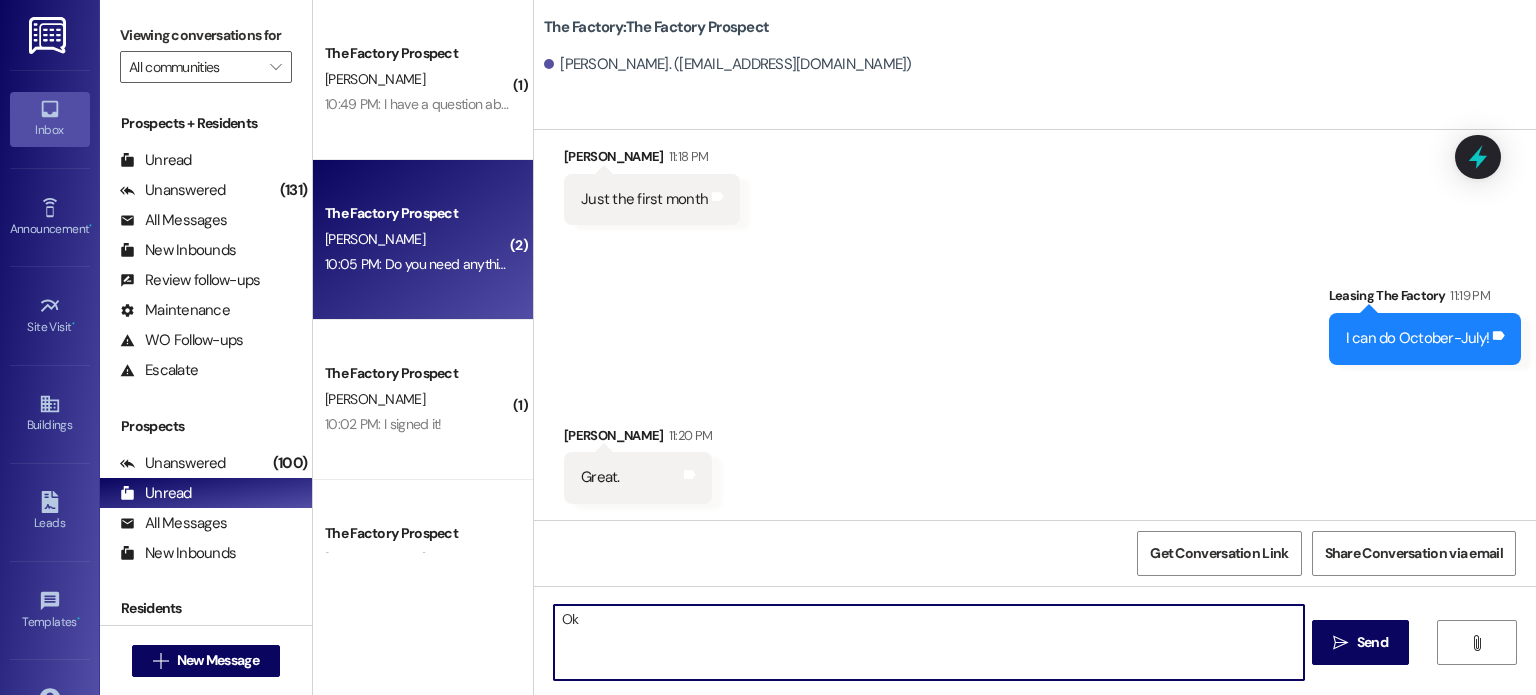 type on "O" 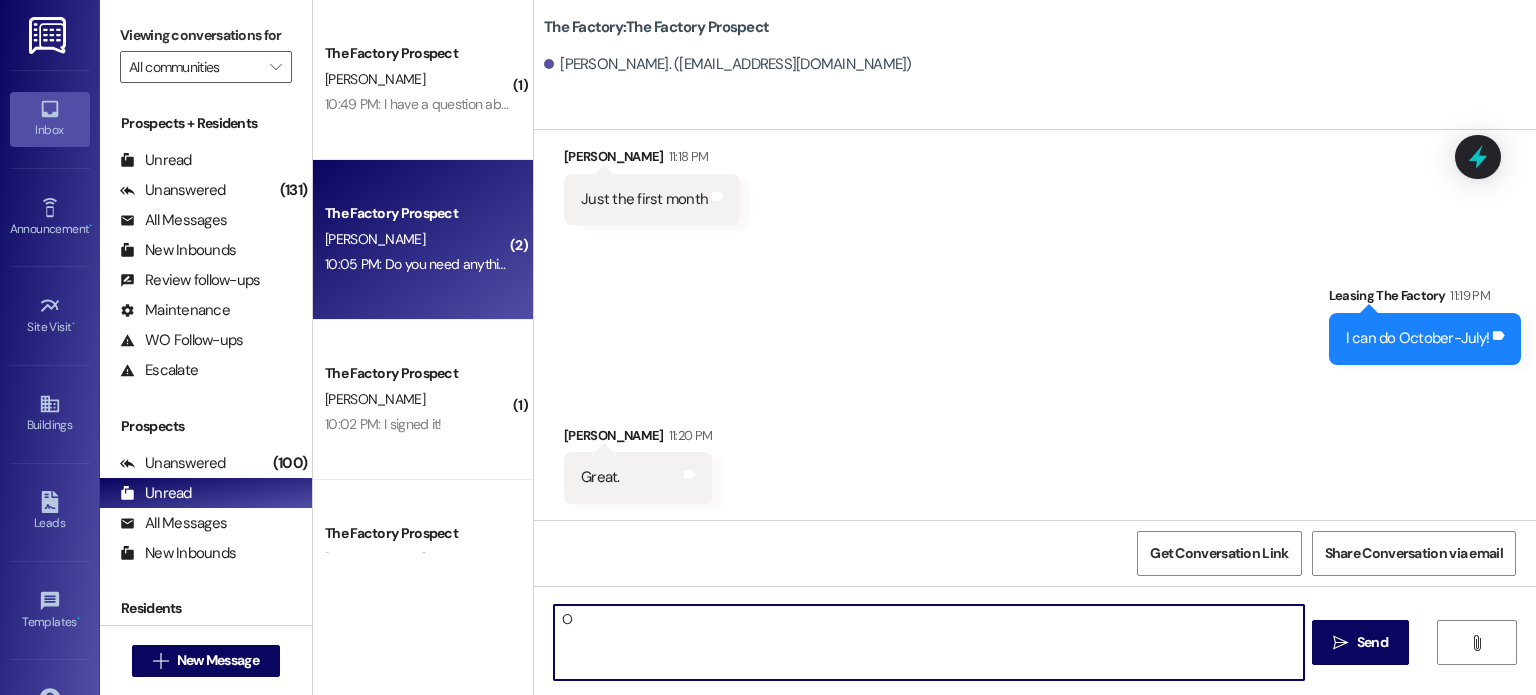 type 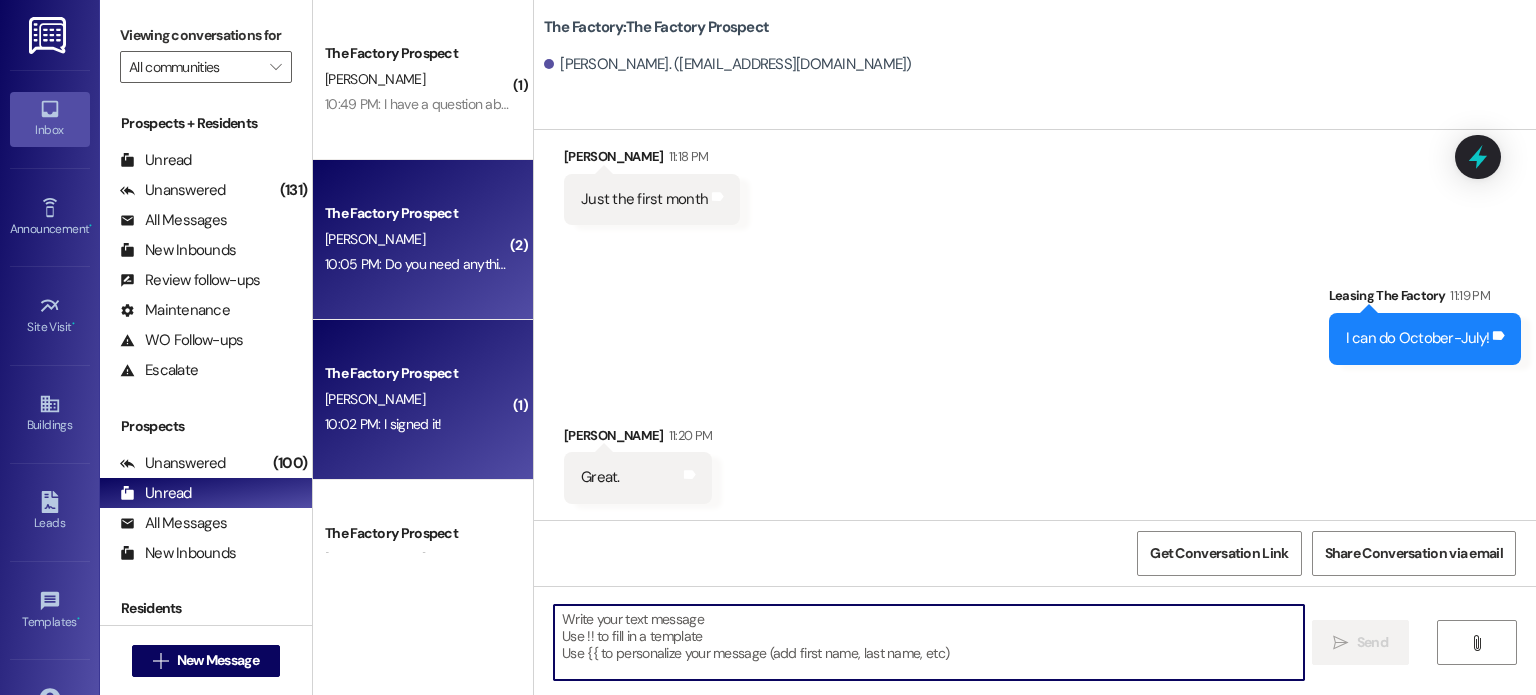 scroll, scrollTop: 407, scrollLeft: 0, axis: vertical 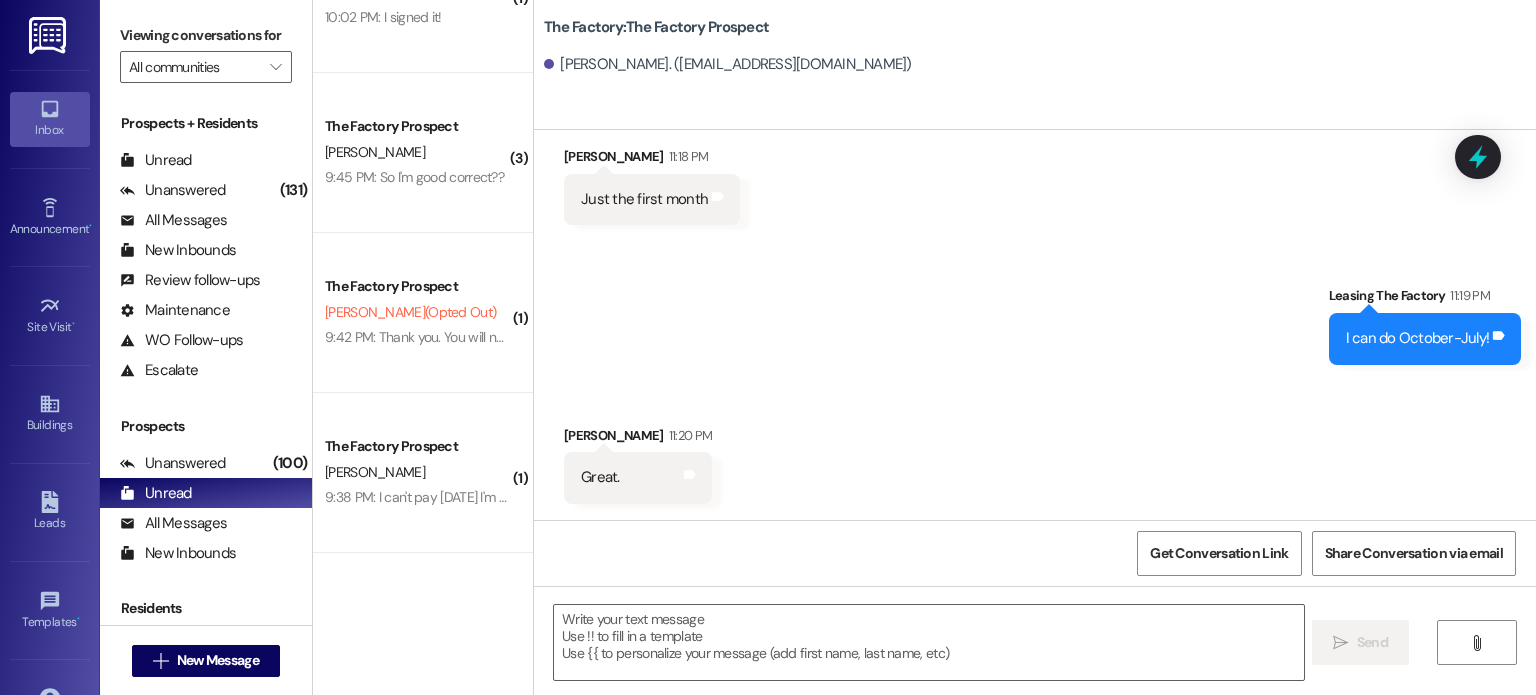 click on " New Message" at bounding box center [206, 661] 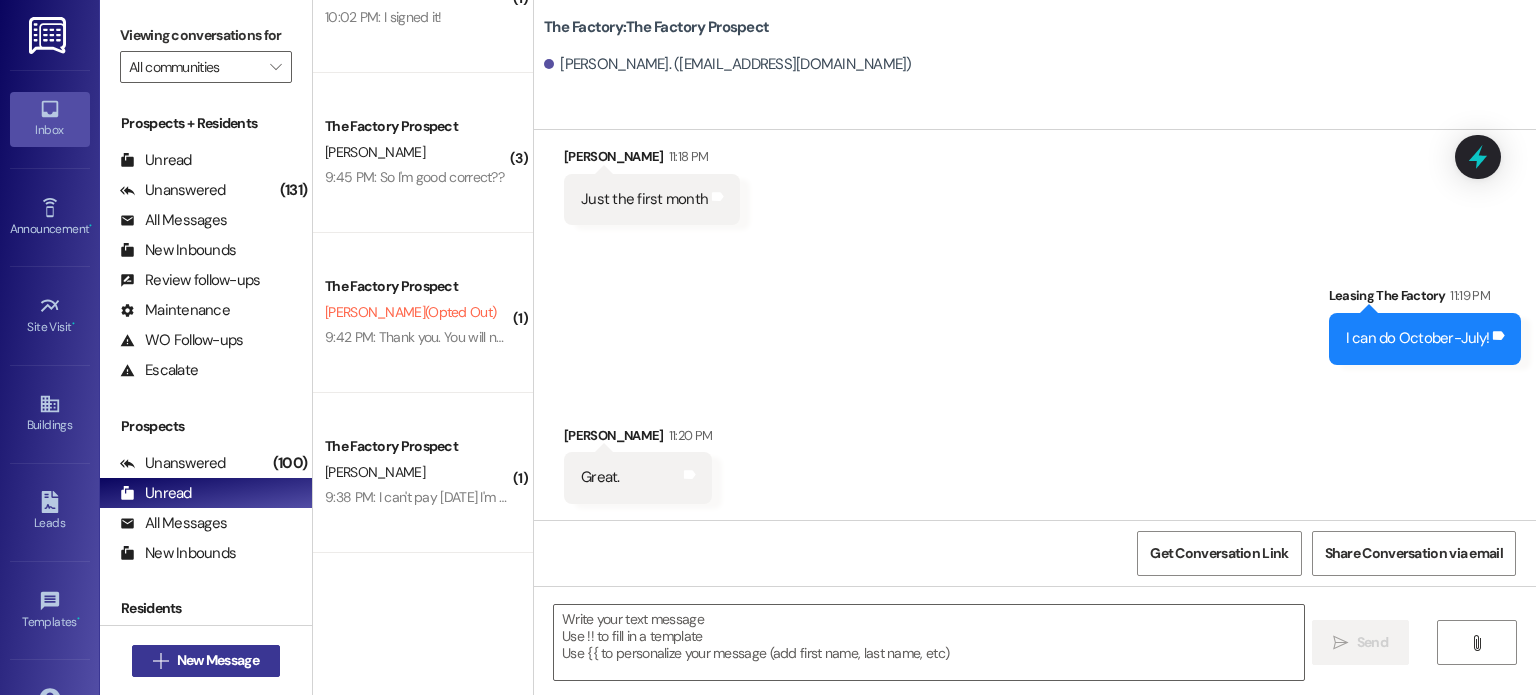 click on "New Message" at bounding box center [218, 660] 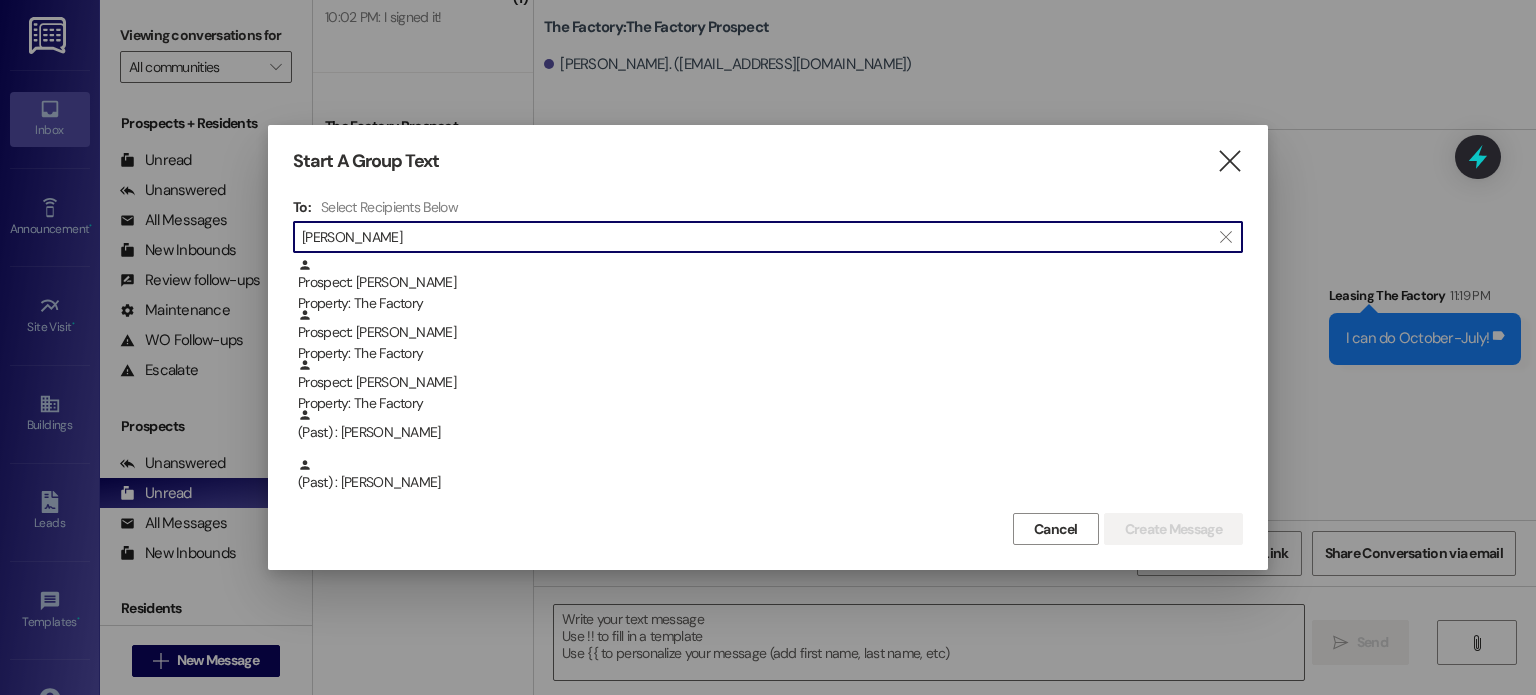 type on "[PERSON_NAME]" 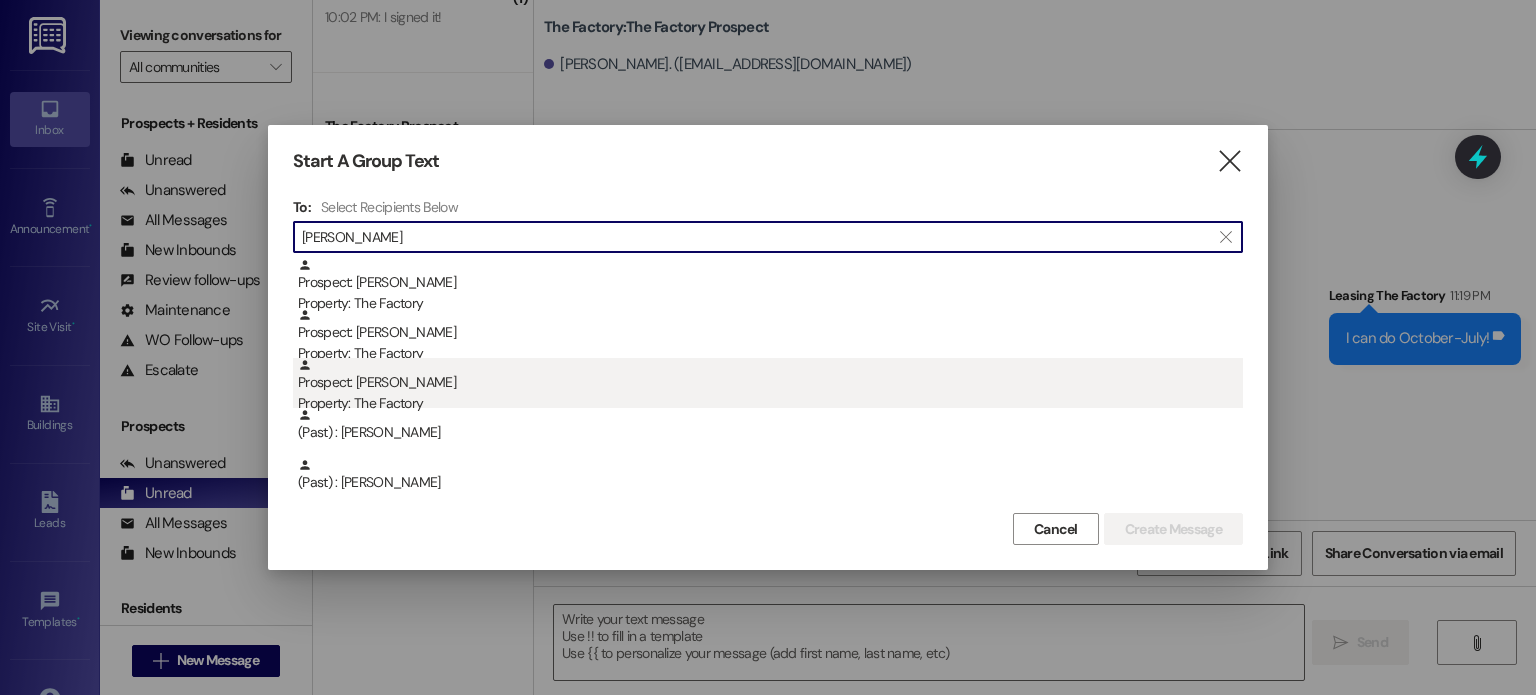 click on "Prospect: [PERSON_NAME] Property: The Factory" at bounding box center (770, 386) 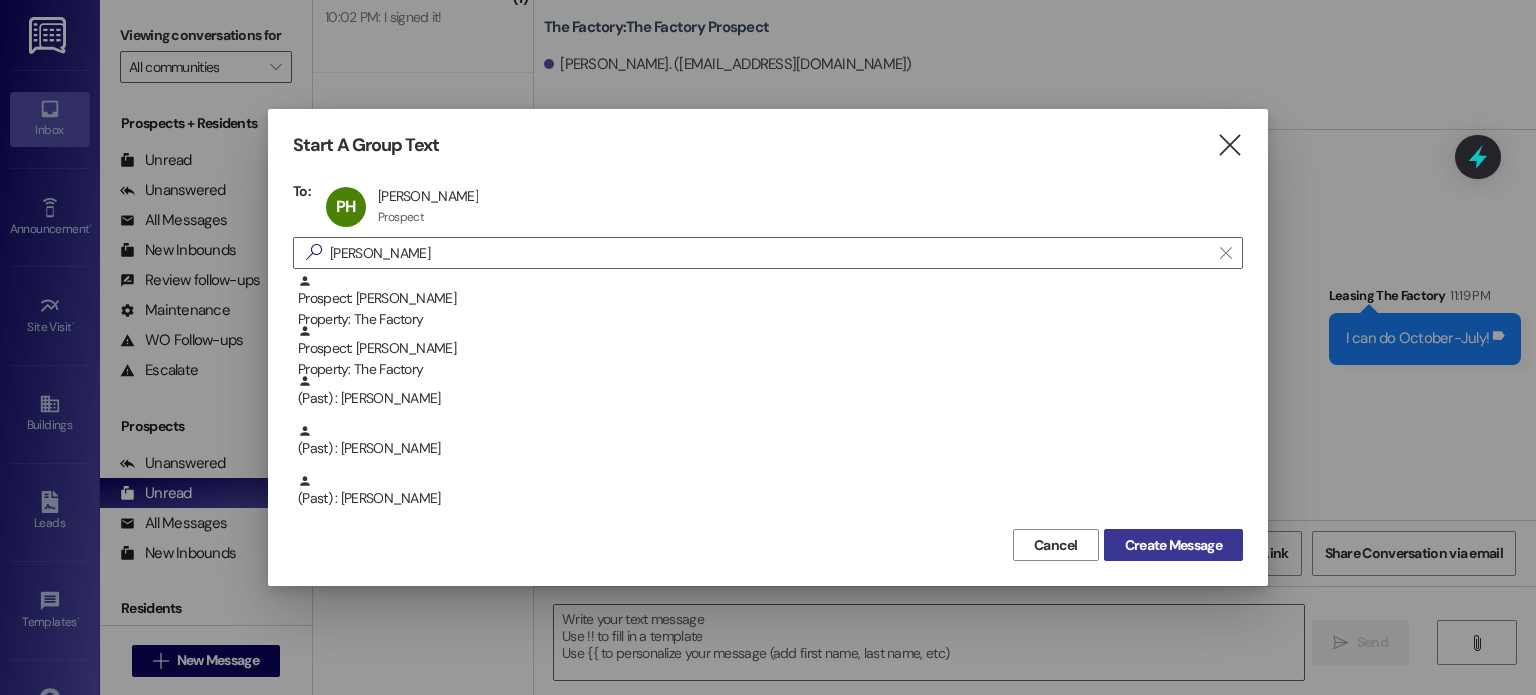 click on "Create Message" at bounding box center (1173, 545) 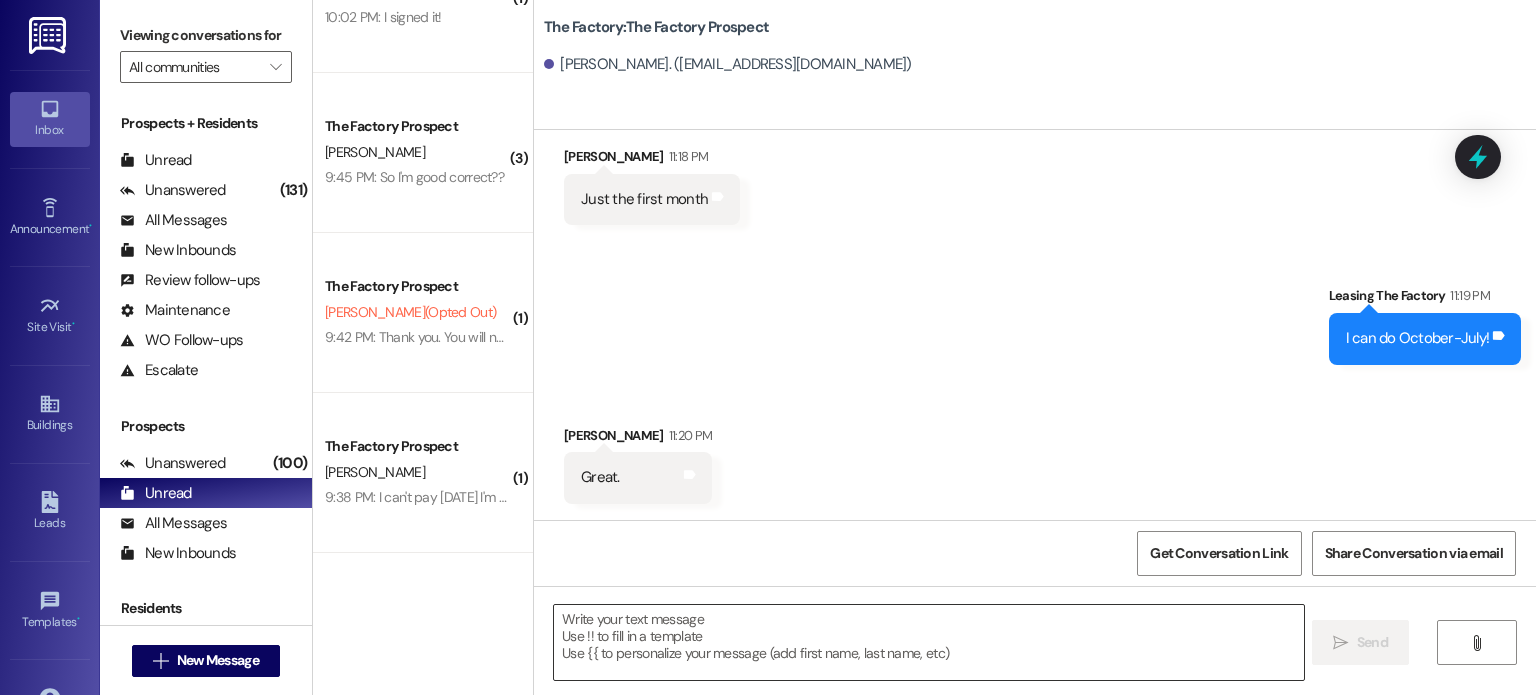 click at bounding box center (928, 642) 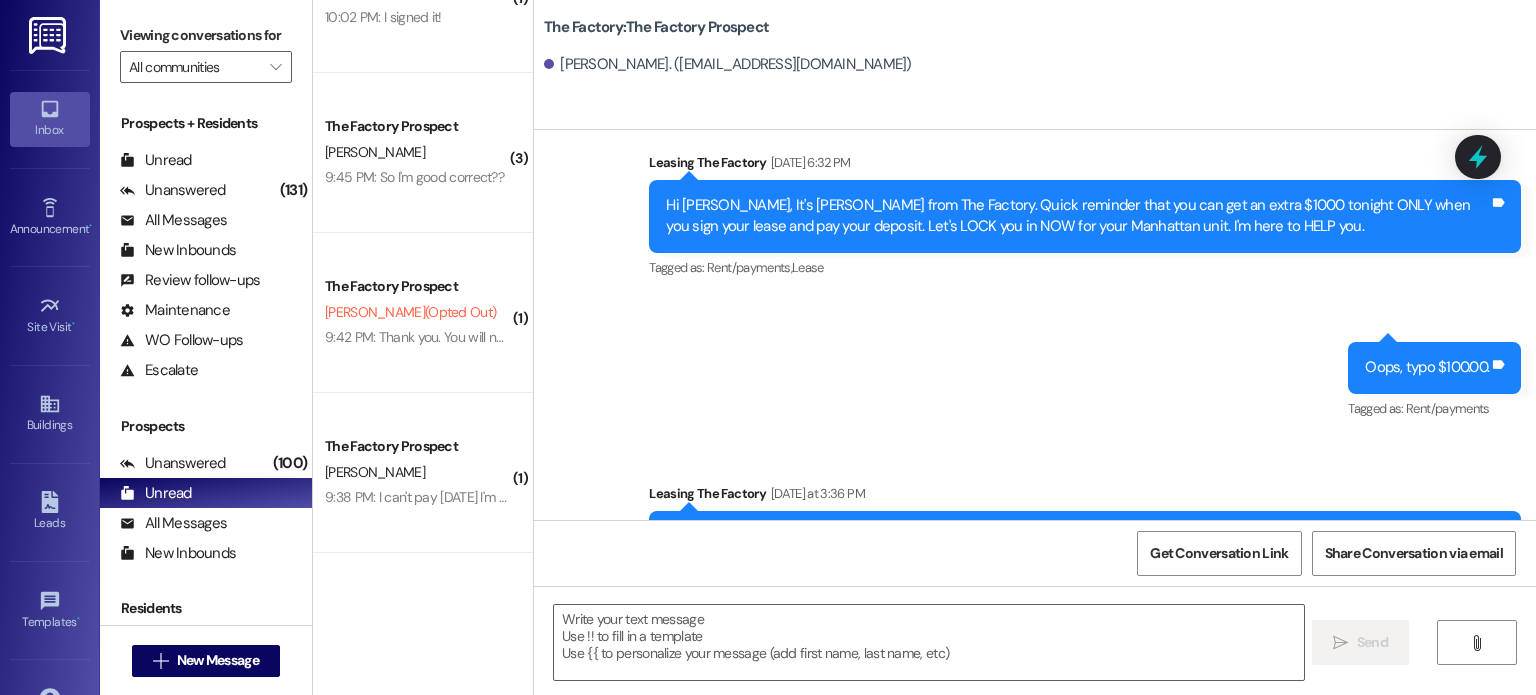 scroll, scrollTop: 1447, scrollLeft: 0, axis: vertical 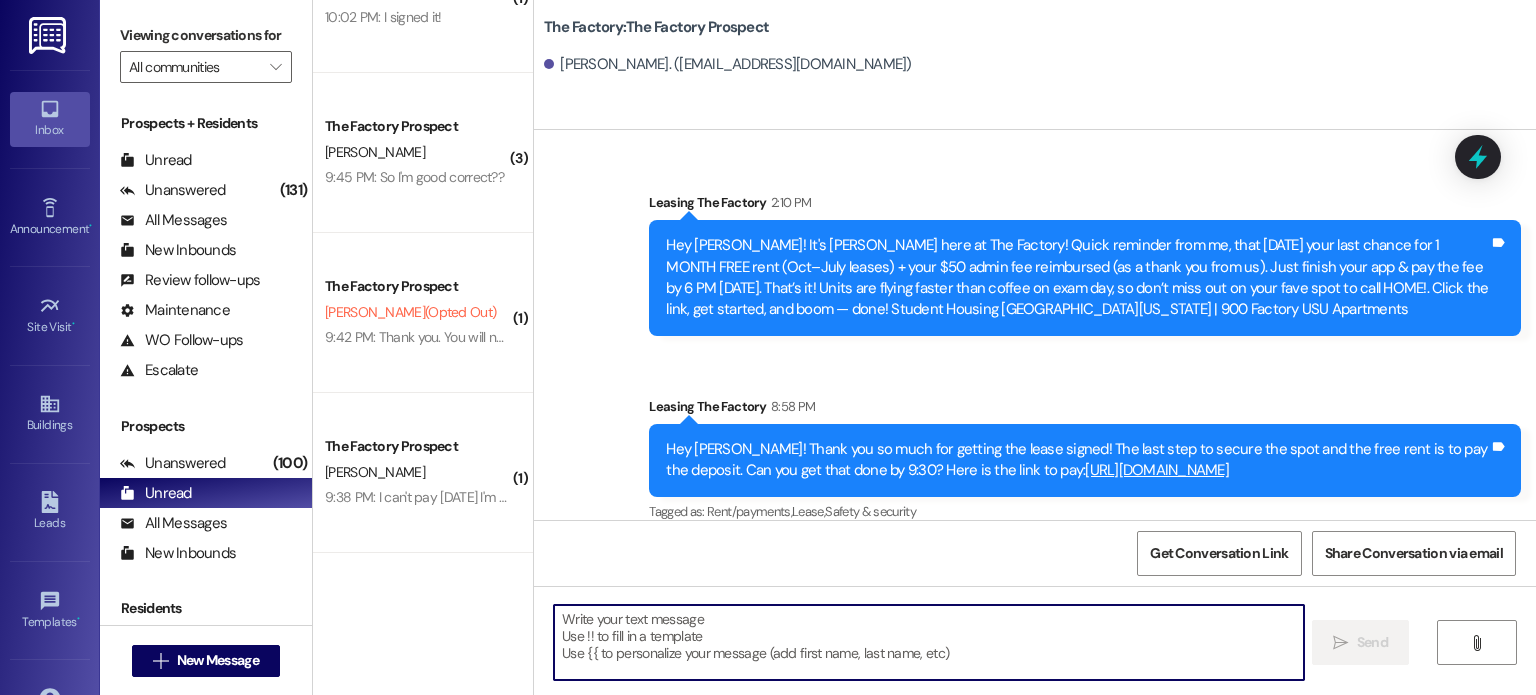 click at bounding box center [928, 642] 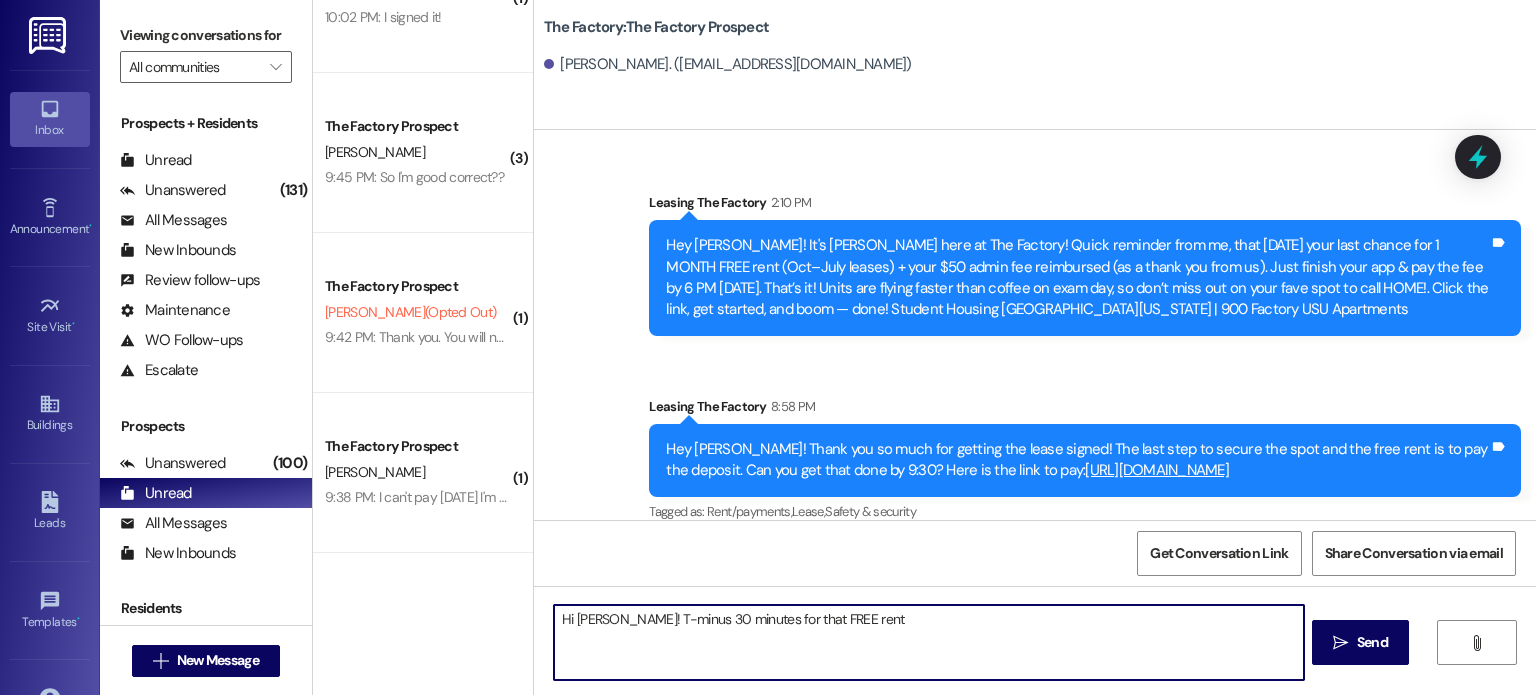 type on "Hi [PERSON_NAME]! T-minus 30 minutes for that FREE rent!" 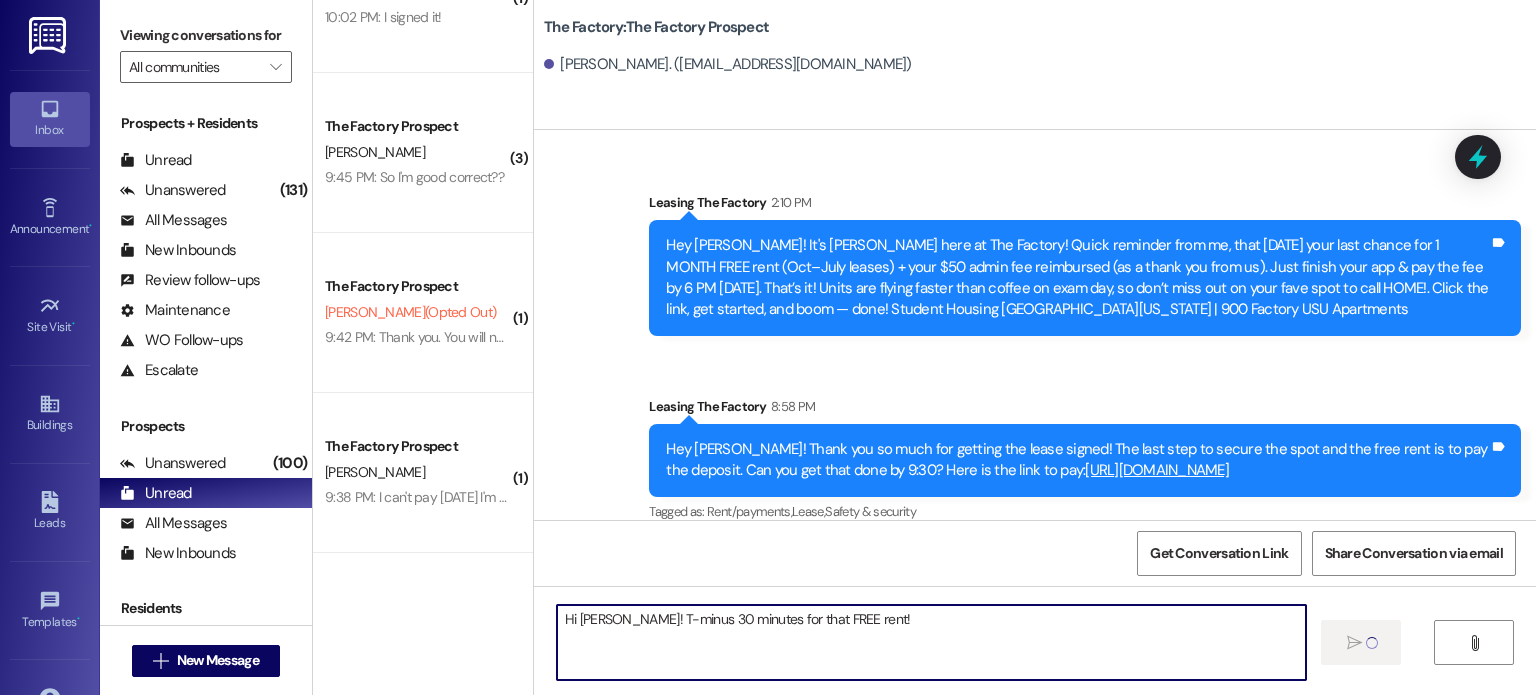 type 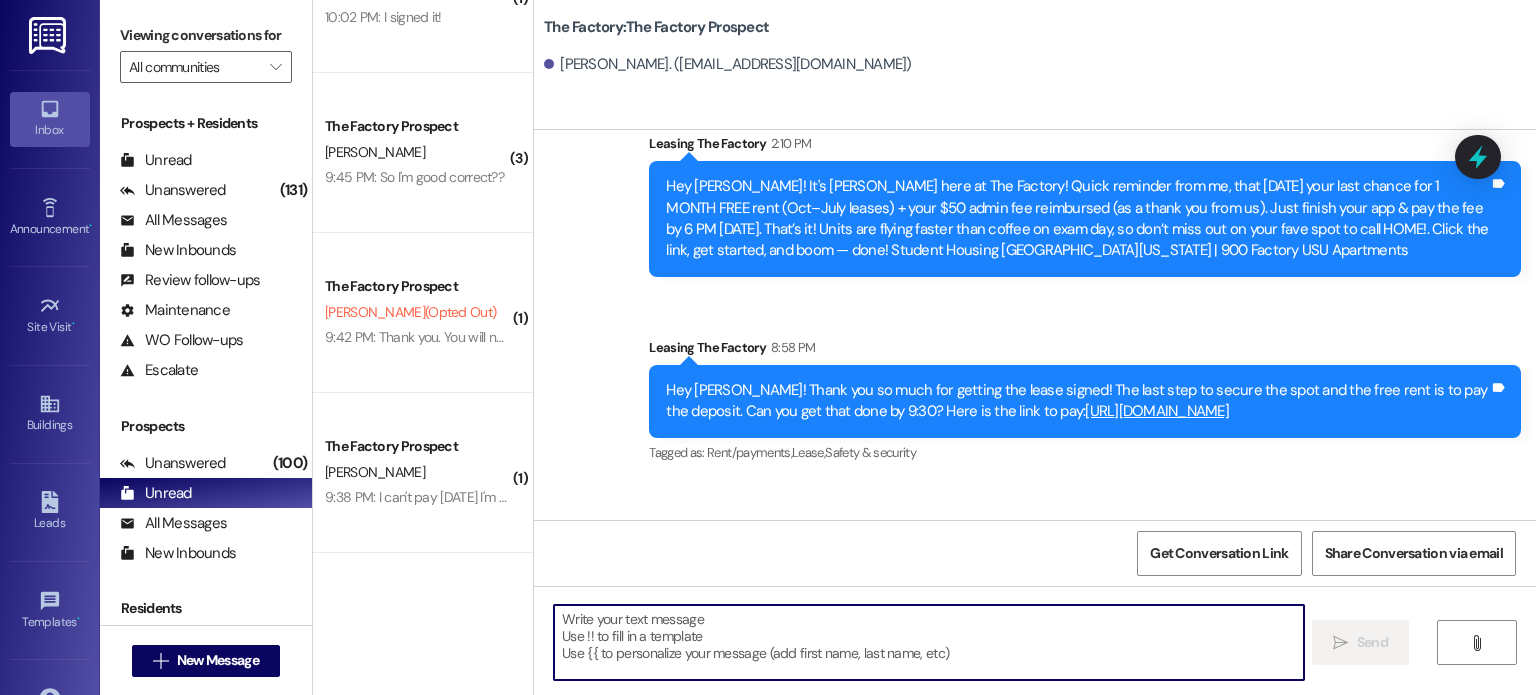 scroll, scrollTop: 1586, scrollLeft: 0, axis: vertical 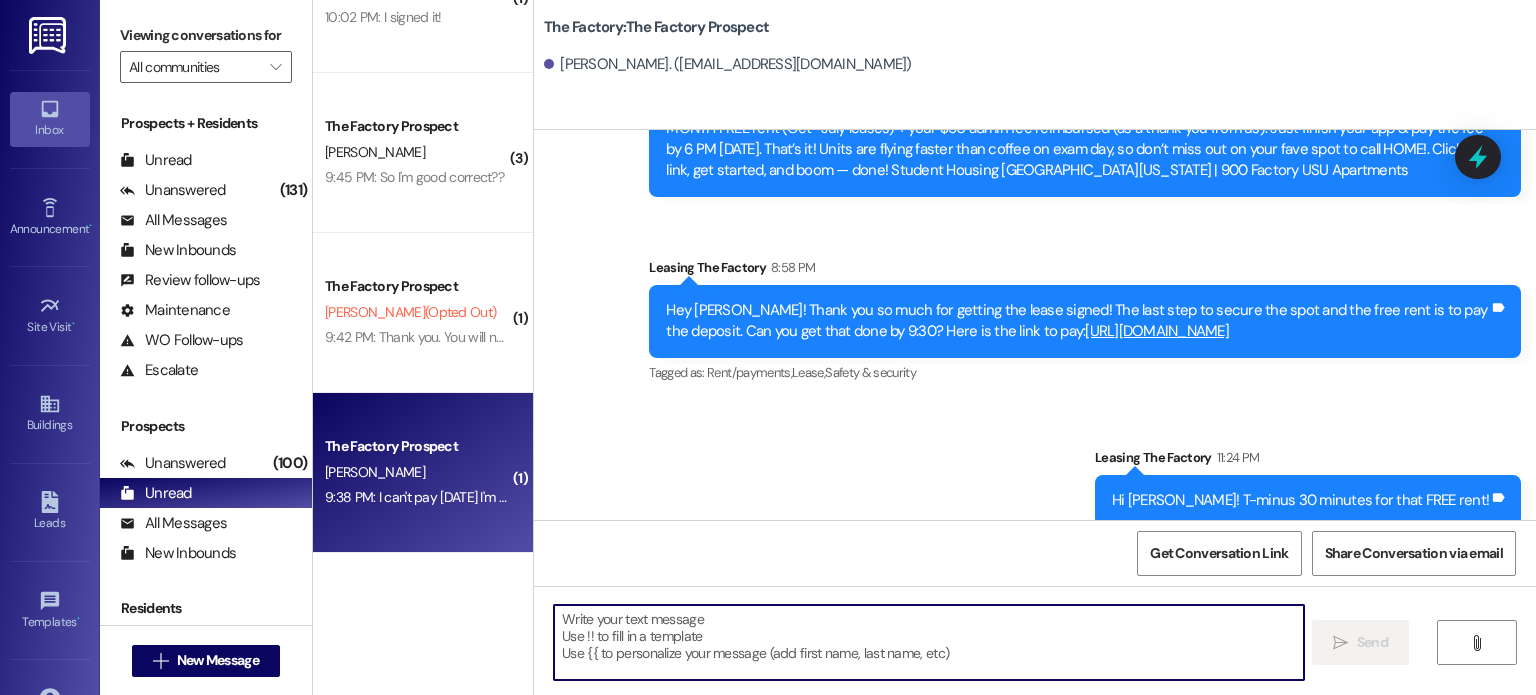 click on "The Factory Prospect" at bounding box center (417, 446) 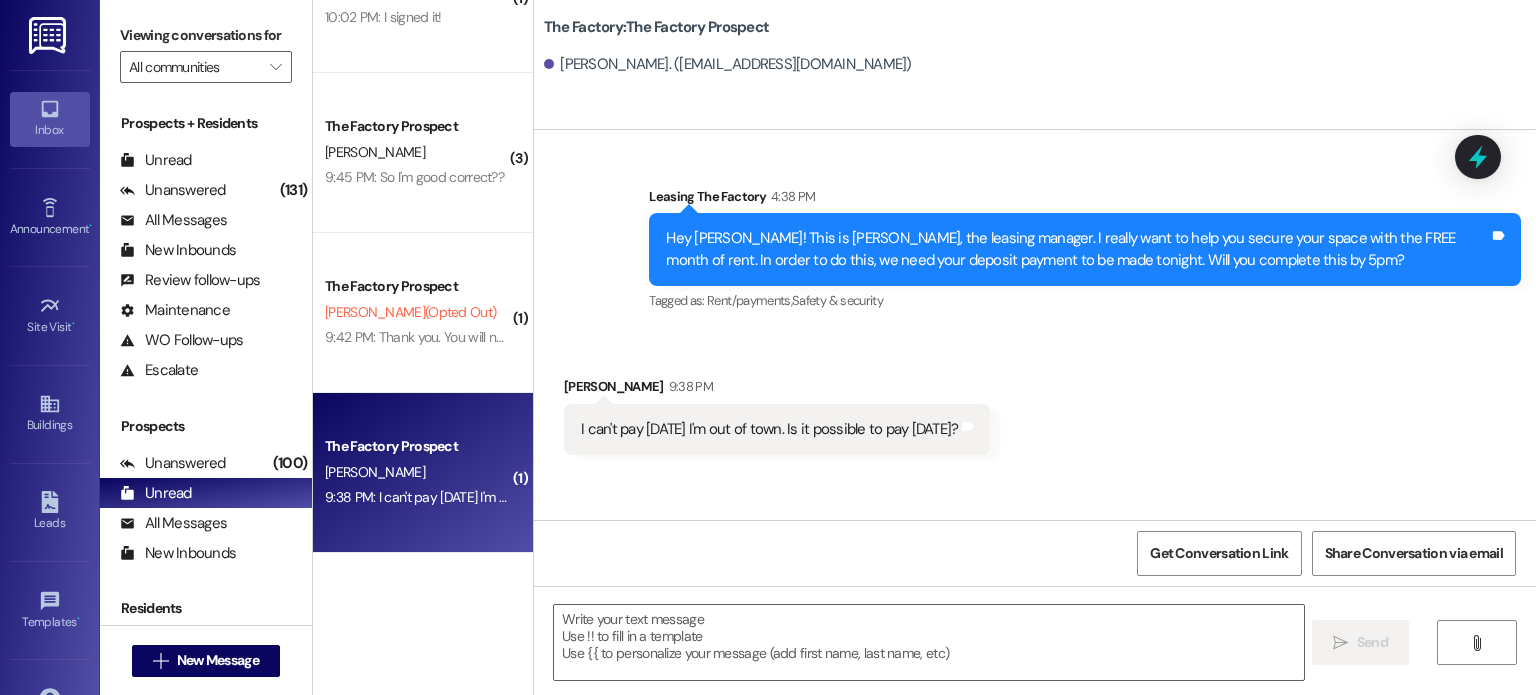 scroll, scrollTop: 687, scrollLeft: 0, axis: vertical 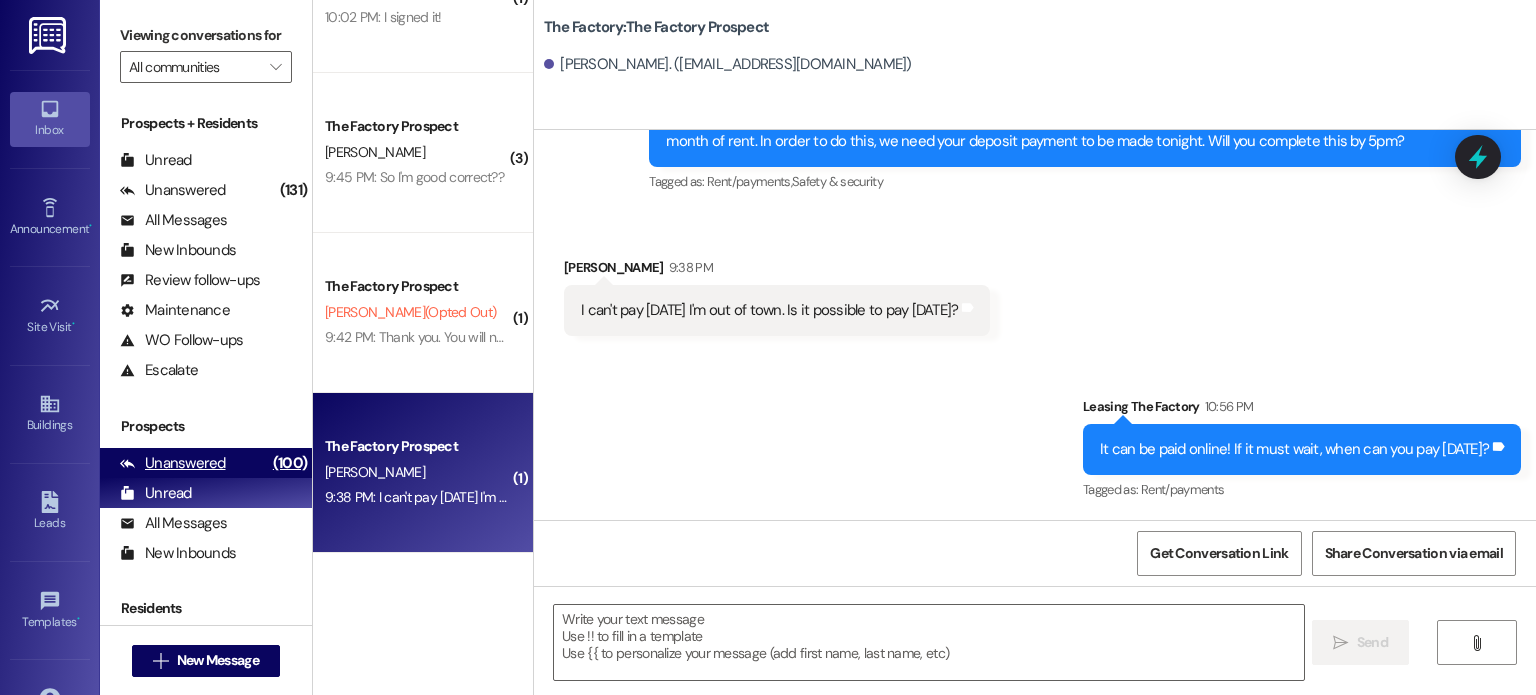 click on "Unanswered" at bounding box center (173, 463) 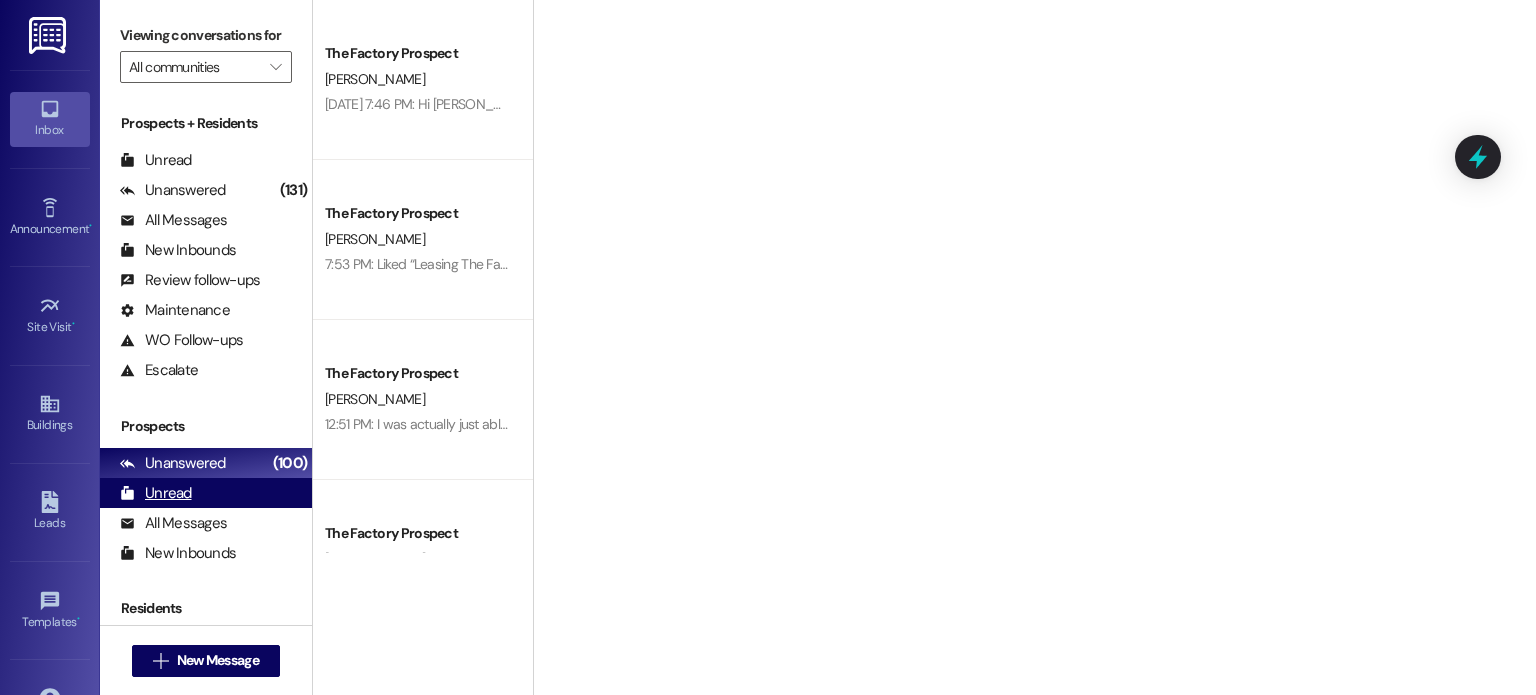 click on "Unread" at bounding box center [156, 493] 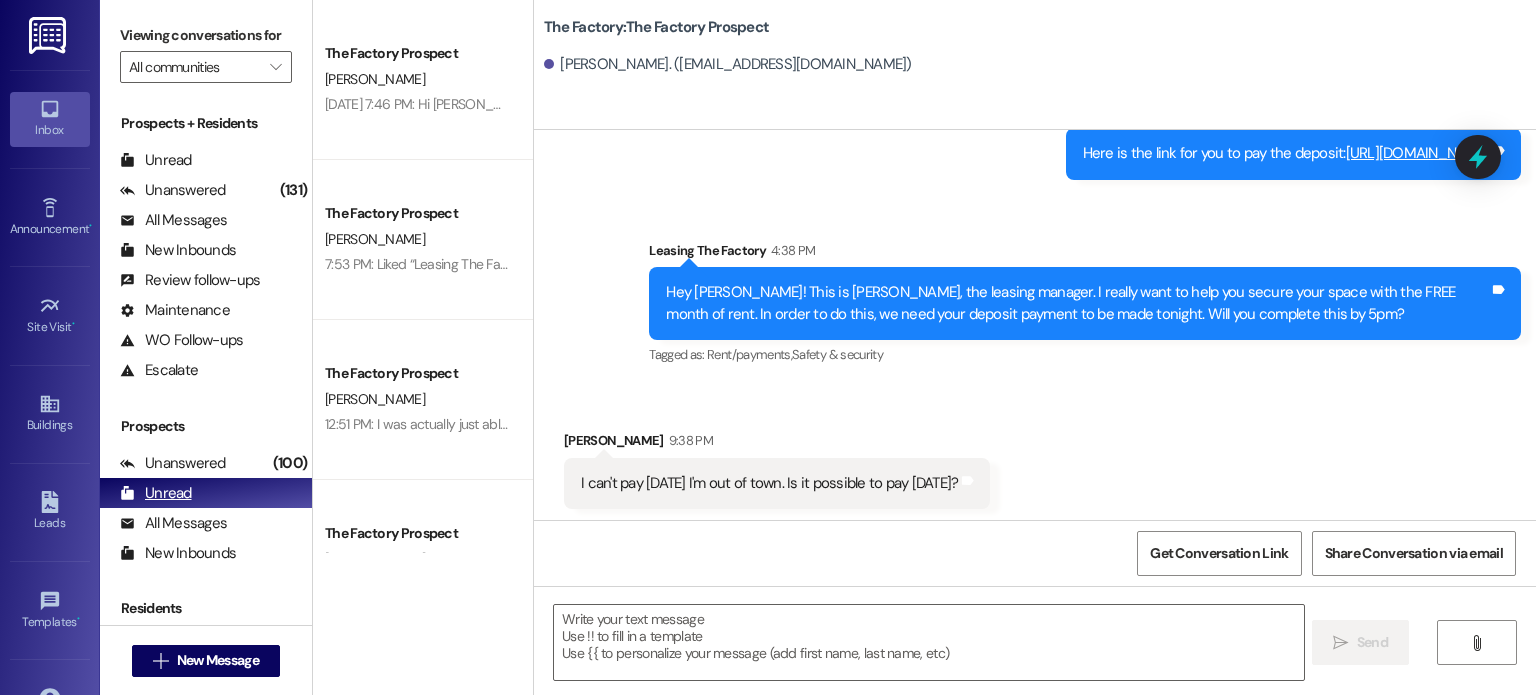 scroll, scrollTop: 517, scrollLeft: 0, axis: vertical 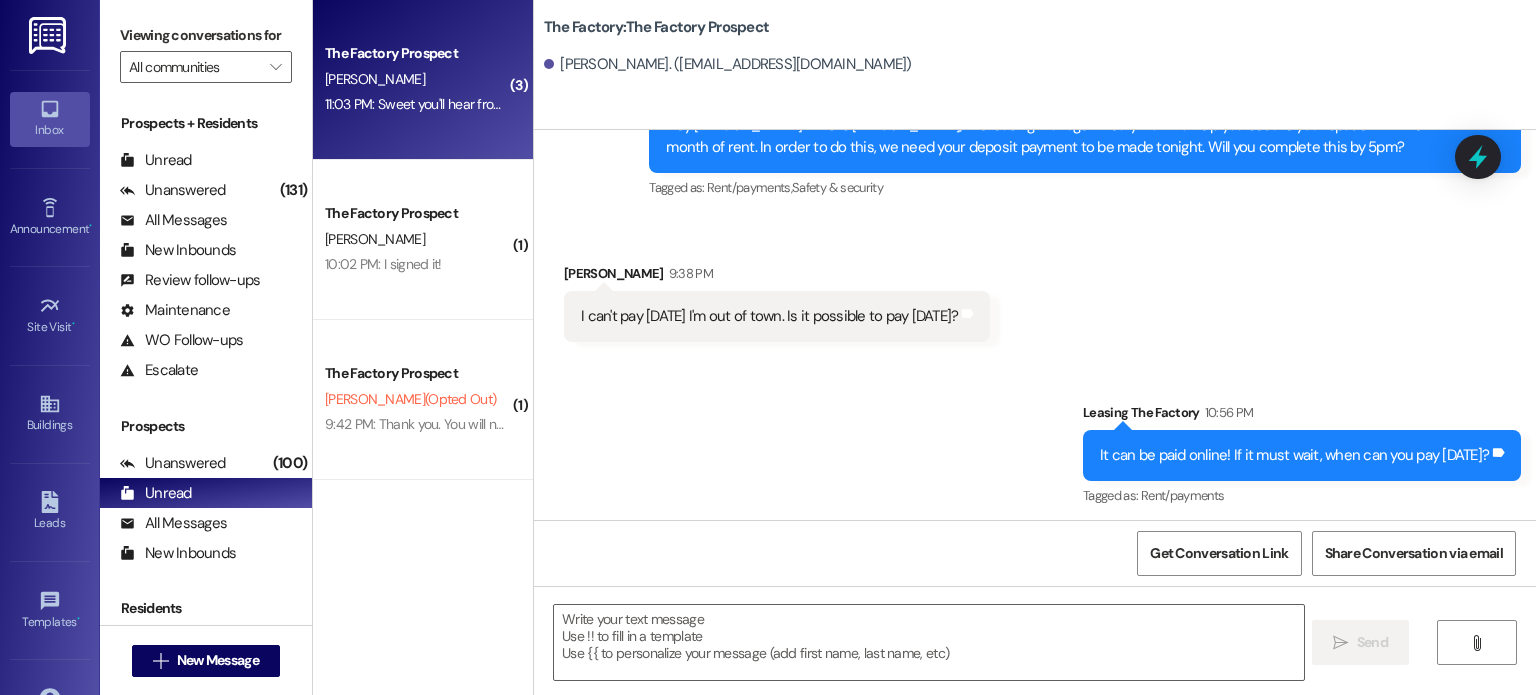 click on "The Factory Prospect [PERSON_NAME] 11:03 PM: Sweet you'll hear from me tmr! 11:03 PM: Sweet you'll hear from me tmr!" at bounding box center (423, 80) 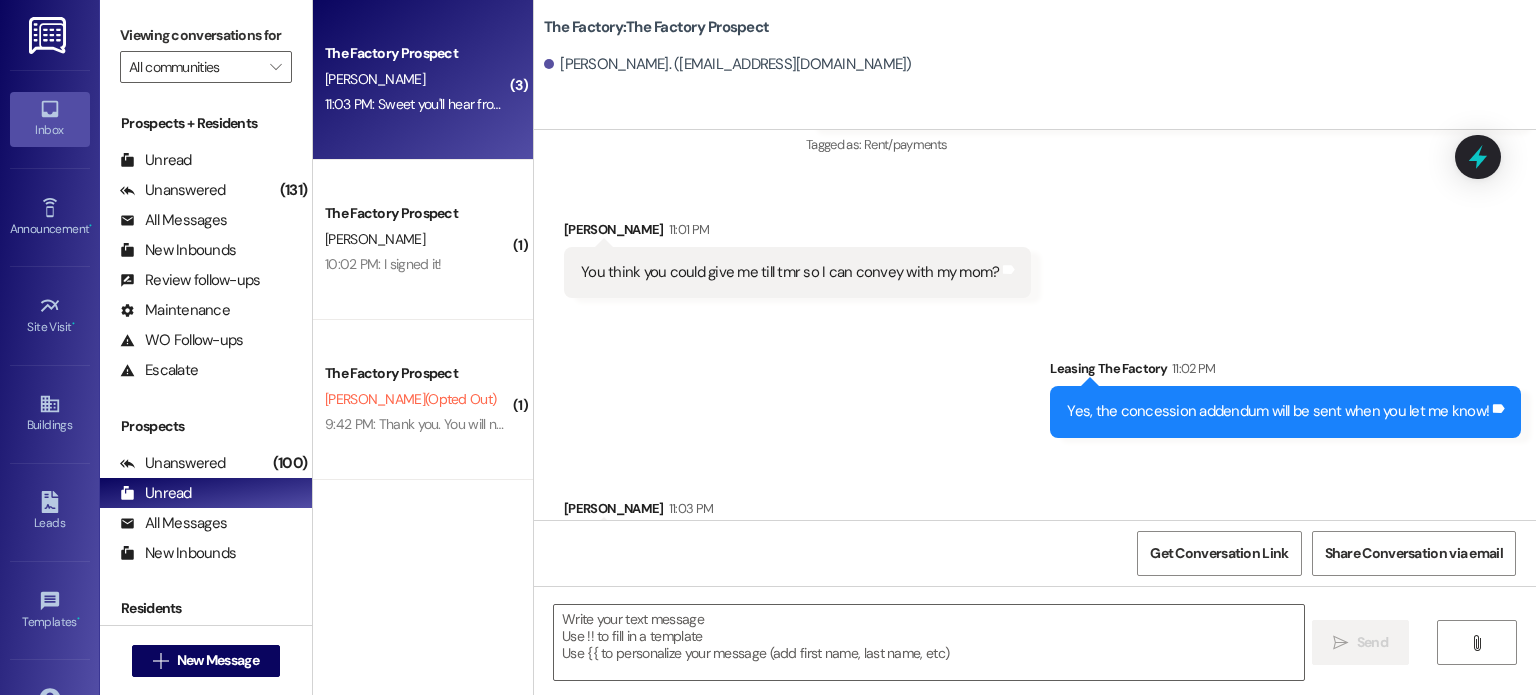 scroll, scrollTop: 6656, scrollLeft: 0, axis: vertical 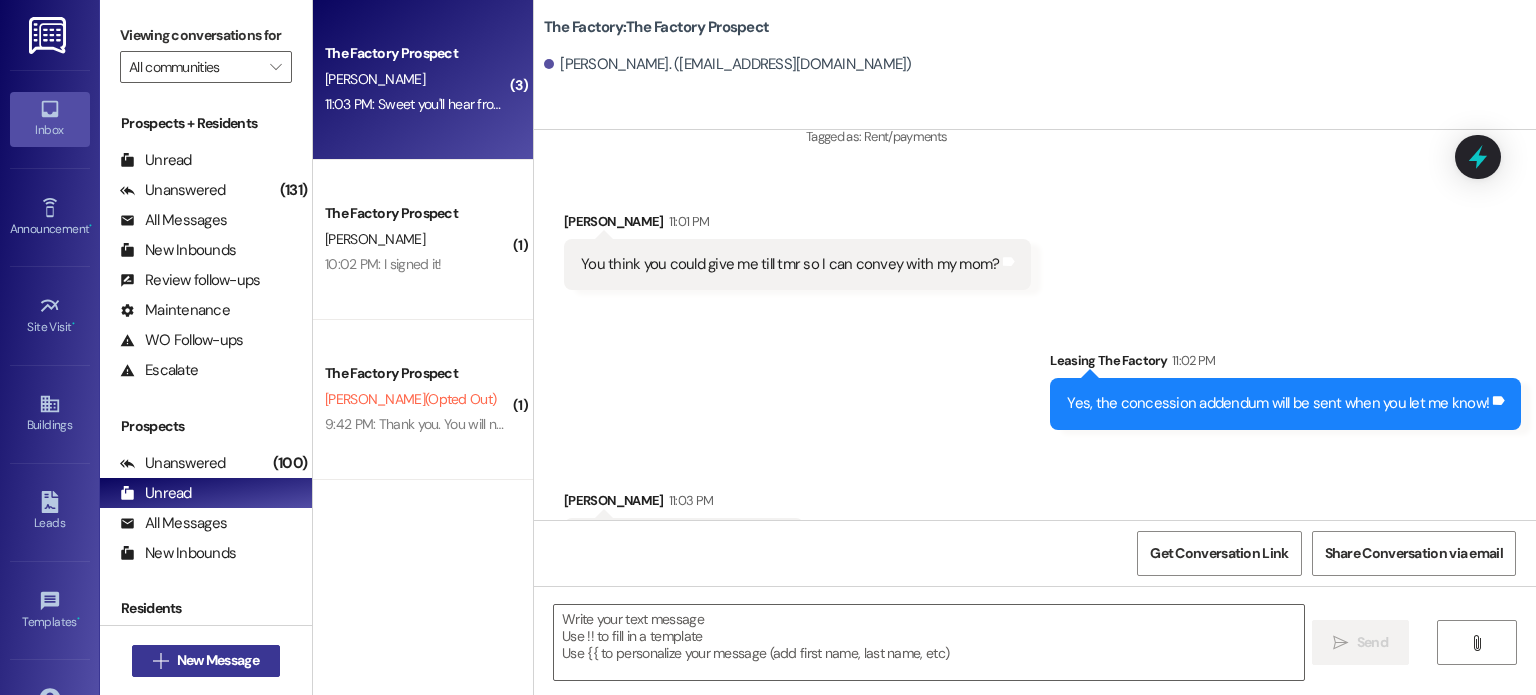 click on "New Message" at bounding box center [218, 660] 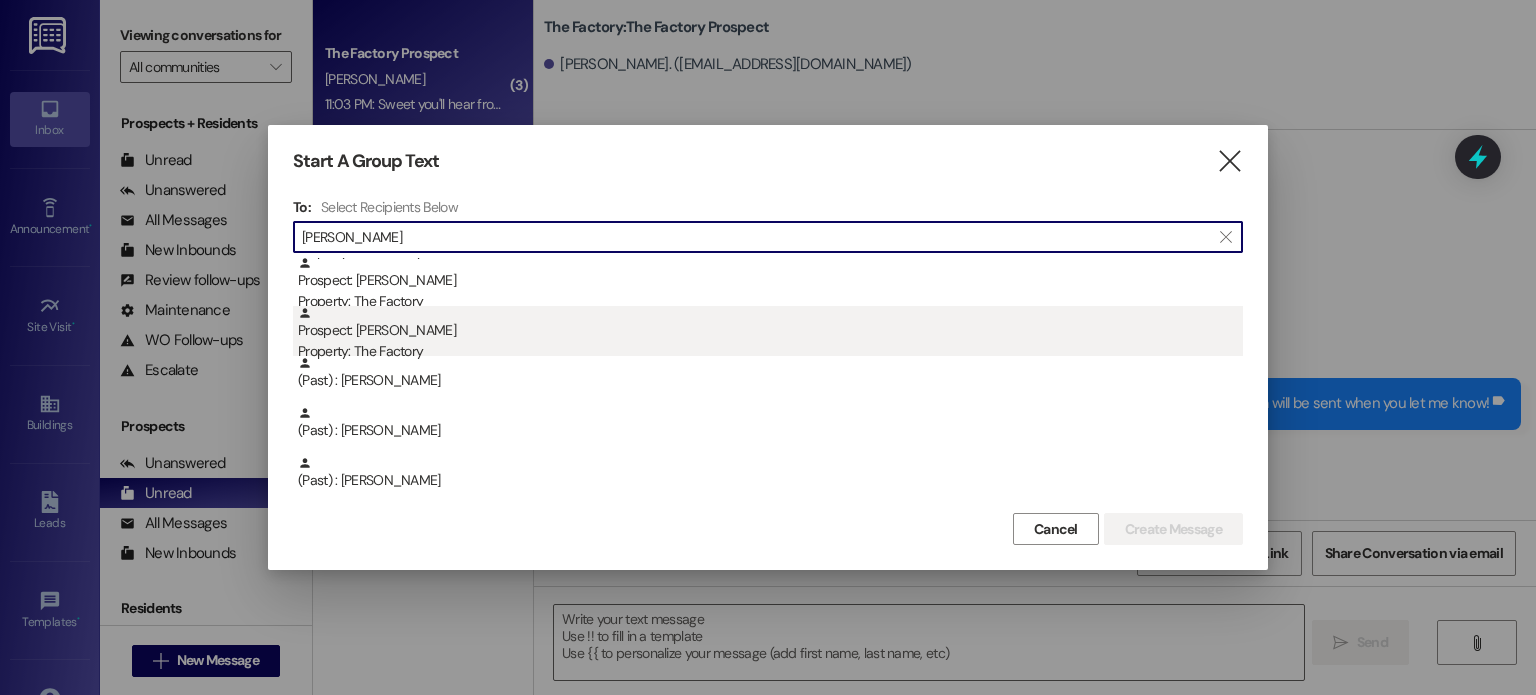 type on "[PERSON_NAME]" 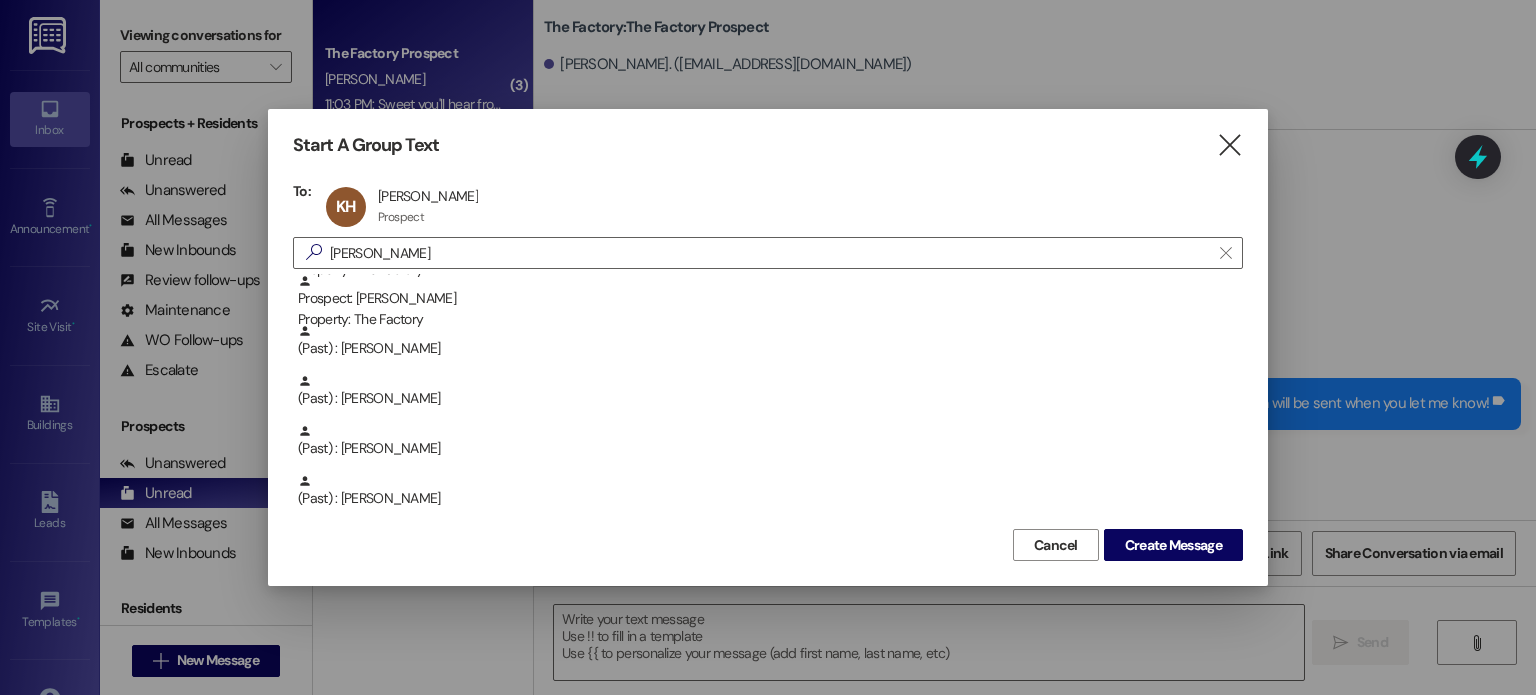 scroll, scrollTop: 200, scrollLeft: 0, axis: vertical 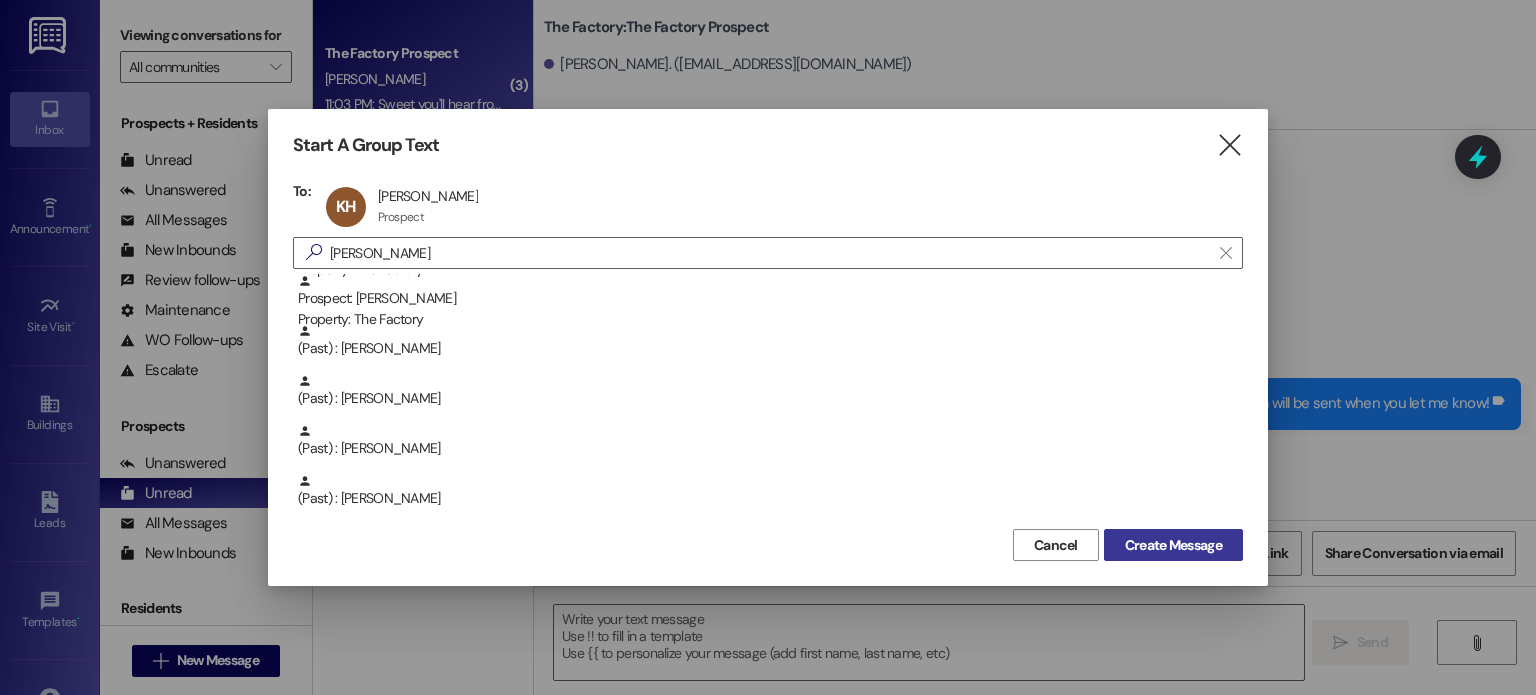 click on "Create Message" at bounding box center [1173, 545] 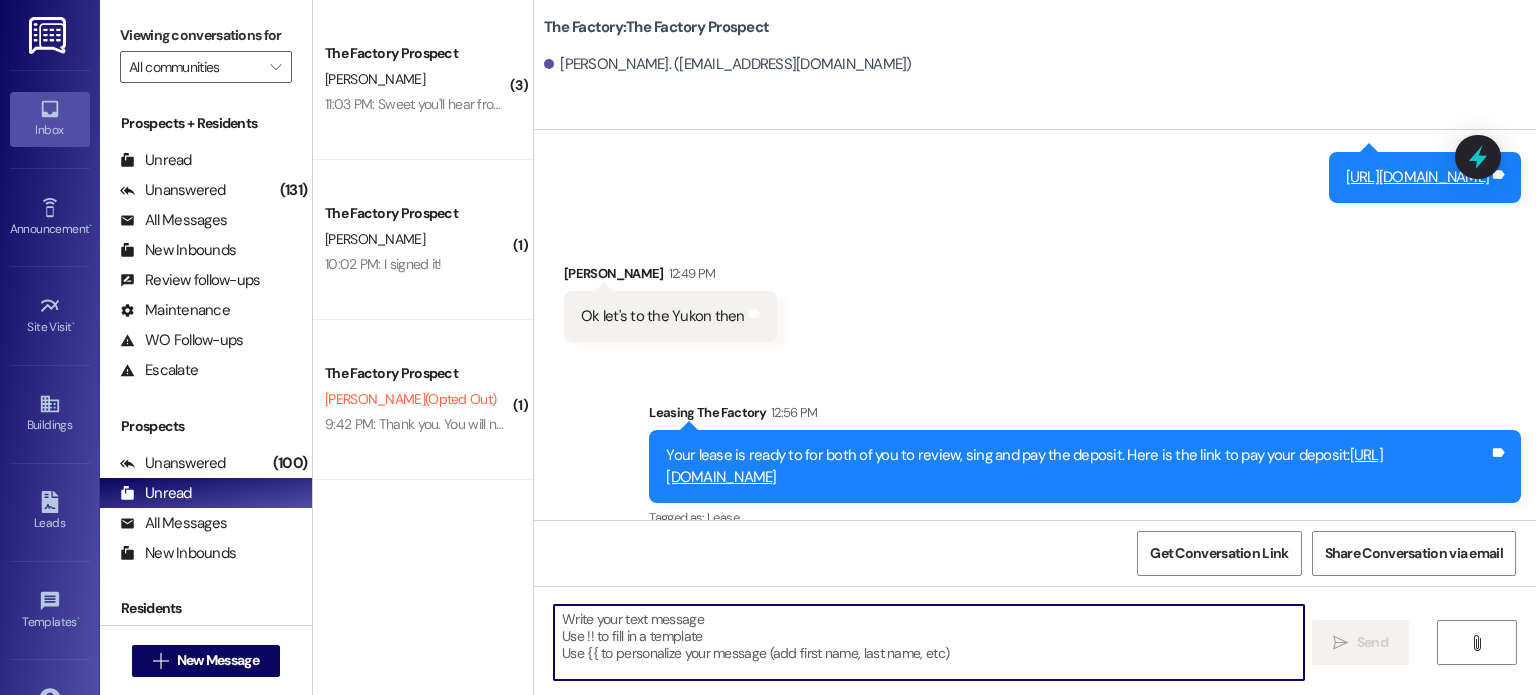 click at bounding box center (928, 642) 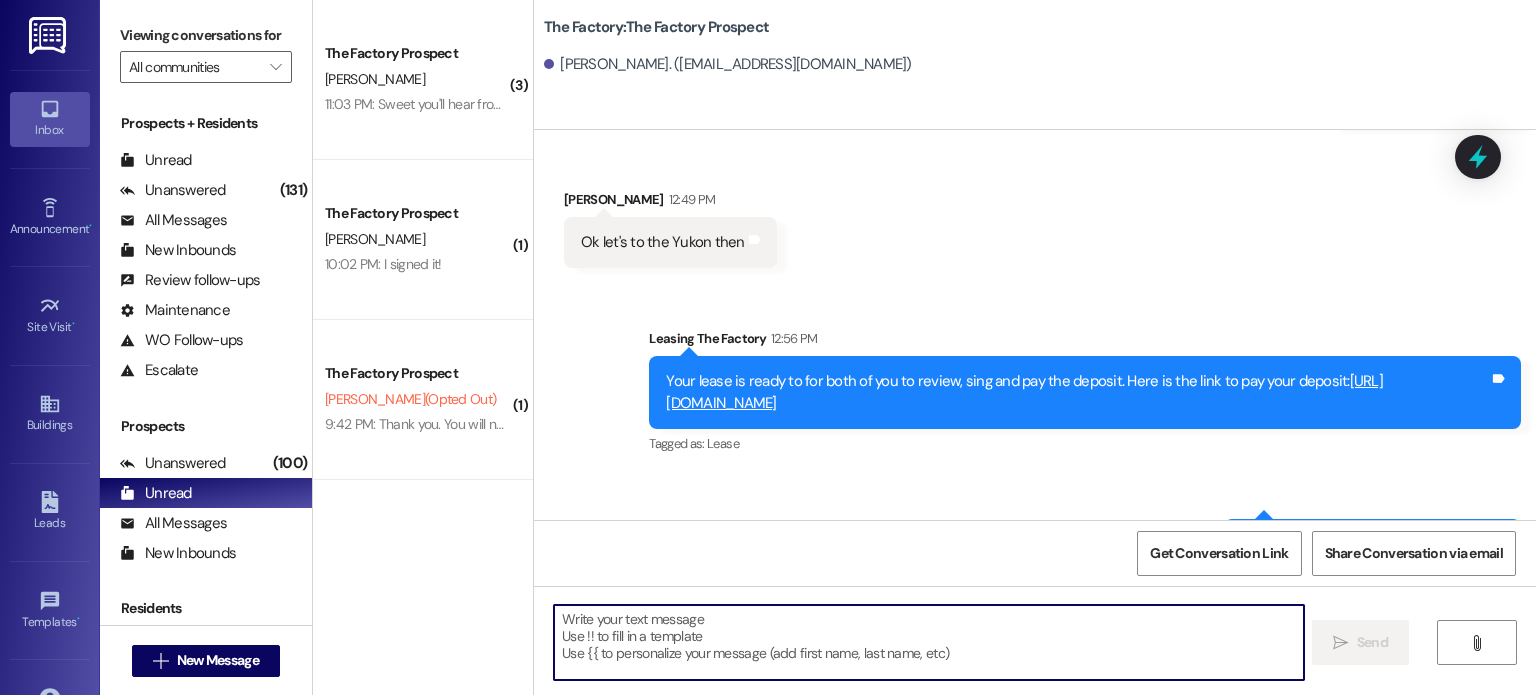 scroll, scrollTop: 4791, scrollLeft: 0, axis: vertical 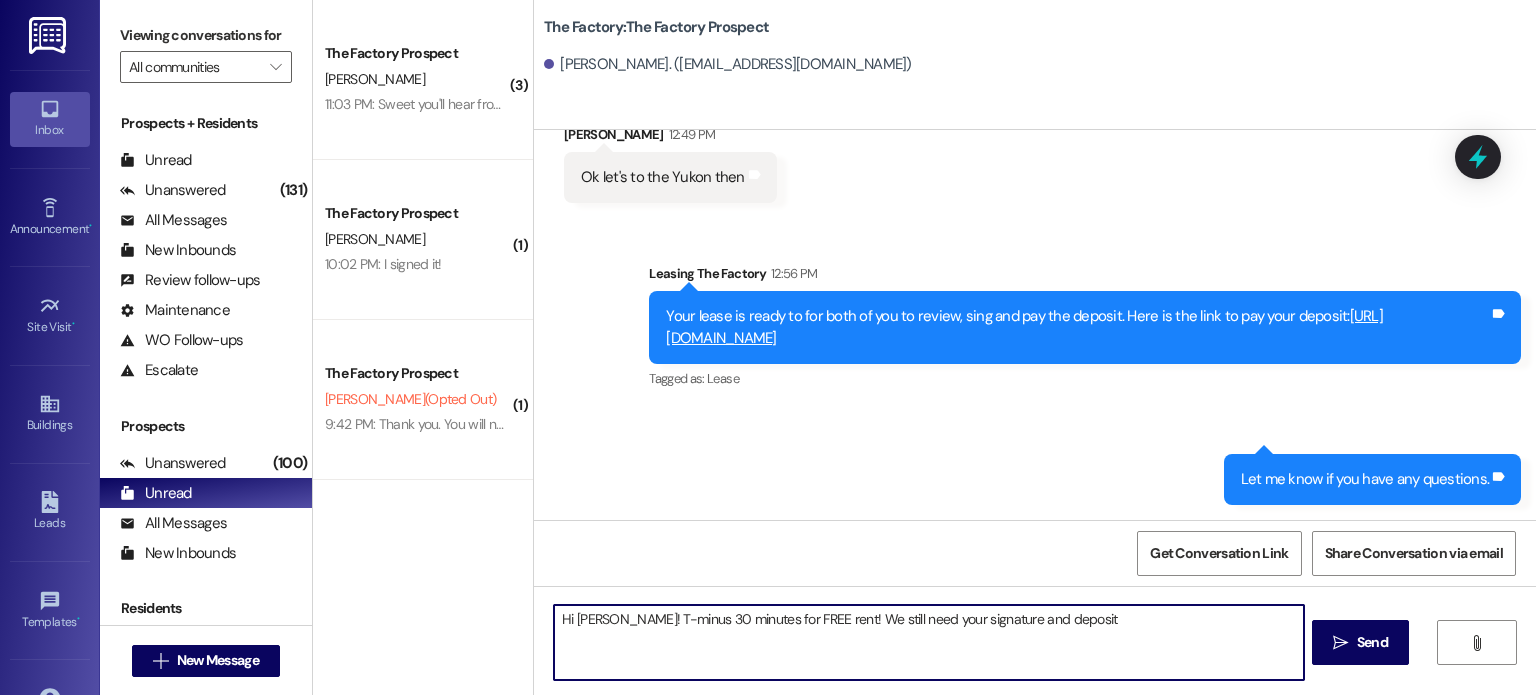 type on "Hi [PERSON_NAME]! T-minus 30 minutes for FREE rent! We still need your signature and deposit!" 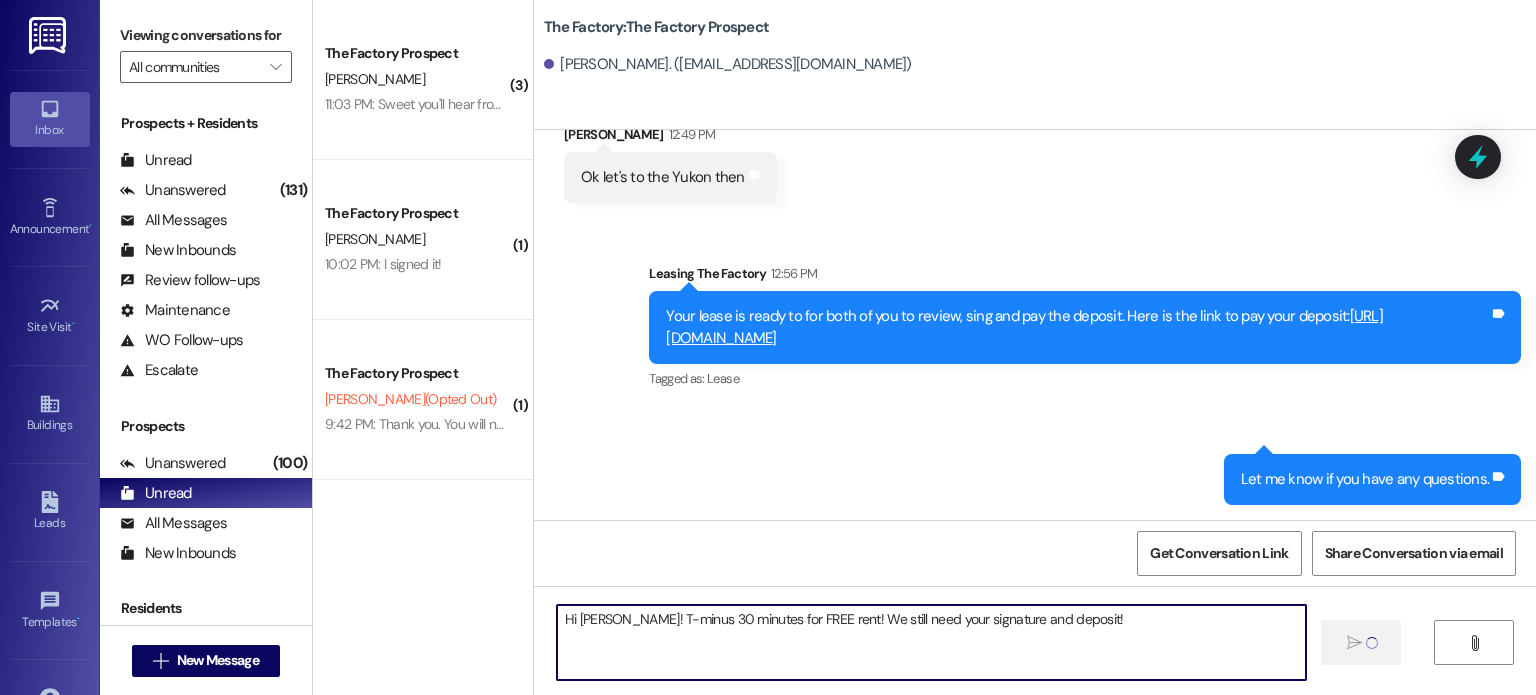 type 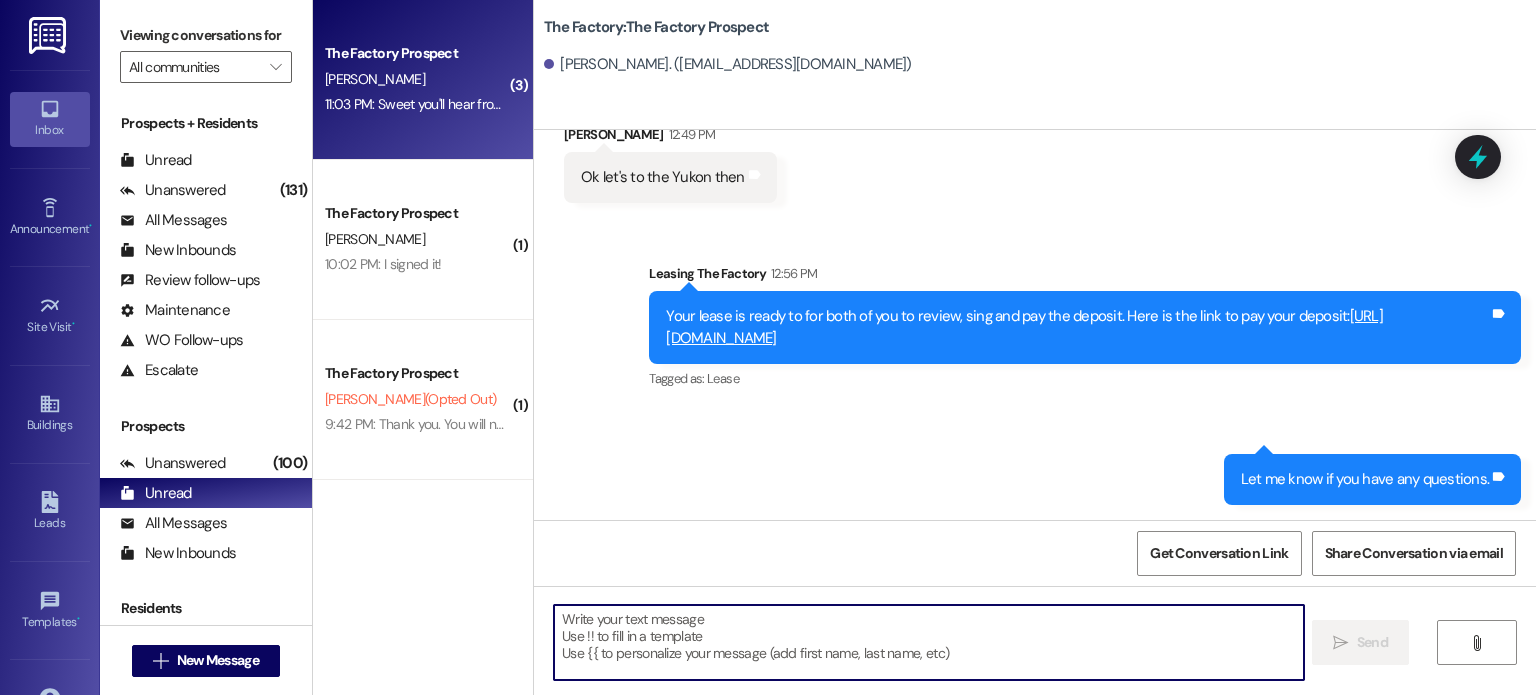 scroll, scrollTop: 4792, scrollLeft: 0, axis: vertical 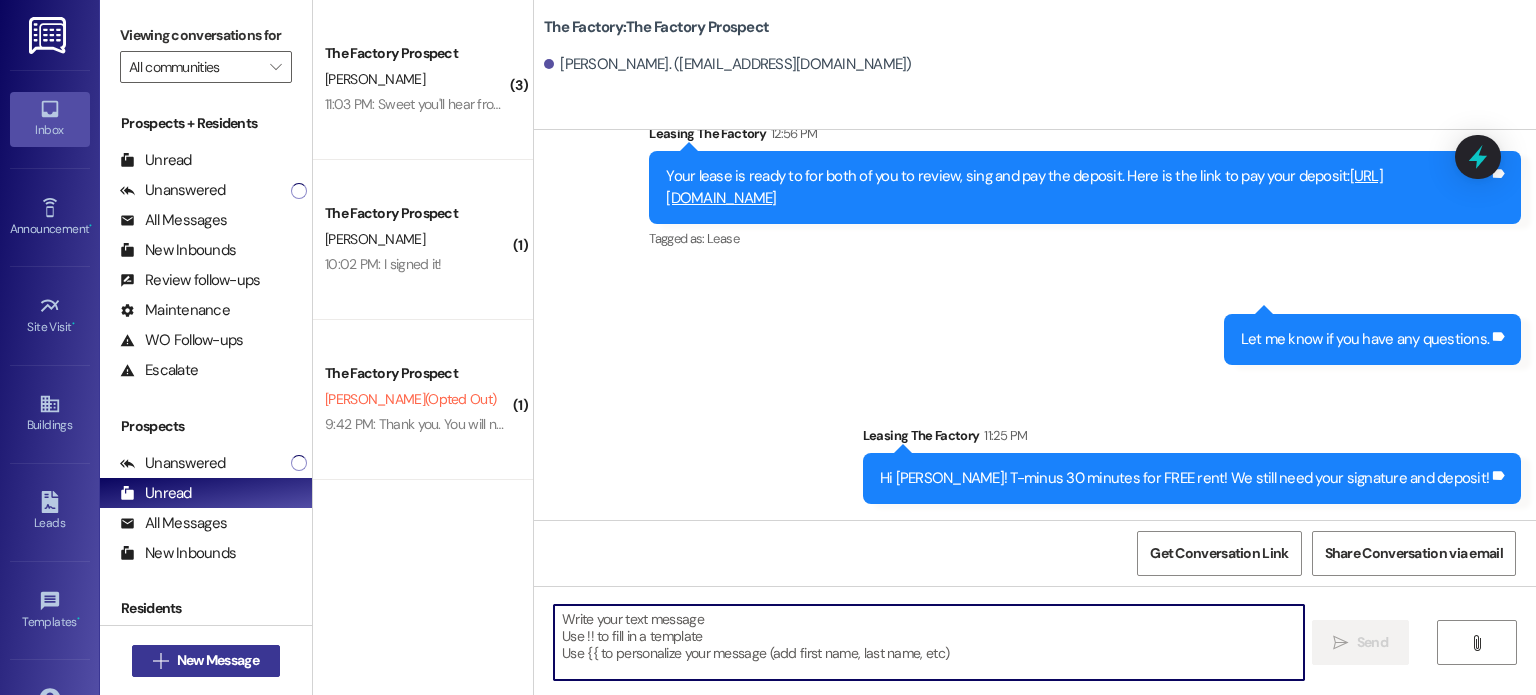 click on "New Message" at bounding box center [218, 660] 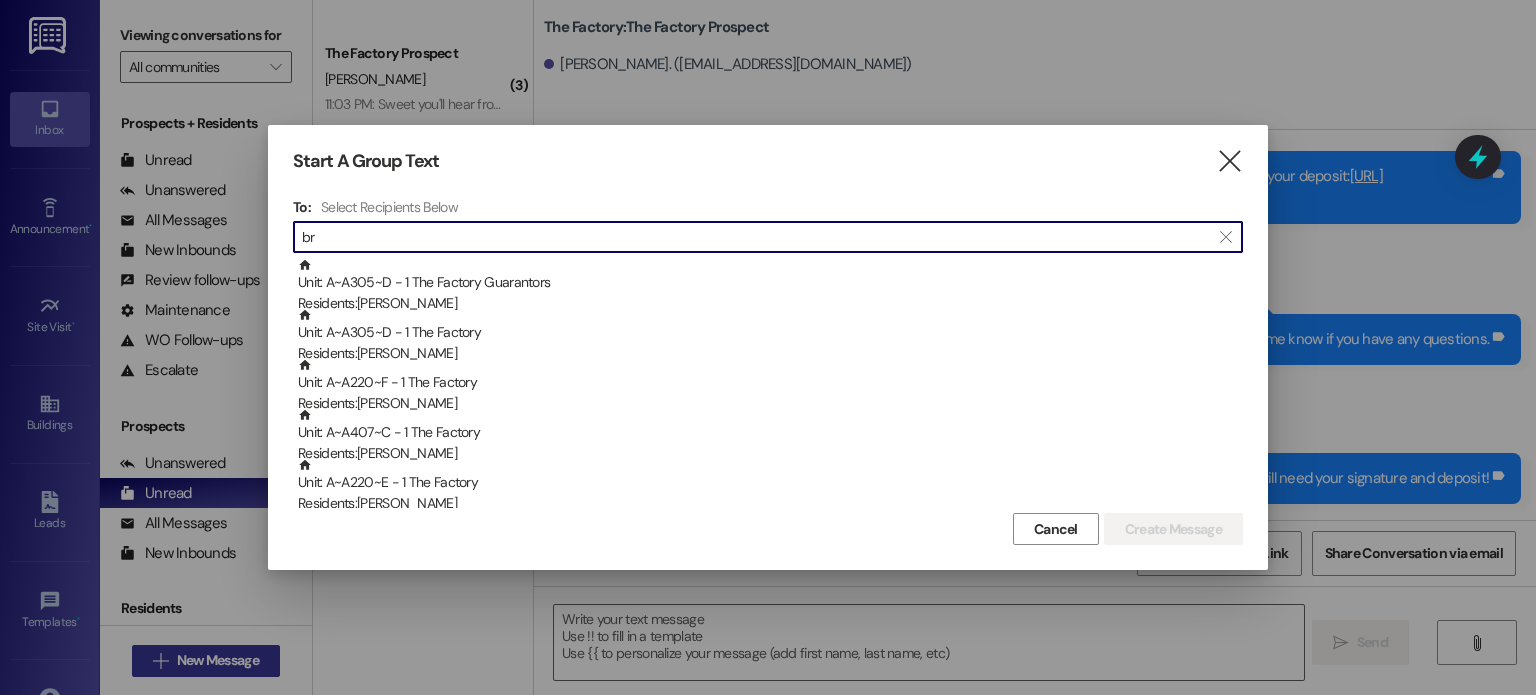 type on "b" 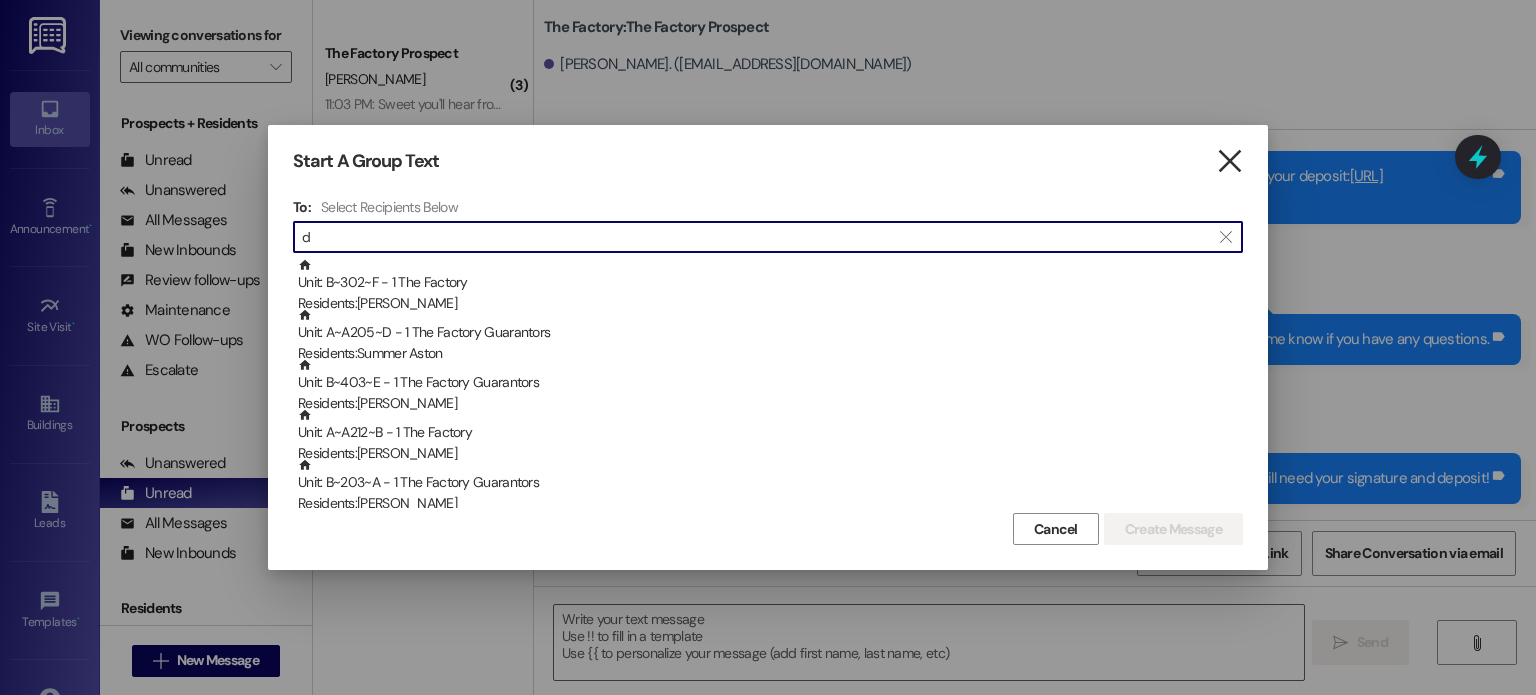 type on "d" 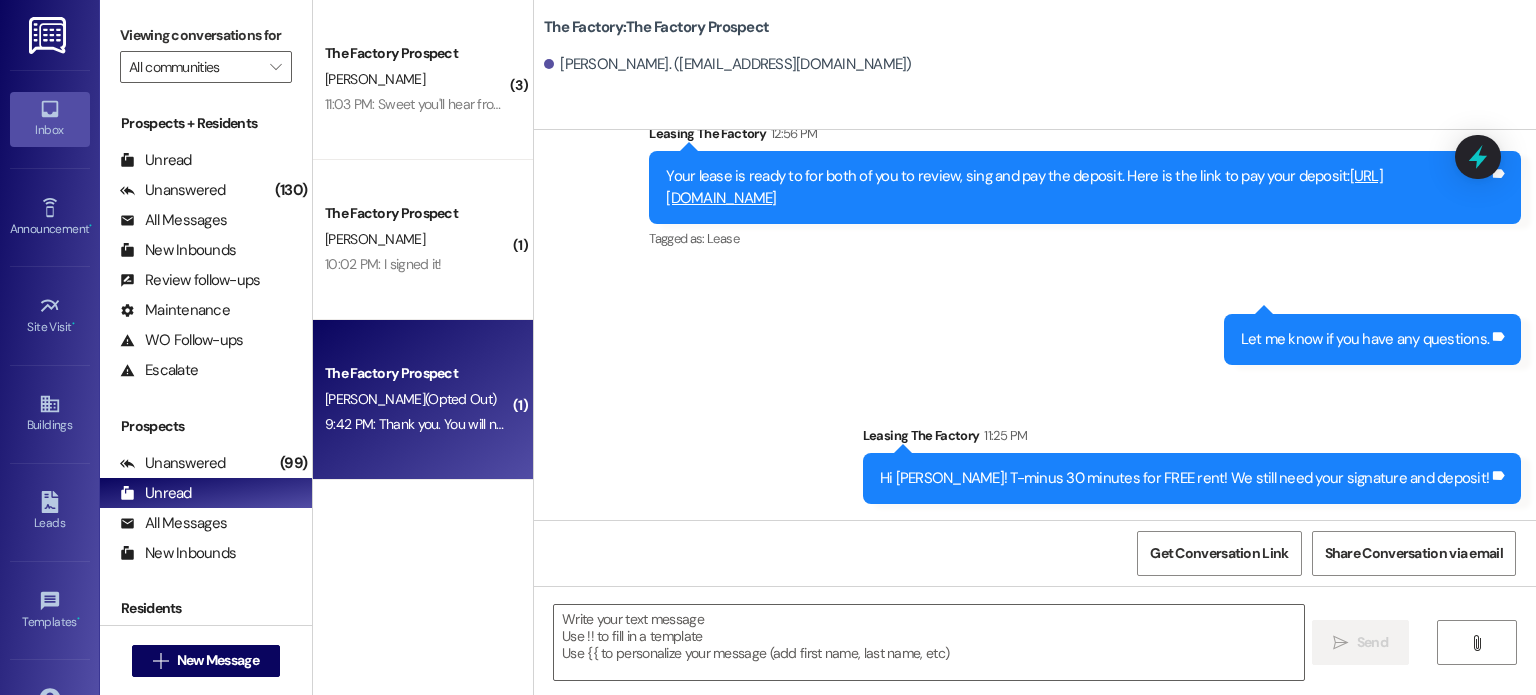 click on "The Factory Prospect [PERSON_NAME]  (Opted Out) 9:42 PM: Thank you. You will no longer receive texts from this thread. Please reply with 'UNSTOP' (all capital letters) or let your building know if you want to opt back in 9:42 PM: Thank you. You will no longer receive texts from this thread. Please reply with 'UNSTOP' (all capital letters) or let your building know if you want to opt back in" at bounding box center (423, 400) 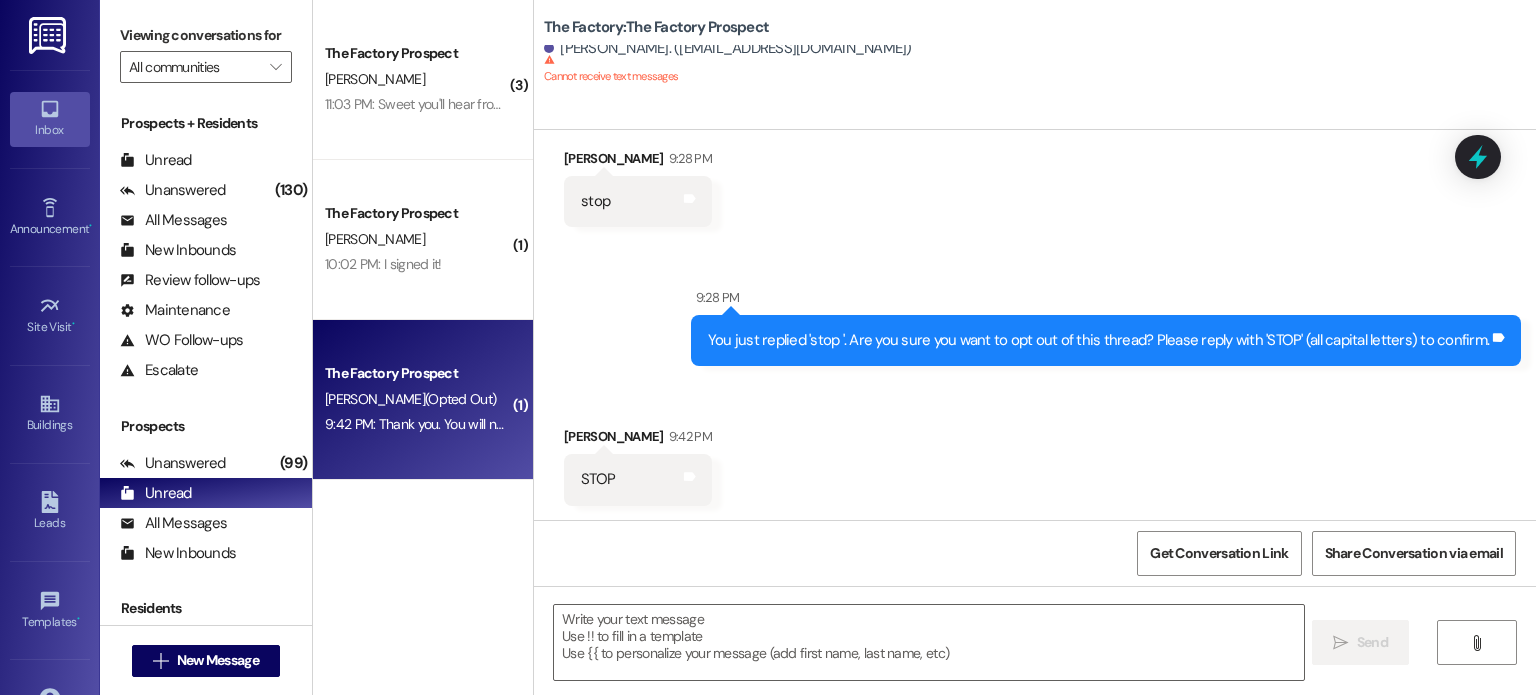 scroll, scrollTop: 0, scrollLeft: 0, axis: both 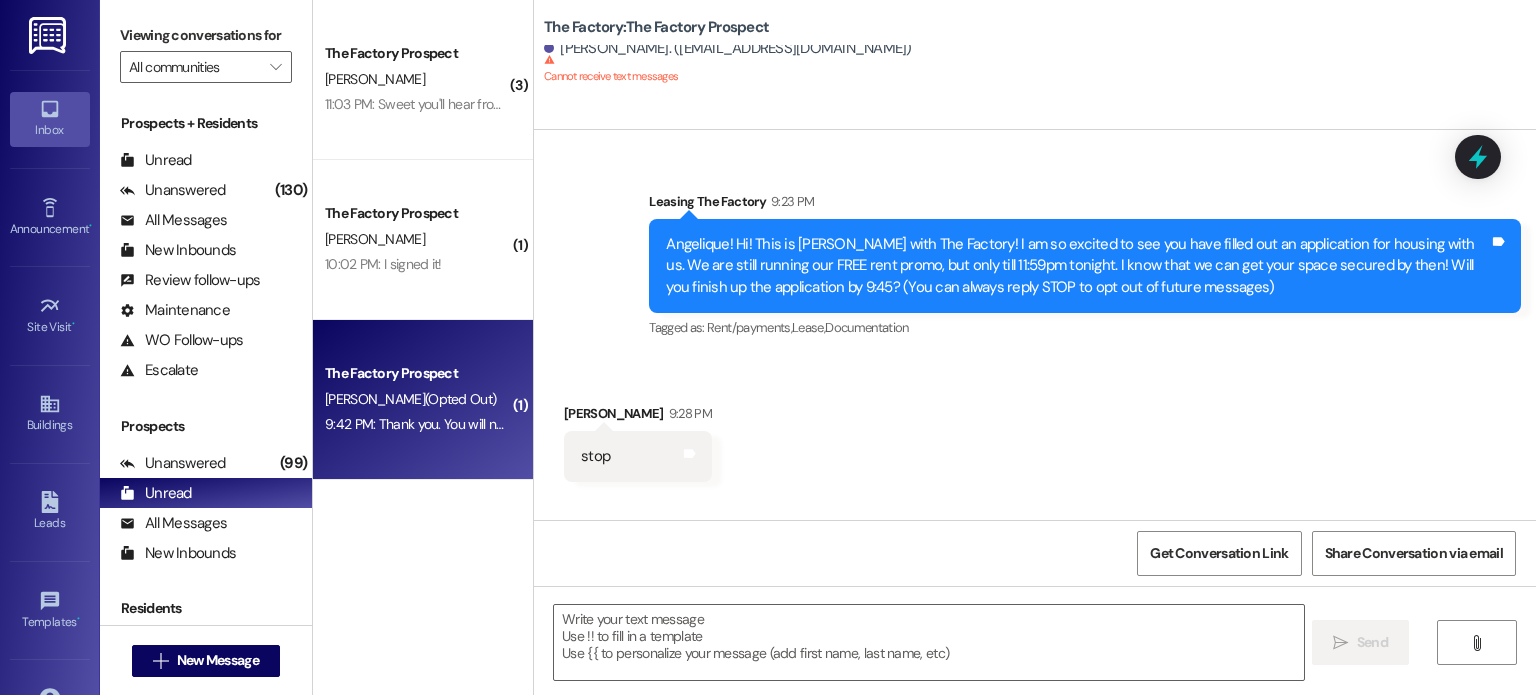 click on "Angelique! Hi! This is [PERSON_NAME] with The Factory! I am so excited to see you have filled out an application for housing with us. We are still running our FREE rent promo, but only till 11:59pm tonight. I know that we can get your space secured by then! Will you finish up the application by 9:45? (You can always reply STOP to opt out of future messages)" at bounding box center (1077, 266) 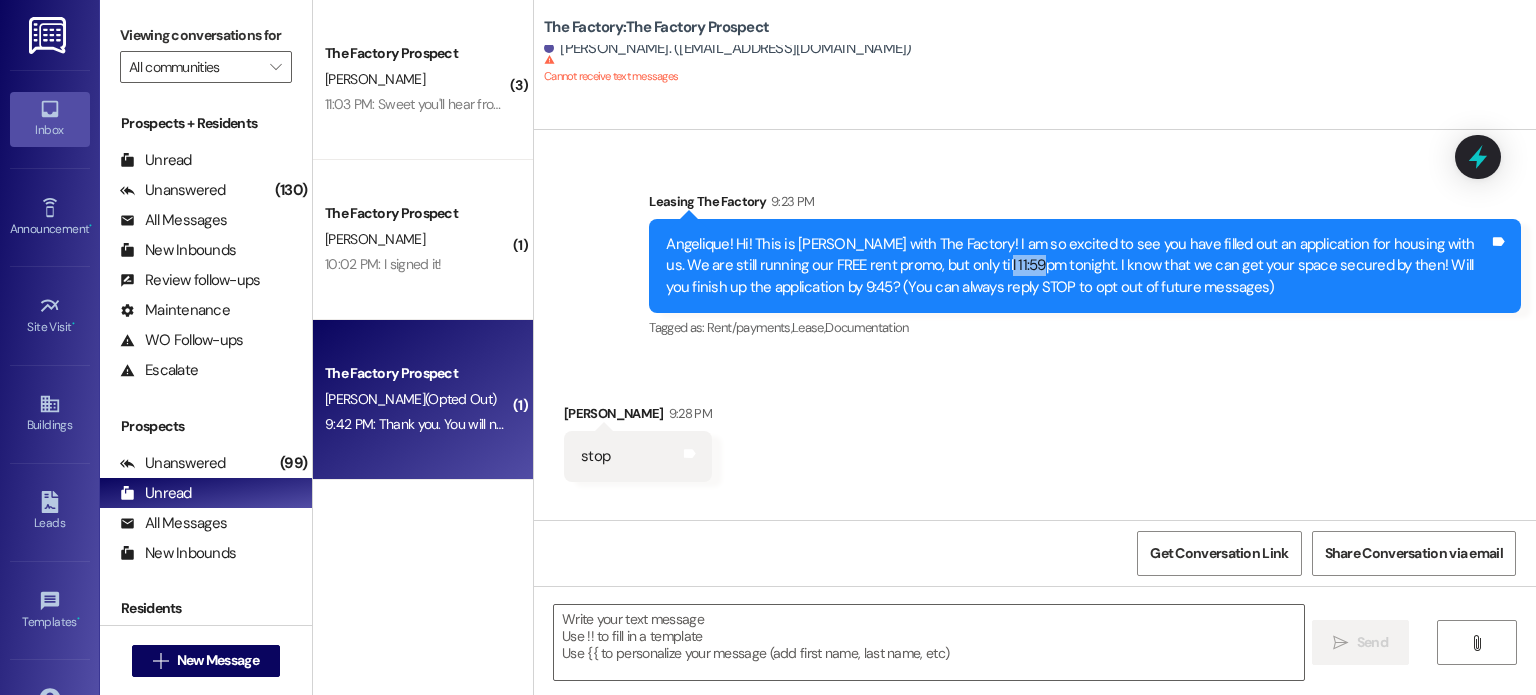 click on "Angelique! Hi! This is [PERSON_NAME] with The Factory! I am so excited to see you have filled out an application for housing with us. We are still running our FREE rent promo, but only till 11:59pm tonight. I know that we can get your space secured by then! Will you finish up the application by 9:45? (You can always reply STOP to opt out of future messages)" at bounding box center (1077, 266) 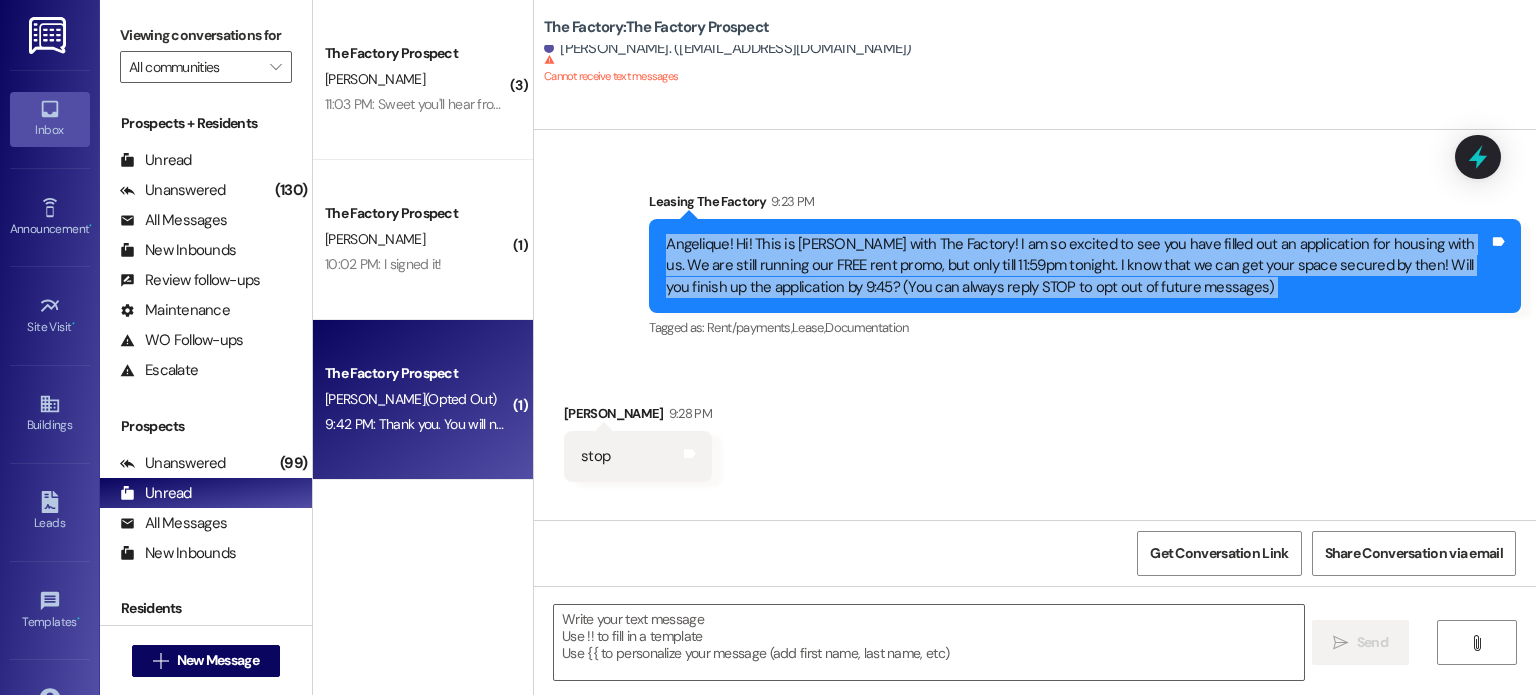 click on "Angelique! Hi! This is [PERSON_NAME] with The Factory! I am so excited to see you have filled out an application for housing with us. We are still running our FREE rent promo, but only till 11:59pm tonight. I know that we can get your space secured by then! Will you finish up the application by 9:45? (You can always reply STOP to opt out of future messages)" at bounding box center [1077, 266] 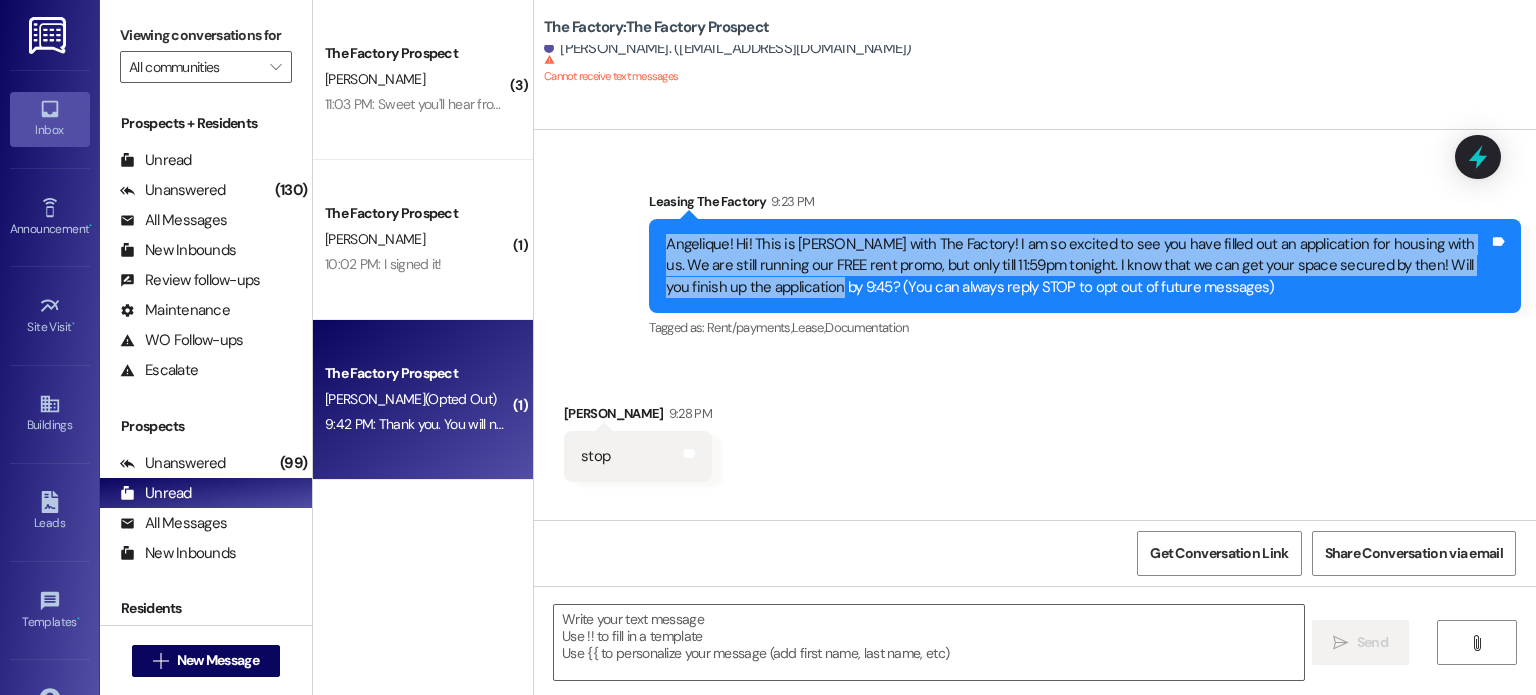 drag, startPoint x: 783, startPoint y: 287, endPoint x: 621, endPoint y: 226, distance: 173.10402 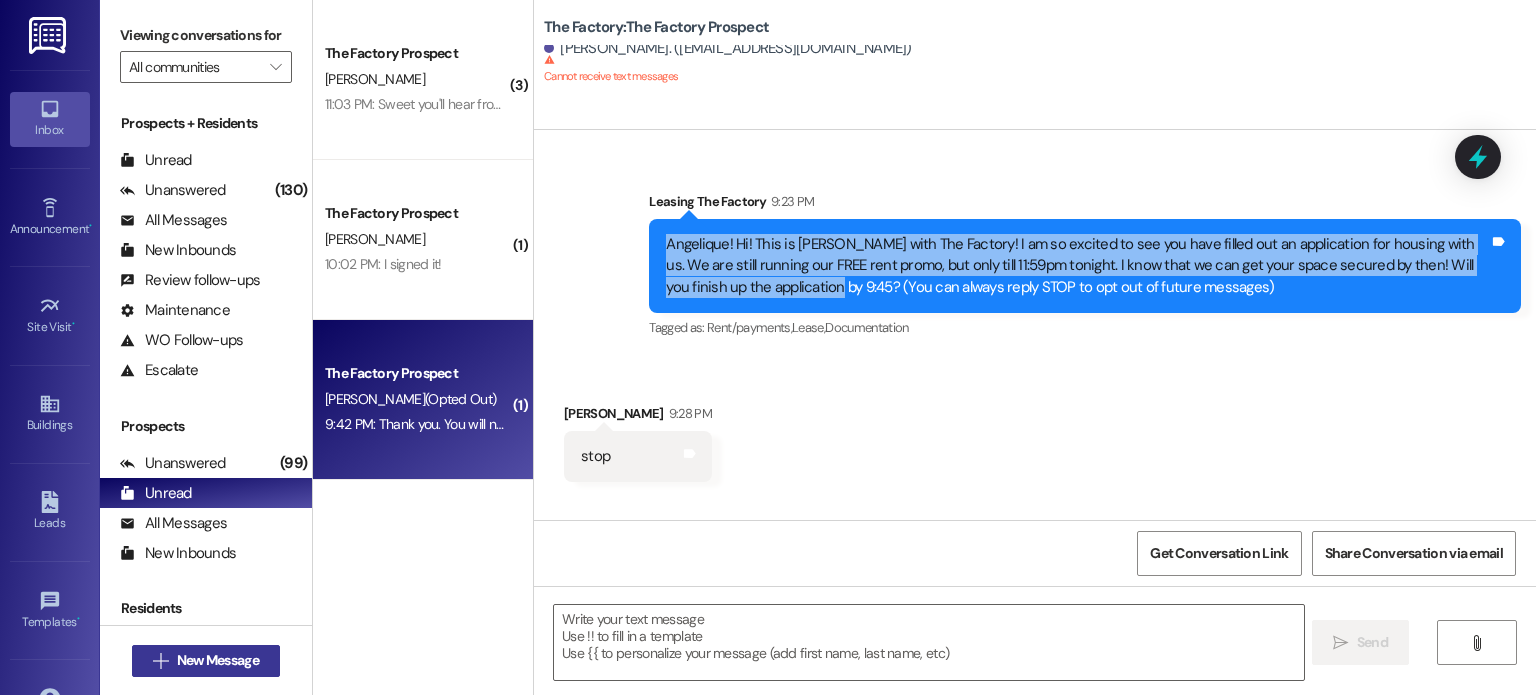 click on "New Message" at bounding box center (218, 660) 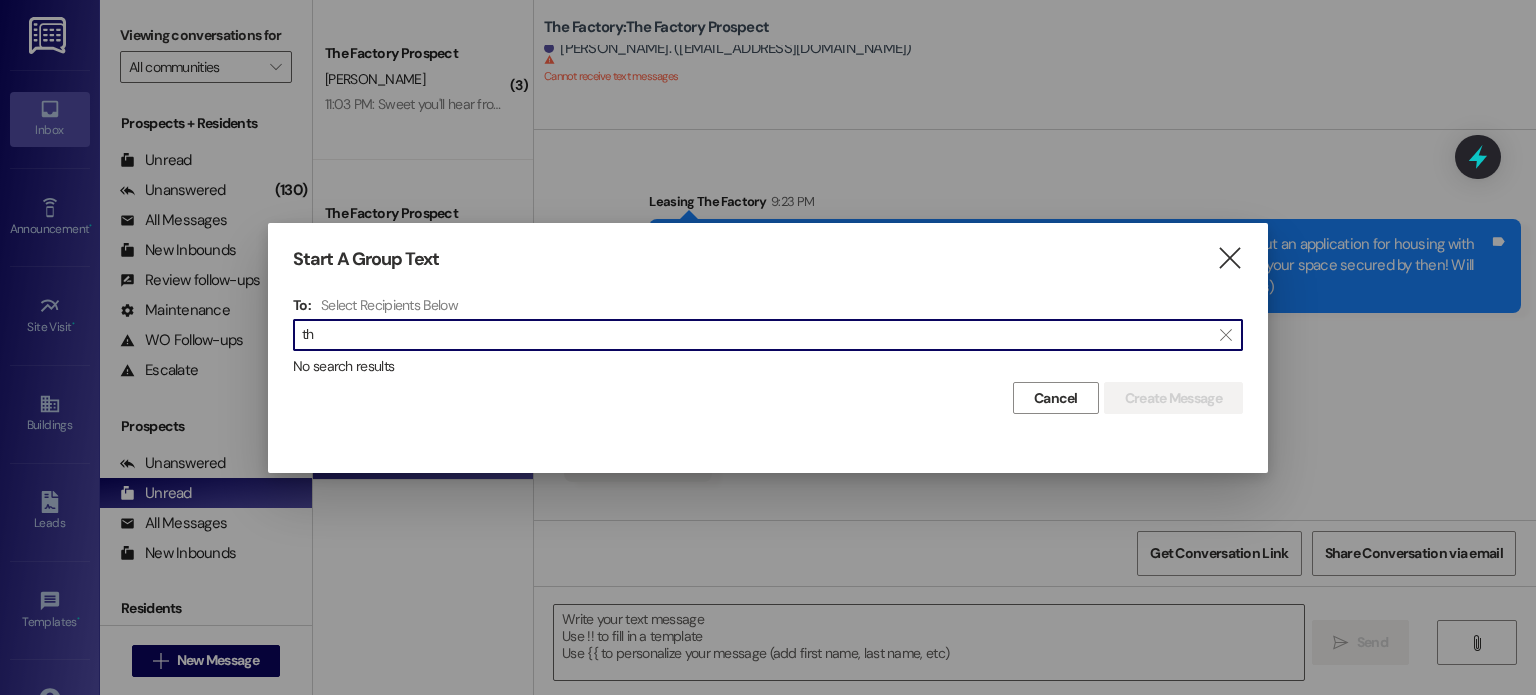 type on "t" 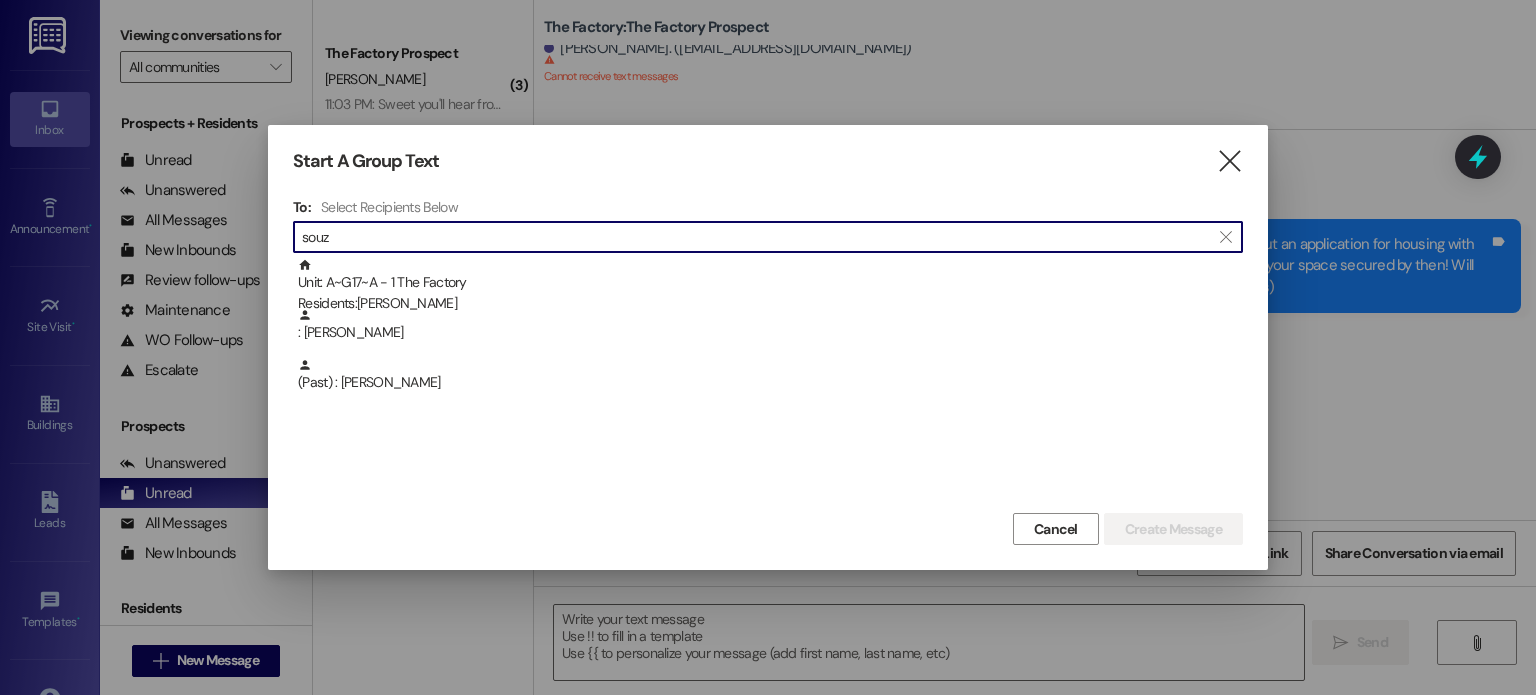 drag, startPoint x: 376, startPoint y: 233, endPoint x: 244, endPoint y: 239, distance: 132.13629 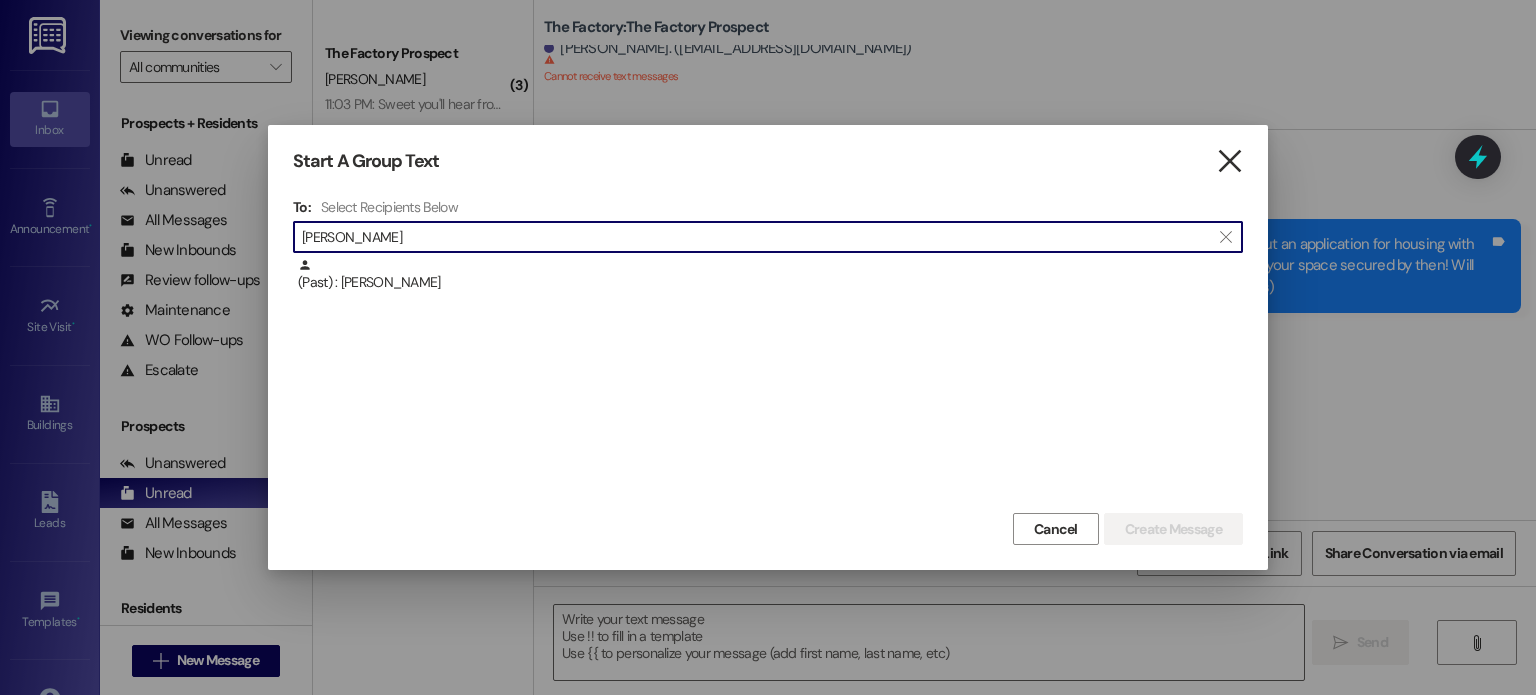 type on "[PERSON_NAME]" 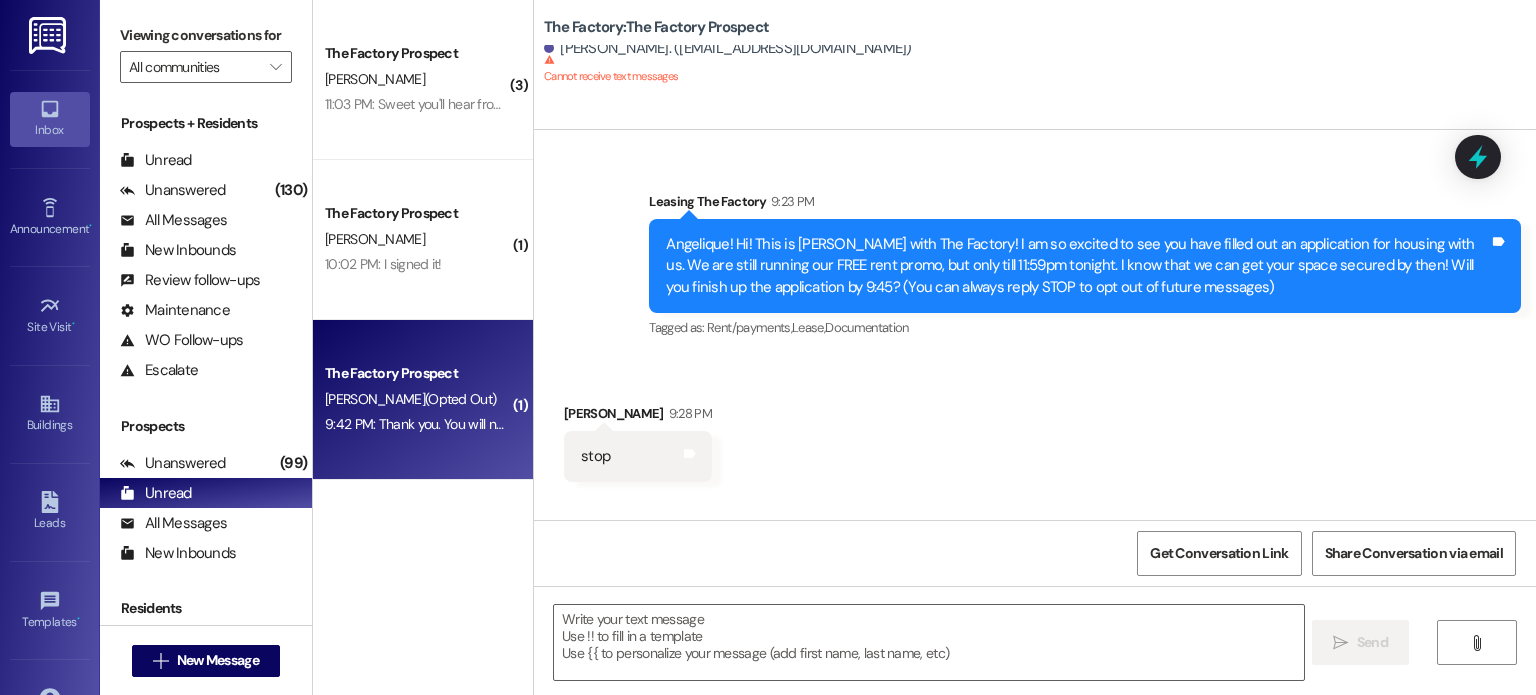 click on "Inbox   Go to Inbox Announcement   • Send A Text Announcement Site Visit   • Go to Site Visit Buildings   Go to Buildings Leads   Go to Leads Templates   • Go to Templates Account   Go to Account Support   Go to Support" at bounding box center [50, 347] 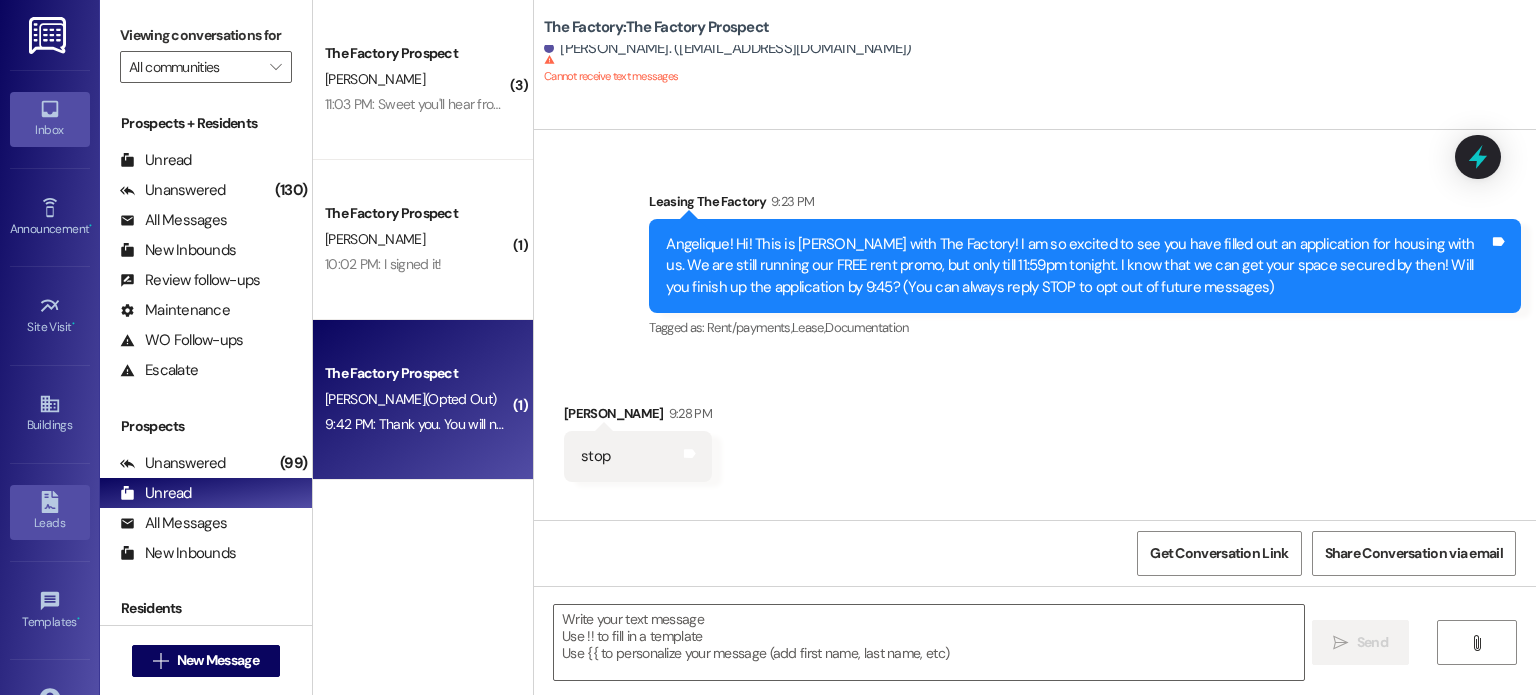click 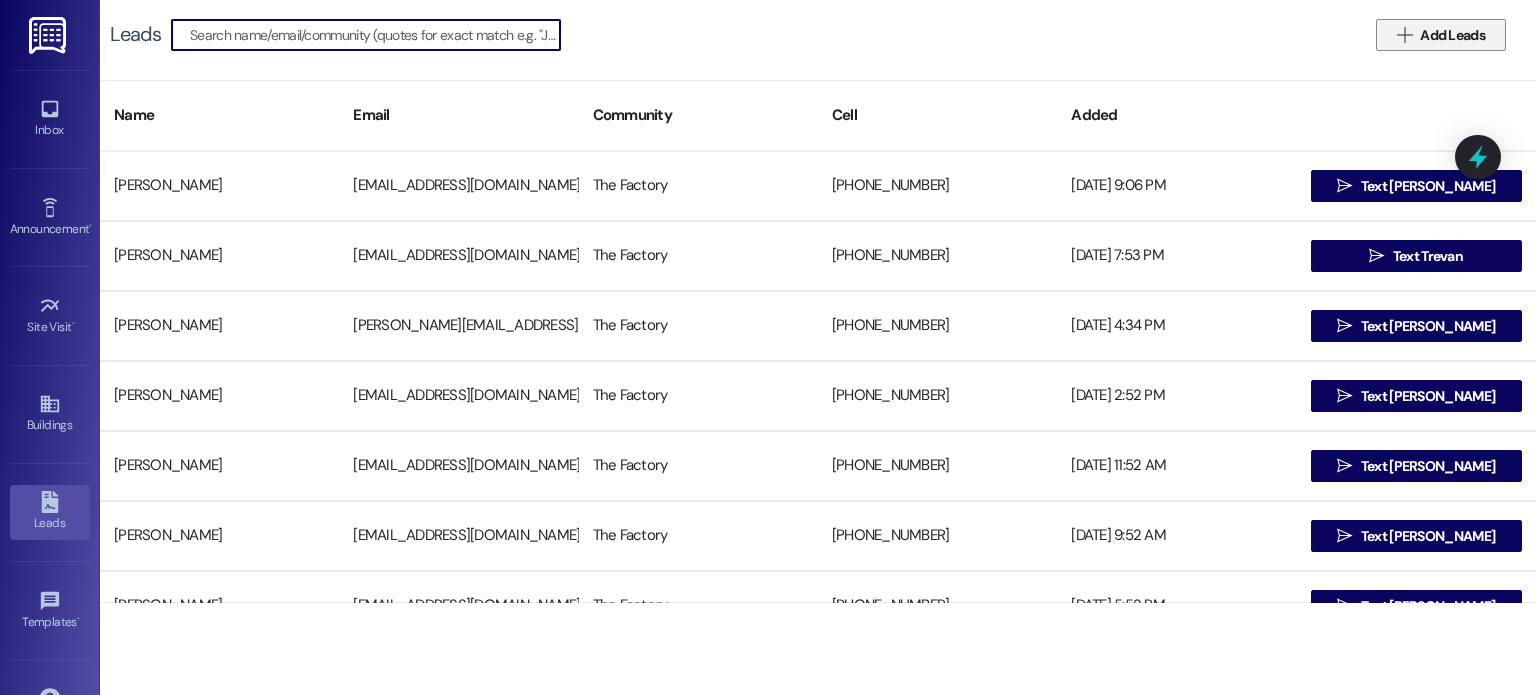 click on "Add Leads" at bounding box center (1452, 35) 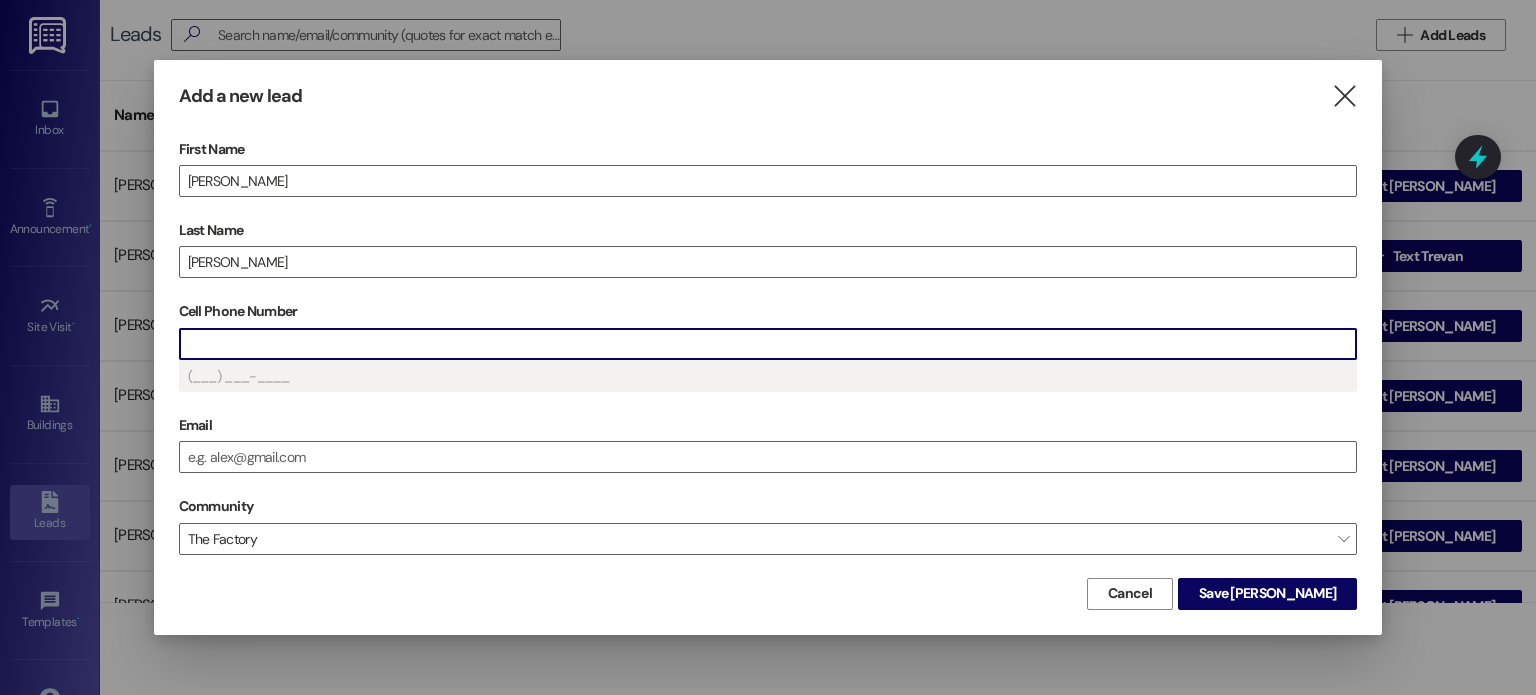 click on "Cell Phone Number" at bounding box center [768, 344] 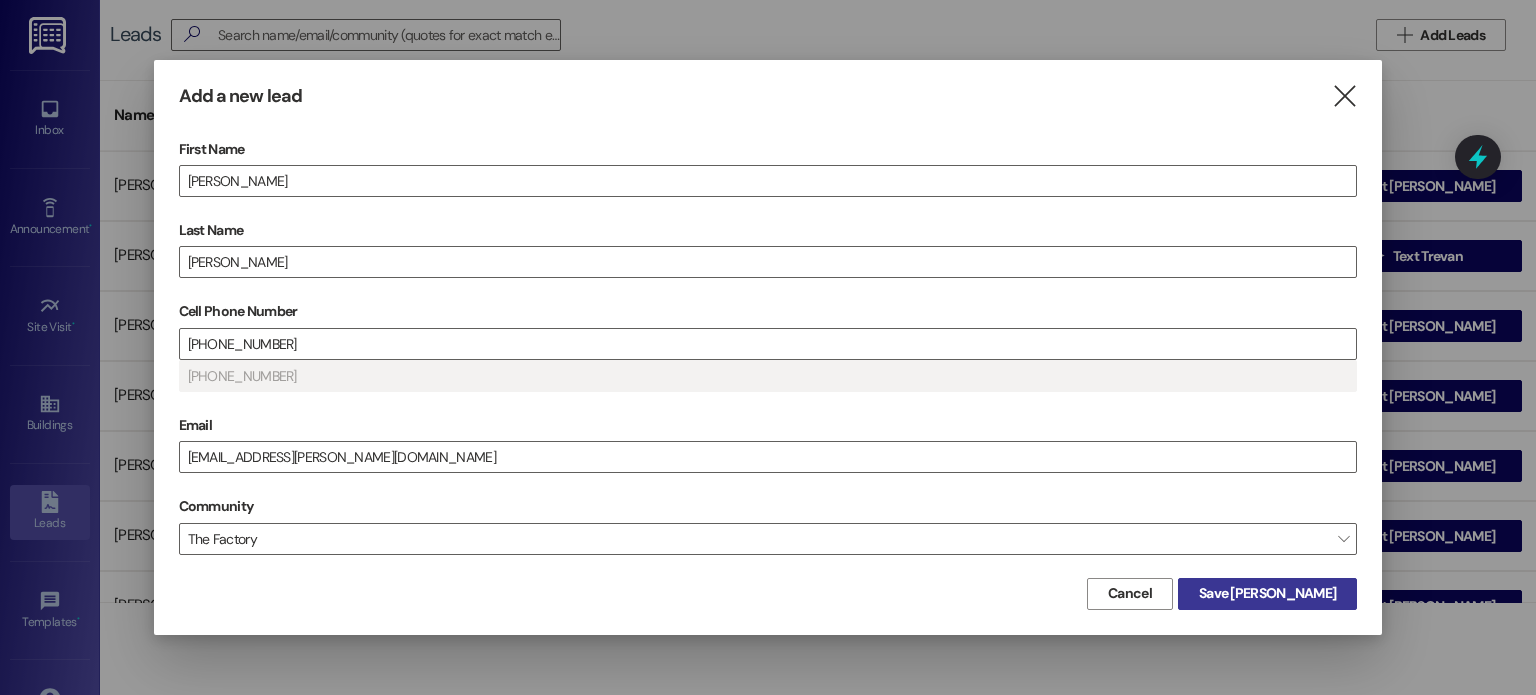 click on "Save [PERSON_NAME]" at bounding box center [1267, 593] 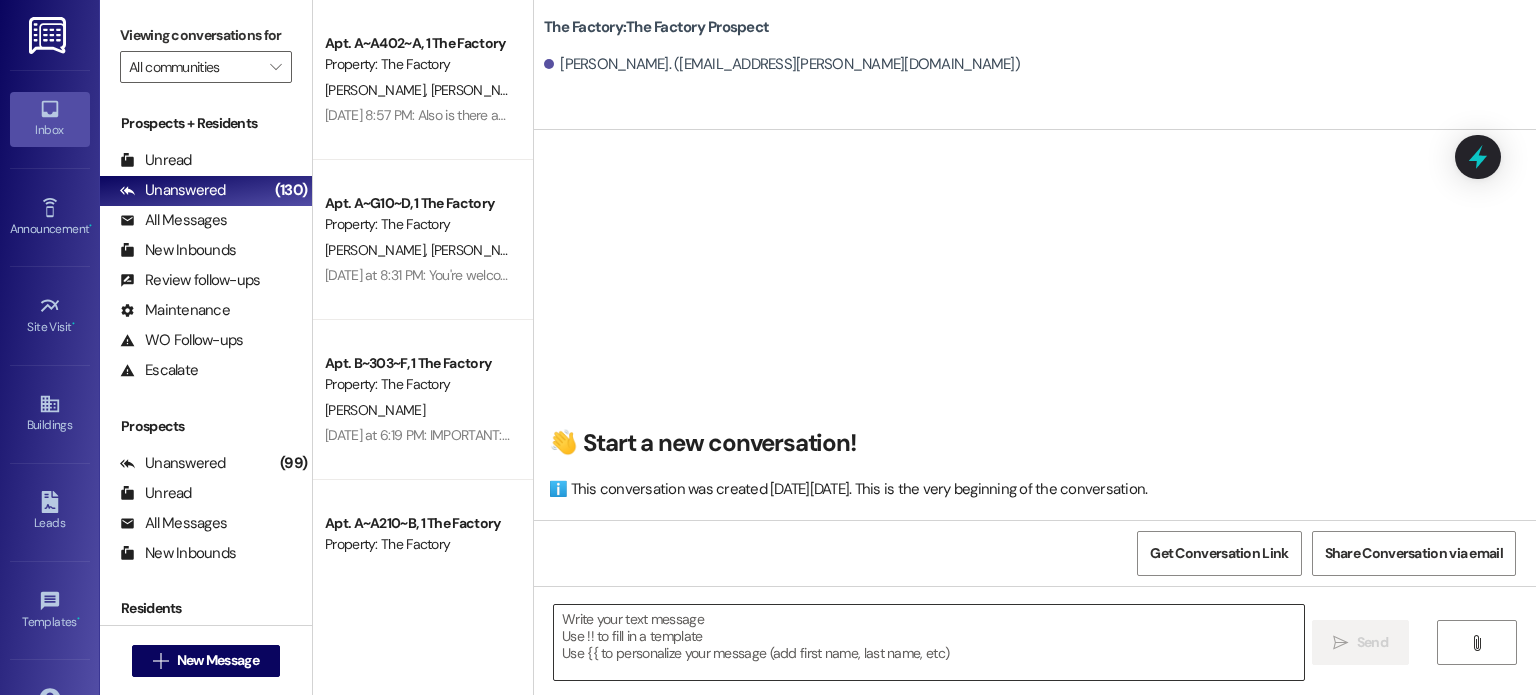 click at bounding box center (928, 642) 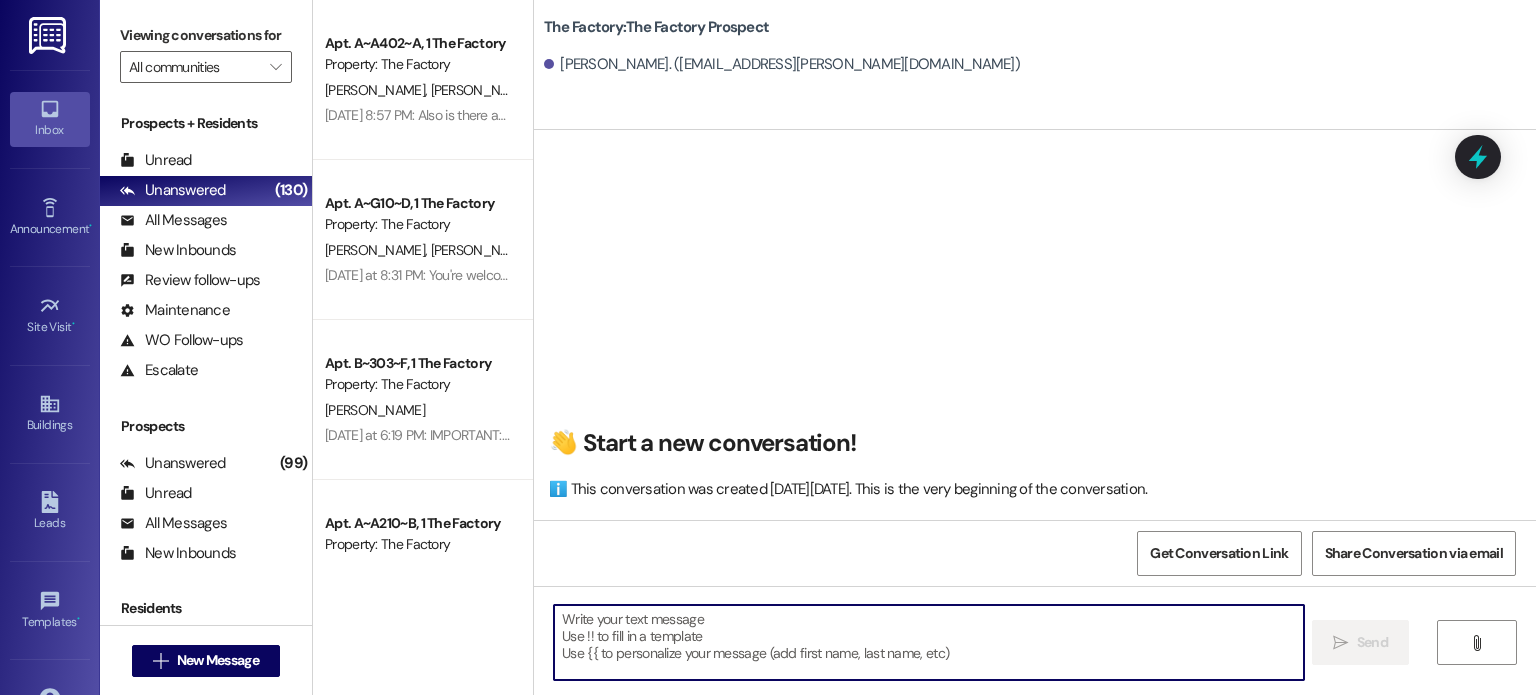 paste on "Angelique! Hi! This is [PERSON_NAME] with The Factory! I am so excited to see you have filled out an application for housing with us. We are still running our FREE rent promo, but only till 11:59pm tonight. I know that we can get your space secured by then! Will you finish up the application by 9:45?" 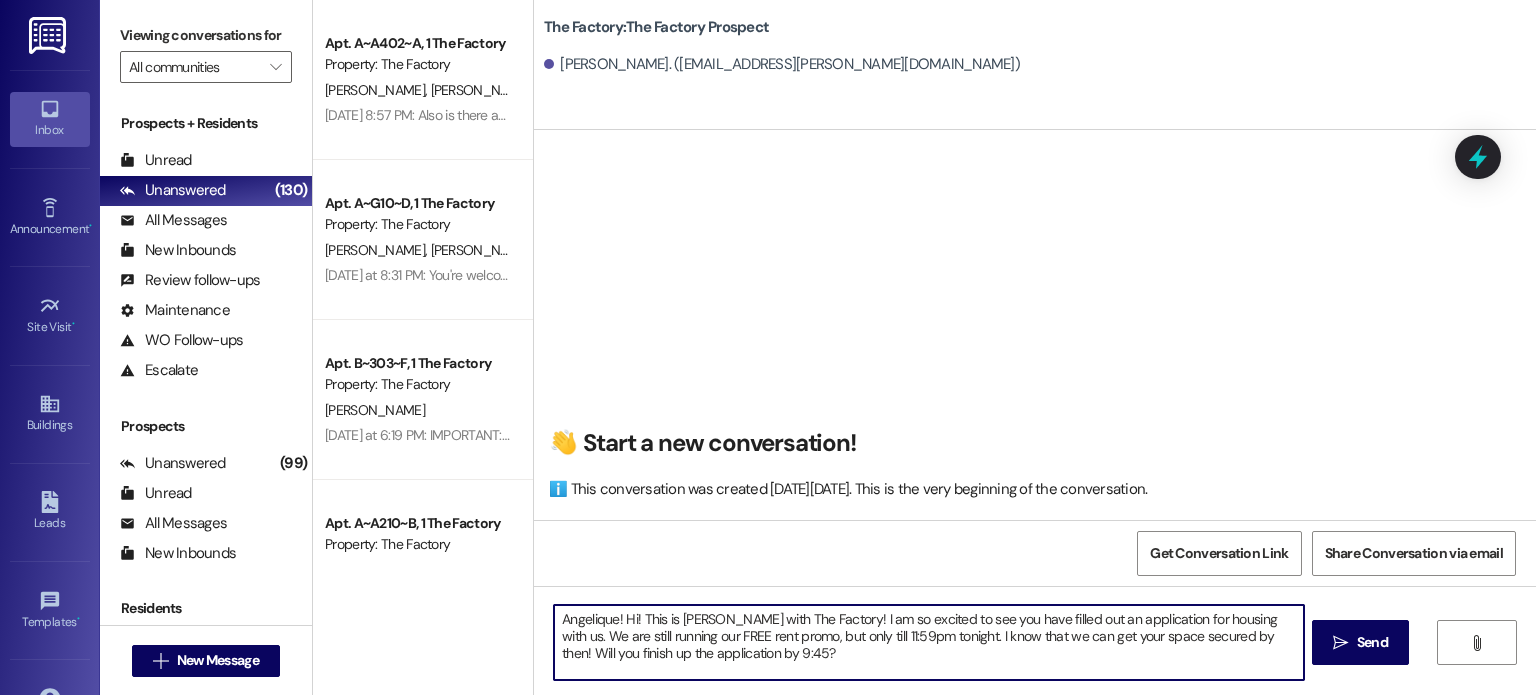 click on "Angelique! Hi! This is [PERSON_NAME] with The Factory! I am so excited to see you have filled out an application for housing with us. We are still running our FREE rent promo, but only till 11:59pm tonight. I know that we can get your space secured by then! Will you finish up the application by 9:45?" at bounding box center [928, 642] 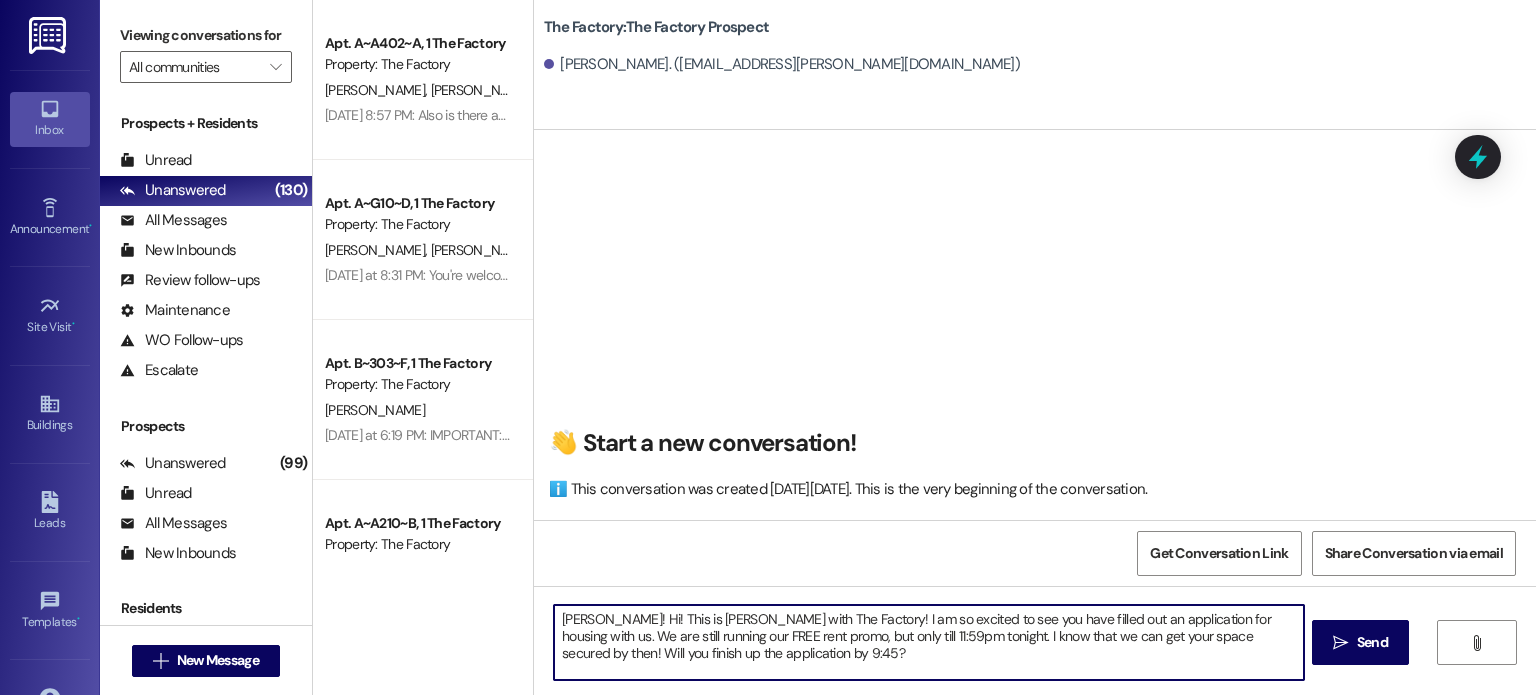 drag, startPoint x: 882, startPoint y: 635, endPoint x: 885, endPoint y: 668, distance: 33.13608 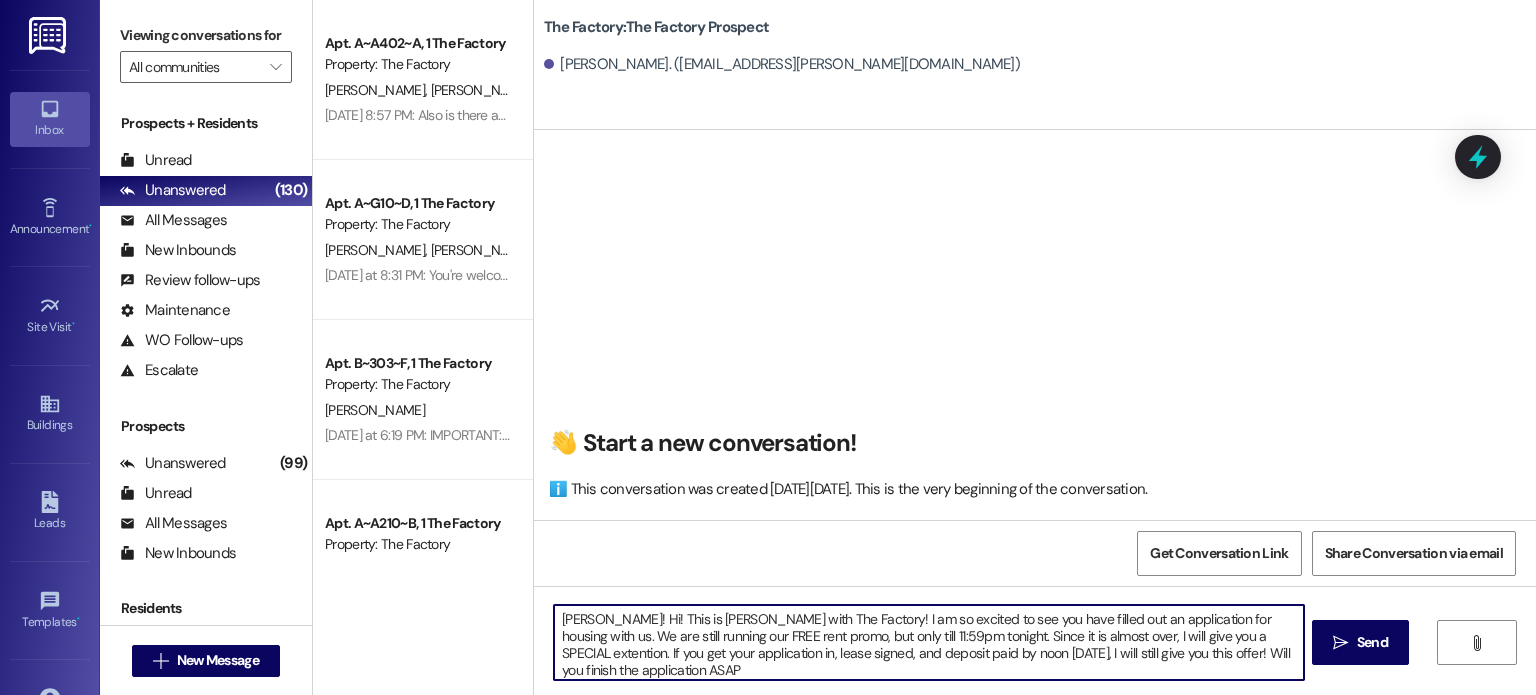 type on "[PERSON_NAME]! Hi! This is [PERSON_NAME] with The Factory! I am so excited to see you have filled out an application for housing with us. We are still running our FREE rent promo, but only till 11:59pm tonight. Since it is almost over, I will give you a SPECIAL extention. If you get your application in, lease signed, and deposit paid by noon [DATE], I will still give you this offer! Will you finish the application ASAP?" 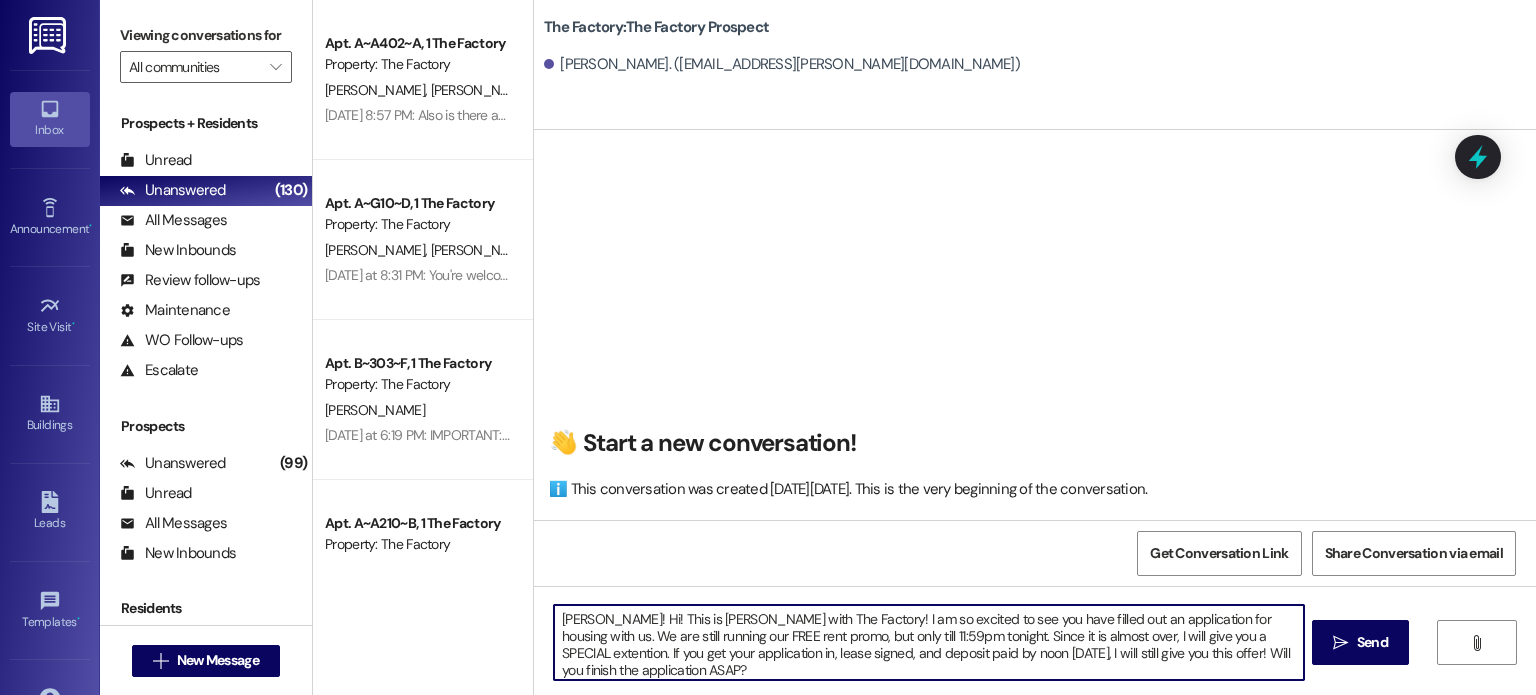 click on "[PERSON_NAME]! Hi! This is [PERSON_NAME] with The Factory! I am so excited to see you have filled out an application for housing with us. We are still running our FREE rent promo, but only till 11:59pm tonight. Since it is almost over, I will give you a SPECIAL extention. If you get your application in, lease signed, and deposit paid by noon [DATE], I will still give you this offer! Will you finish the application ASAP?" at bounding box center [928, 642] 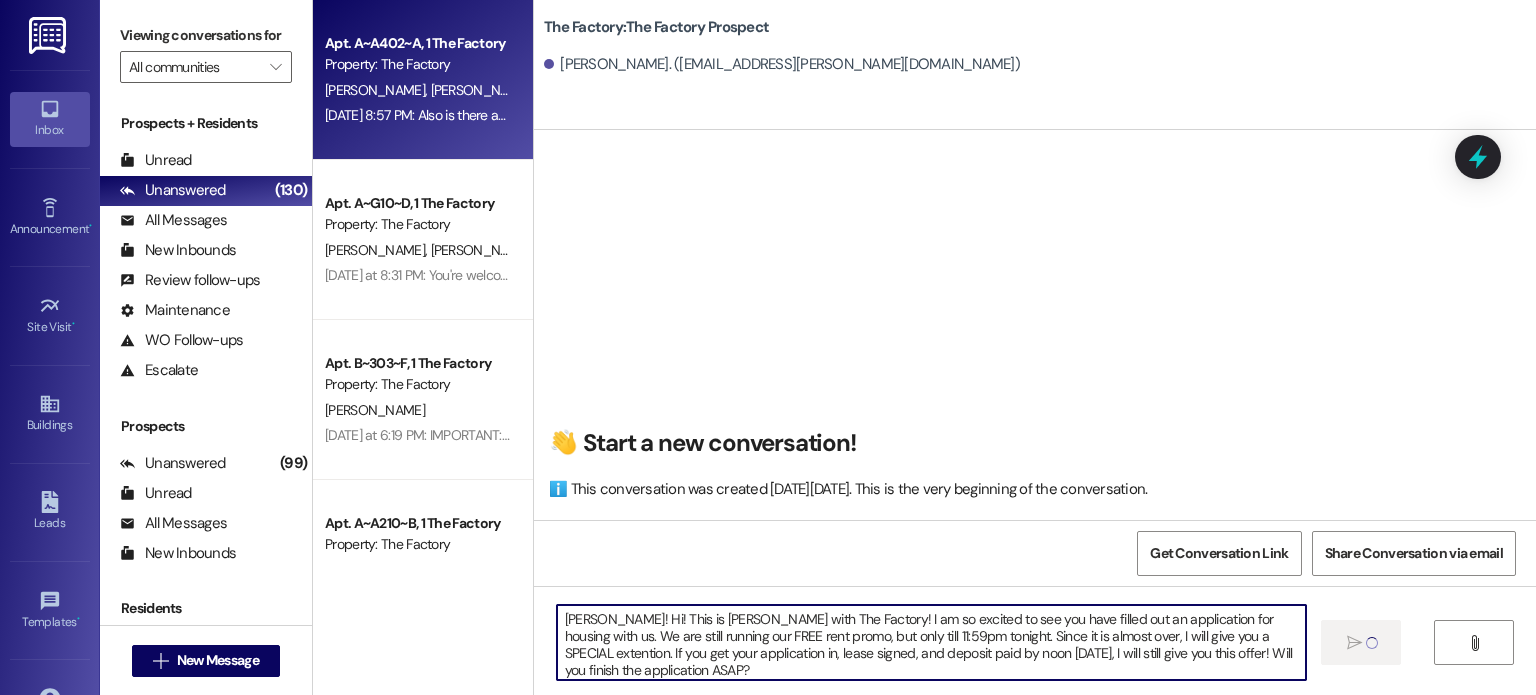 type 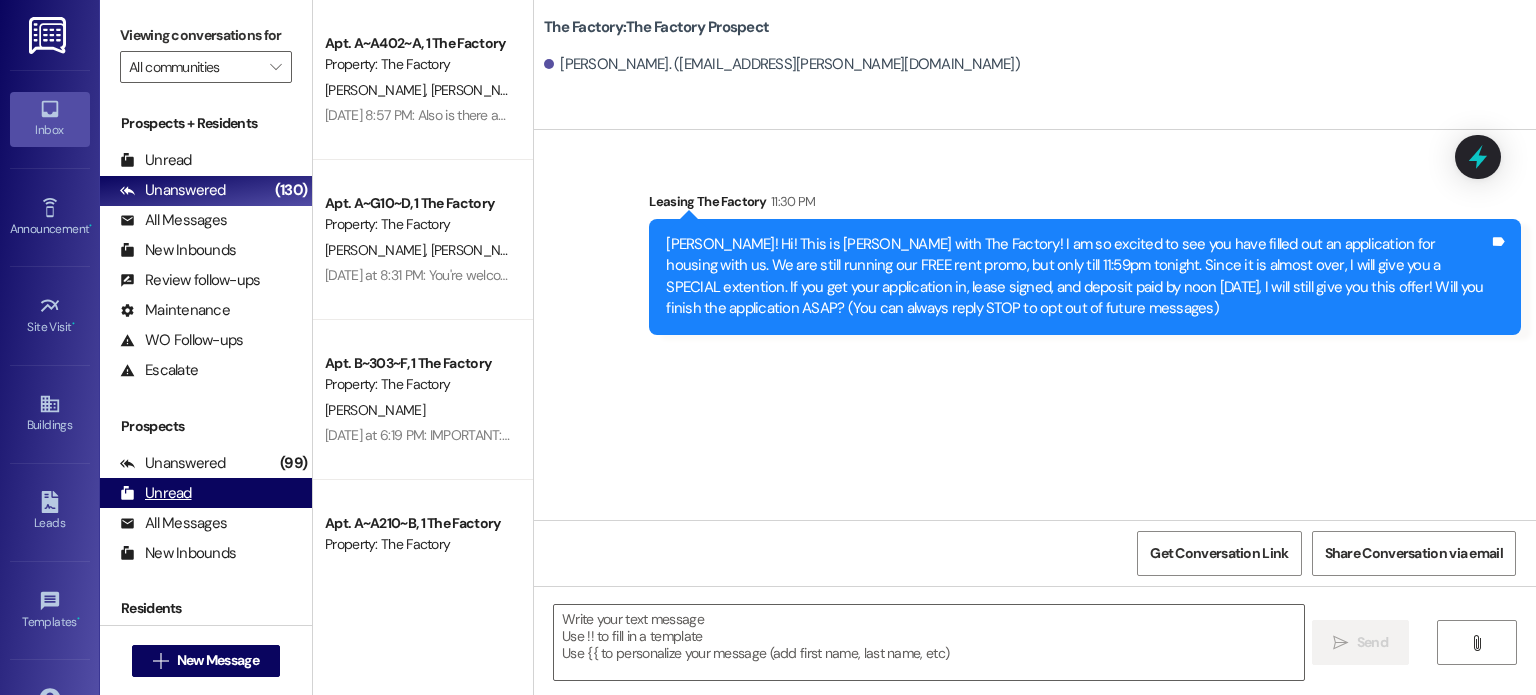 click on "Unread (0)" at bounding box center (206, 493) 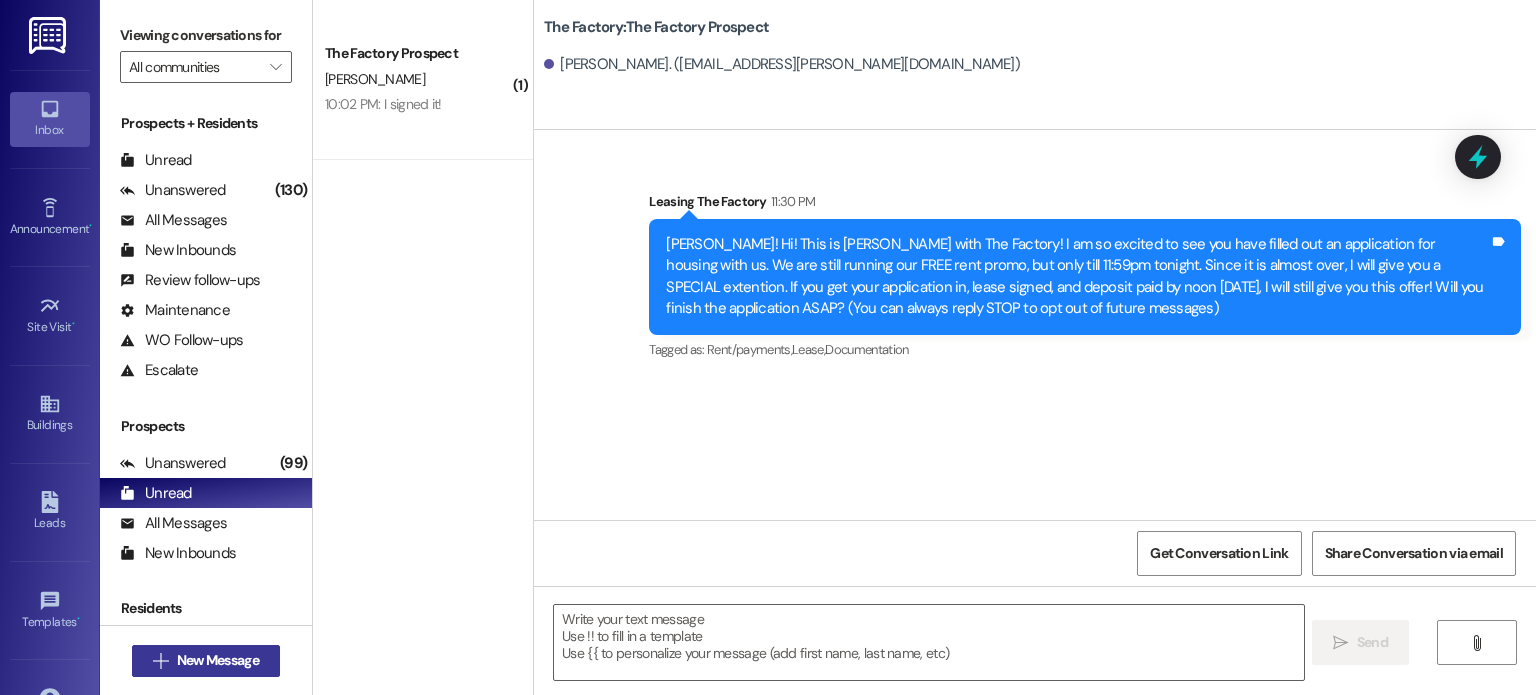 click on " New Message" at bounding box center [206, 661] 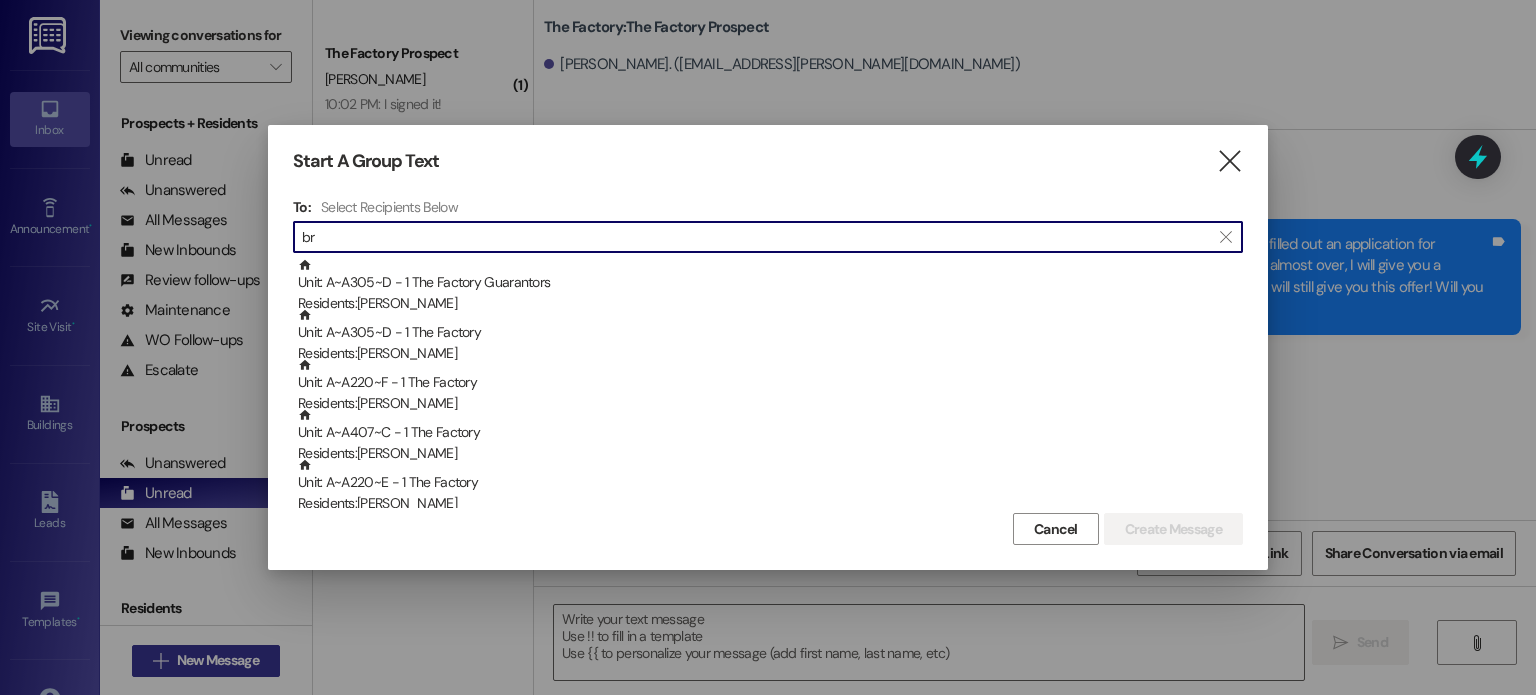 type on "b" 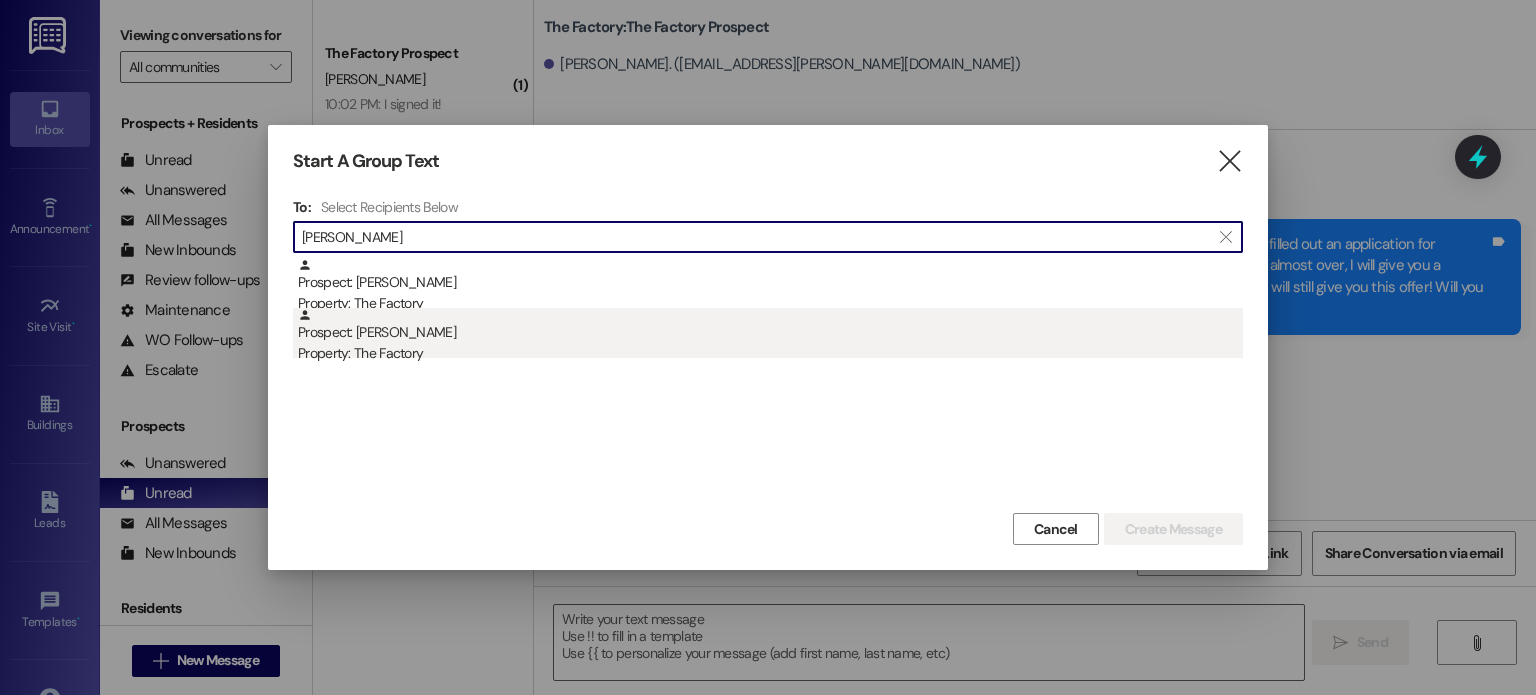 type on "[PERSON_NAME]" 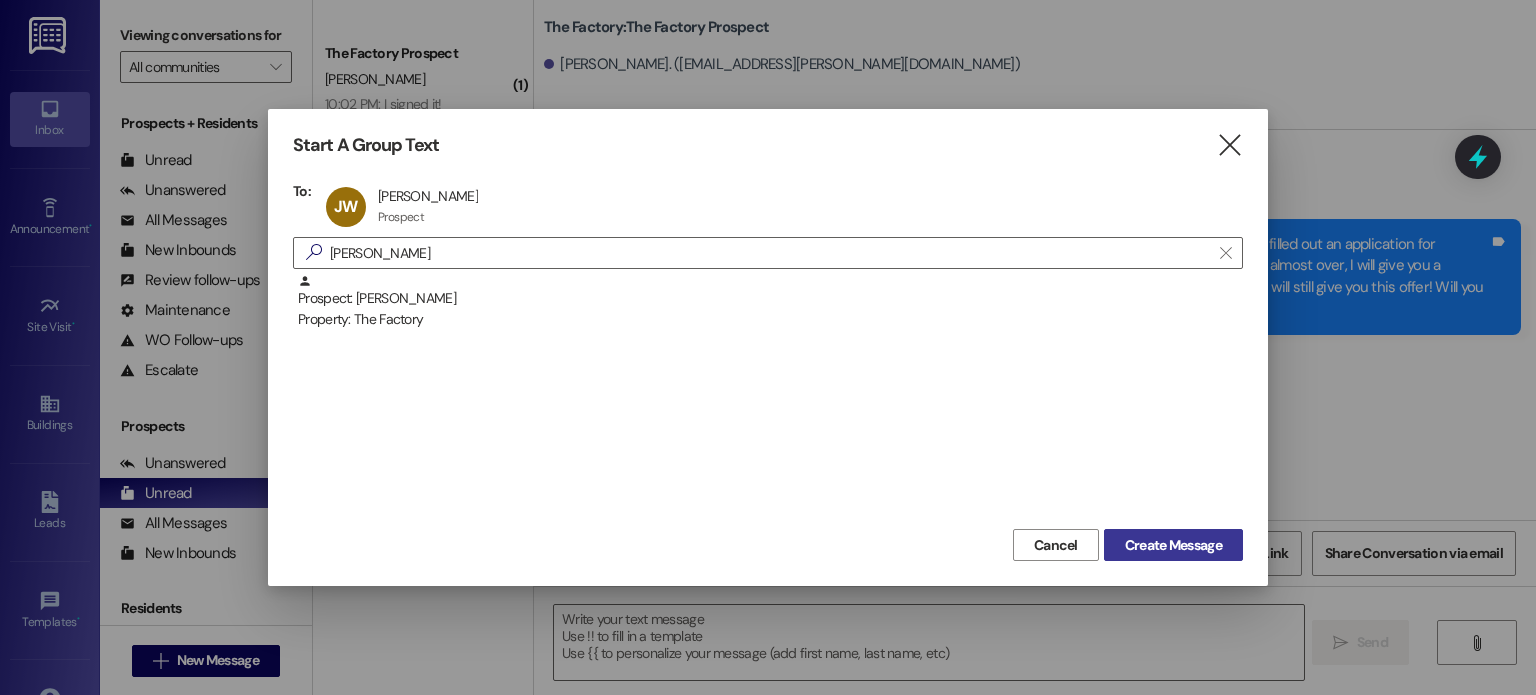 click on "Create Message" at bounding box center (1173, 545) 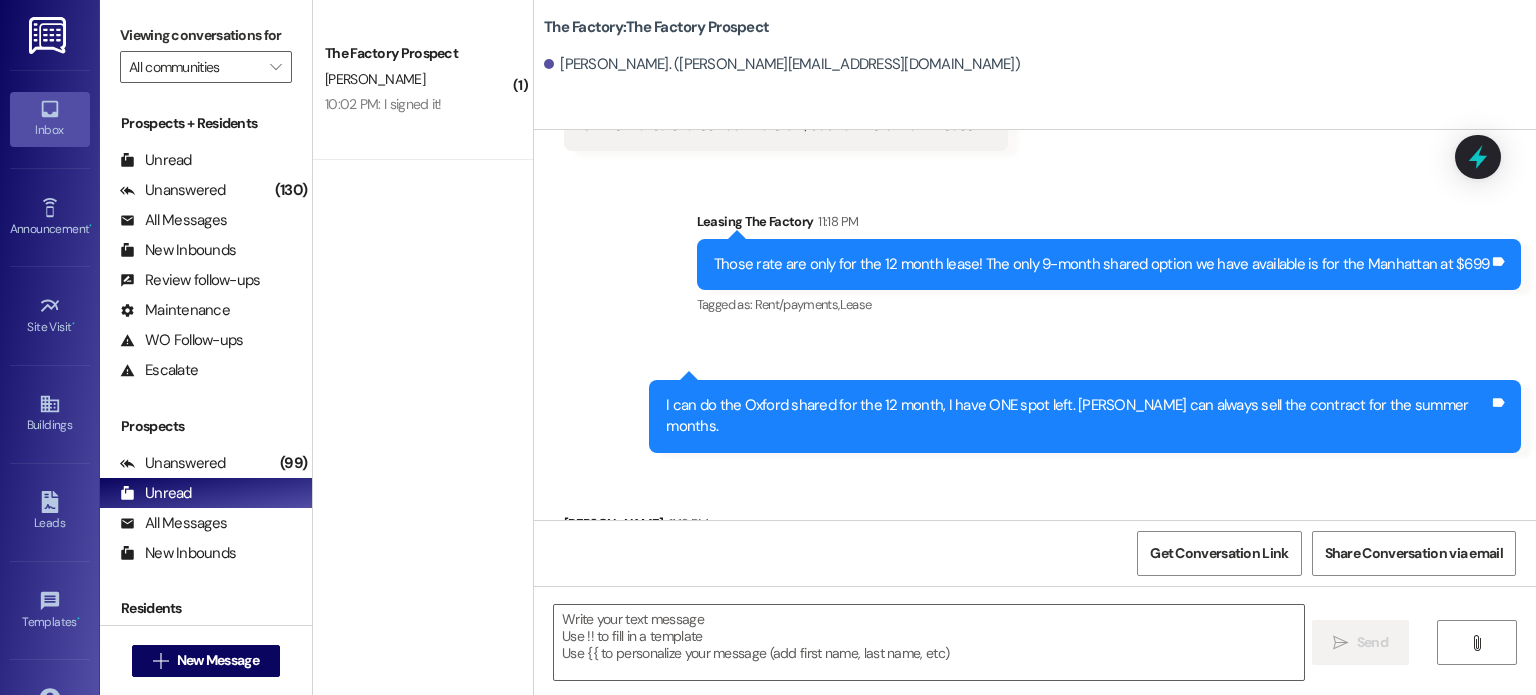 scroll, scrollTop: 2036, scrollLeft: 0, axis: vertical 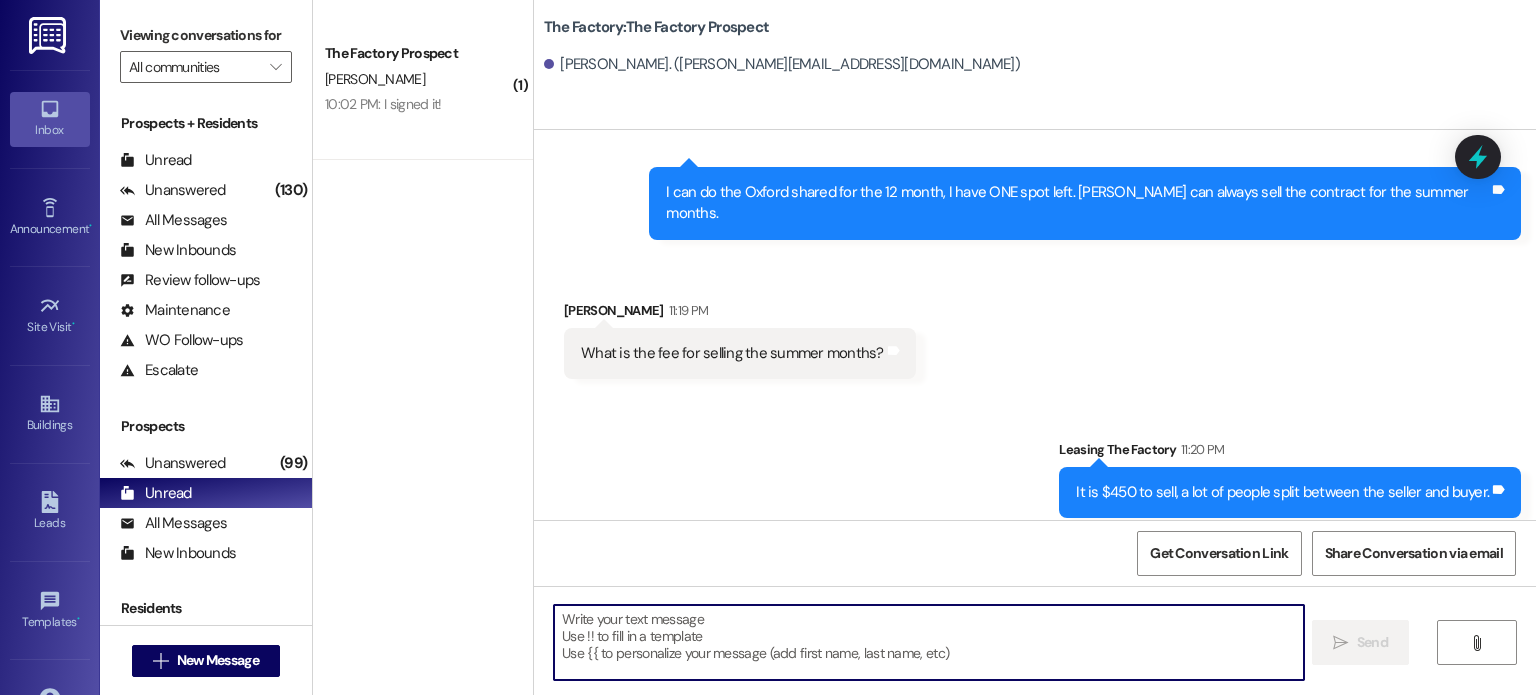 click at bounding box center (928, 642) 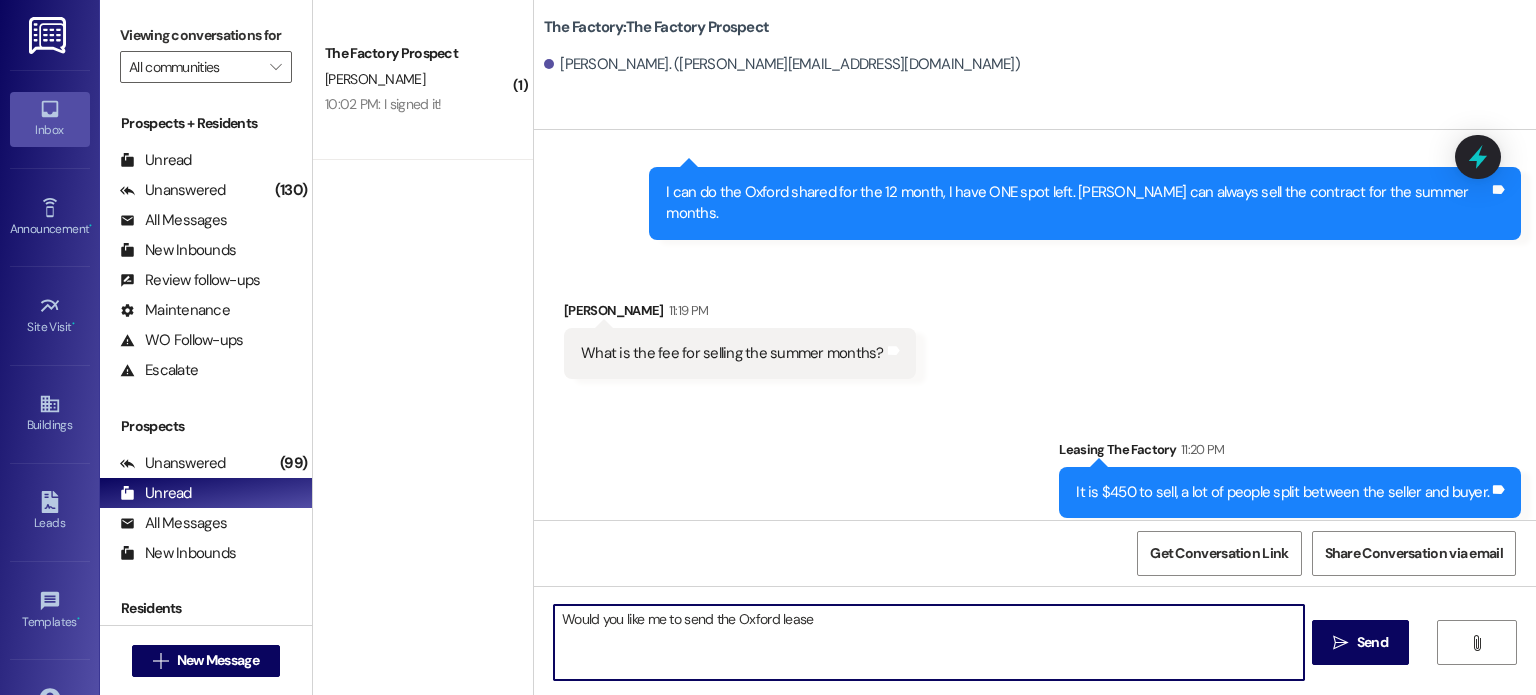 type on "Would you like me to send the Oxford lease?" 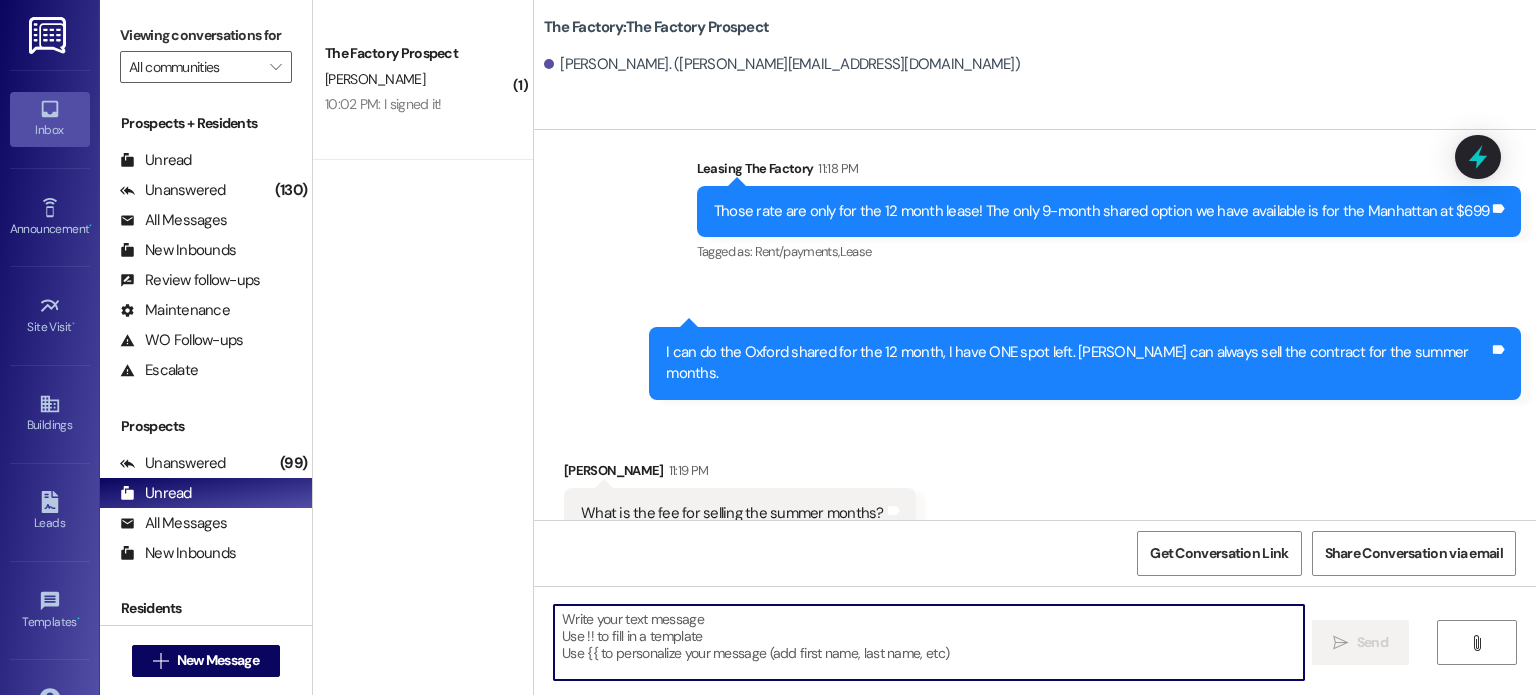 scroll, scrollTop: 1867, scrollLeft: 0, axis: vertical 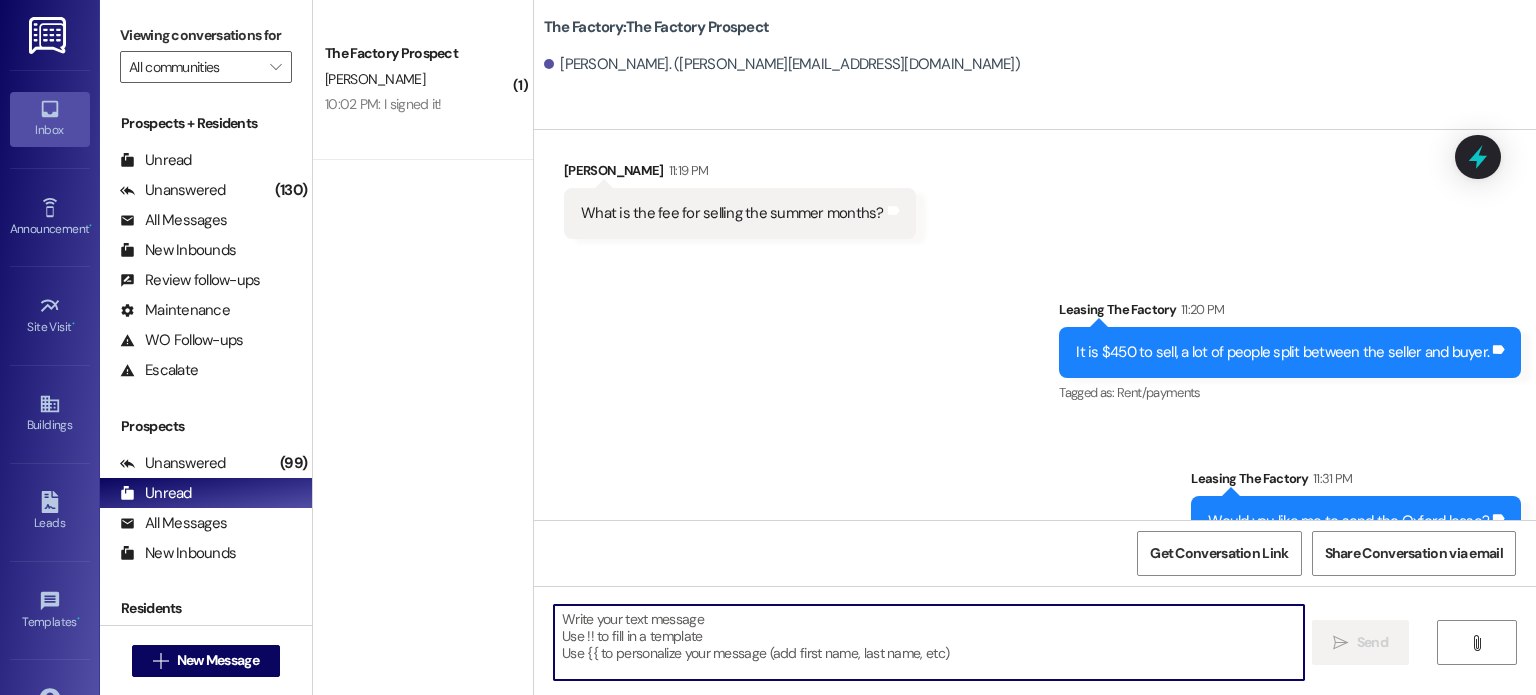 click at bounding box center [928, 642] 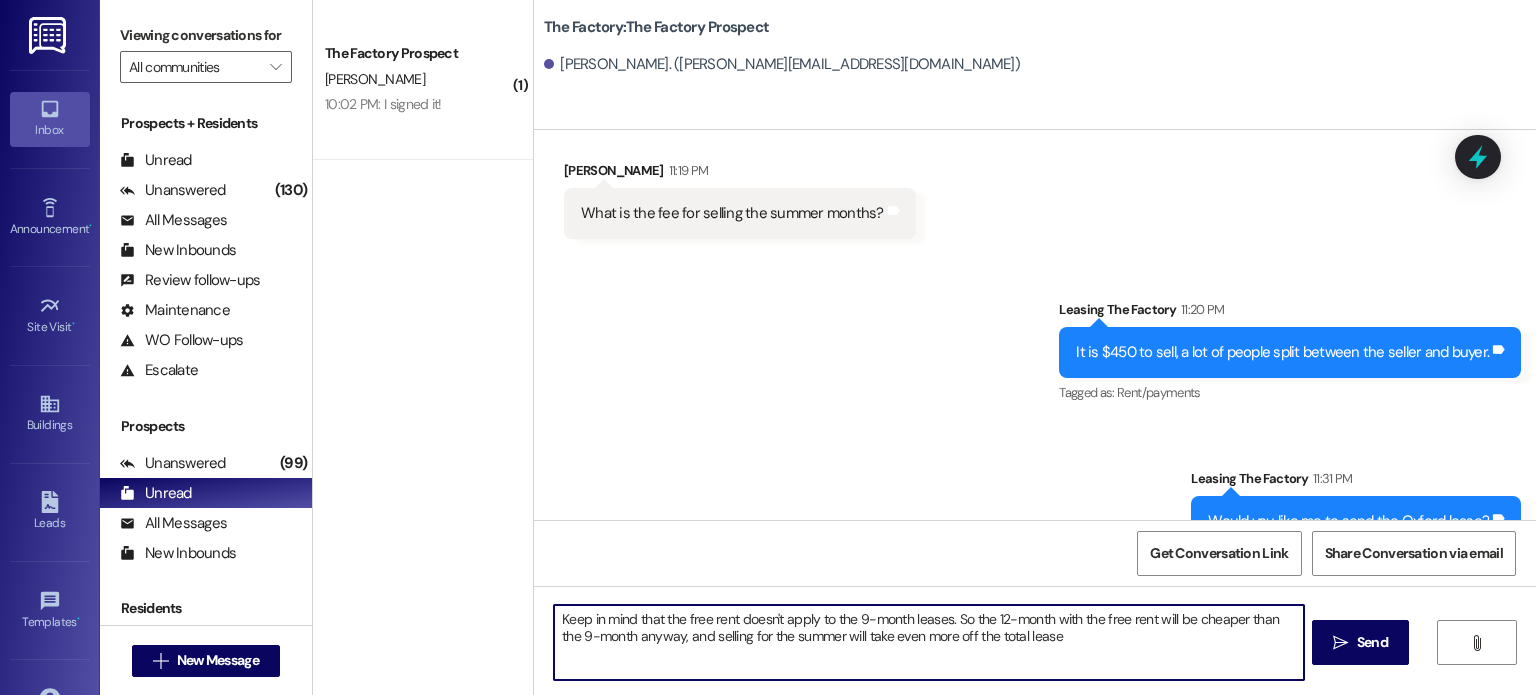 type on "Keep in mind that the free rent doesn't apply to the 9-month leases. So the 12-month with the free rent will be cheaper than the 9-month anyway, and selling for the summer will take even more off the total lease!" 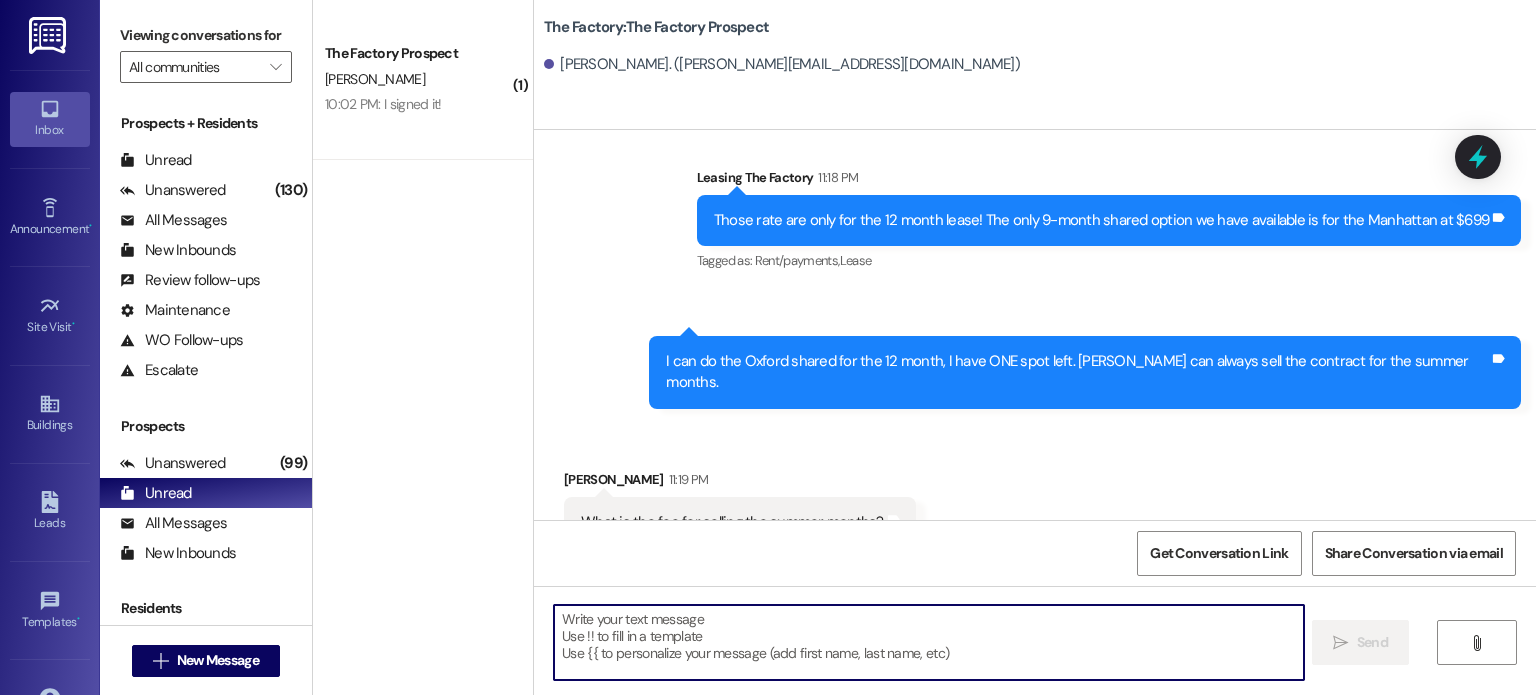 scroll, scrollTop: 2336, scrollLeft: 0, axis: vertical 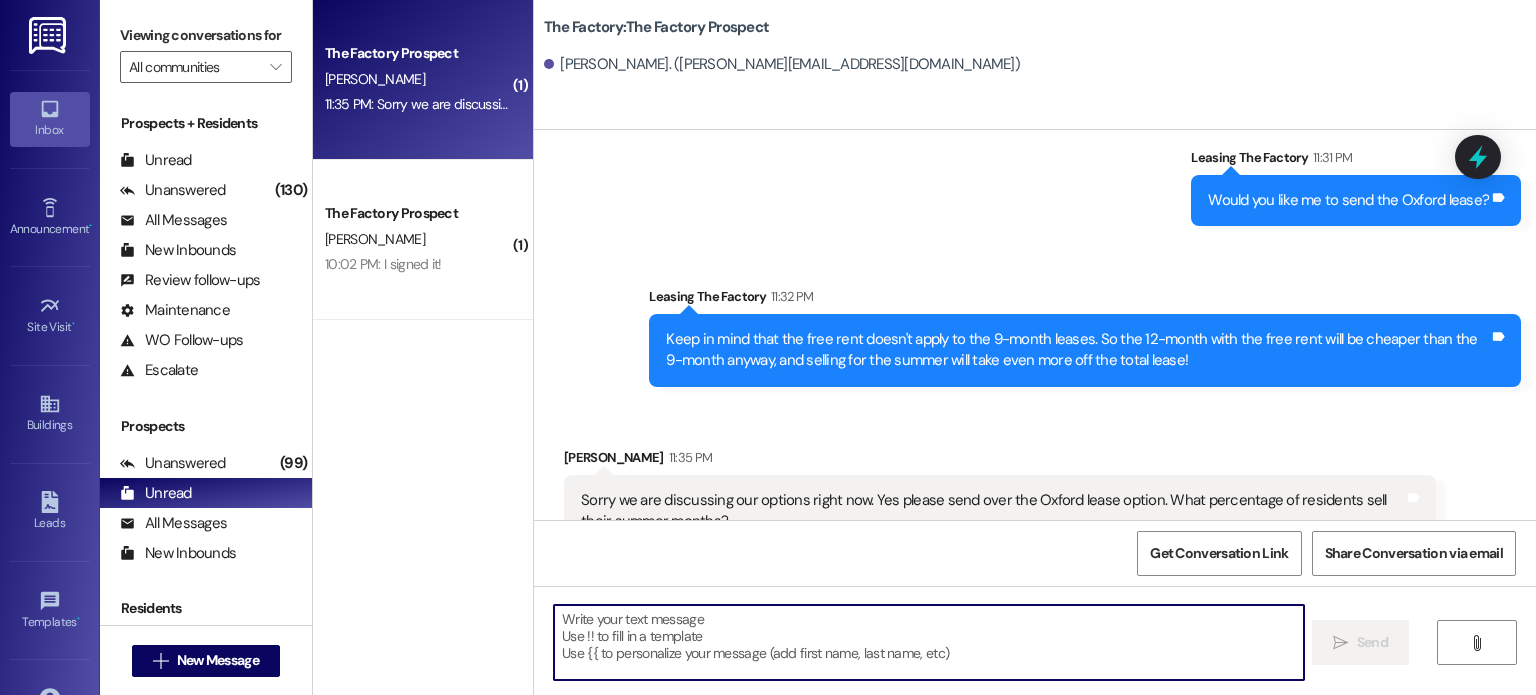 click at bounding box center (928, 642) 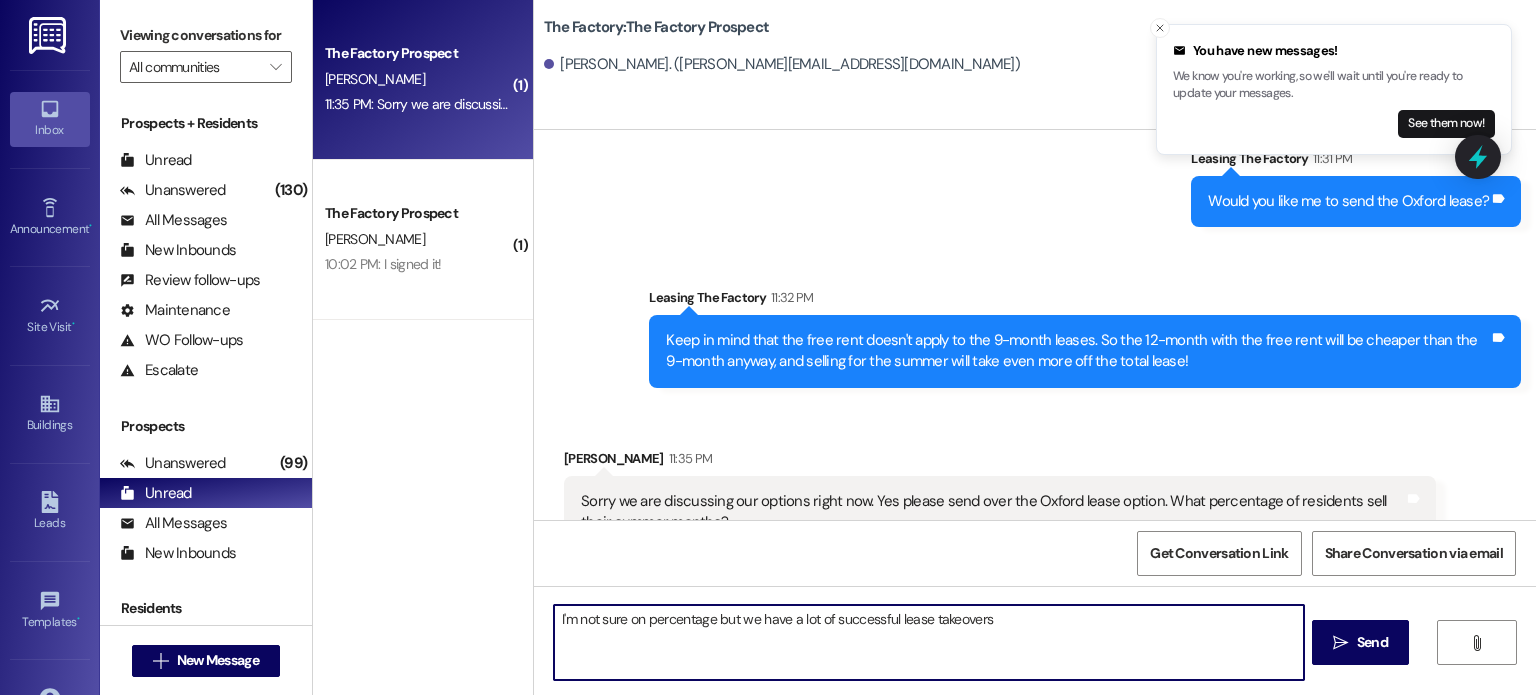 scroll, scrollTop: 2636, scrollLeft: 0, axis: vertical 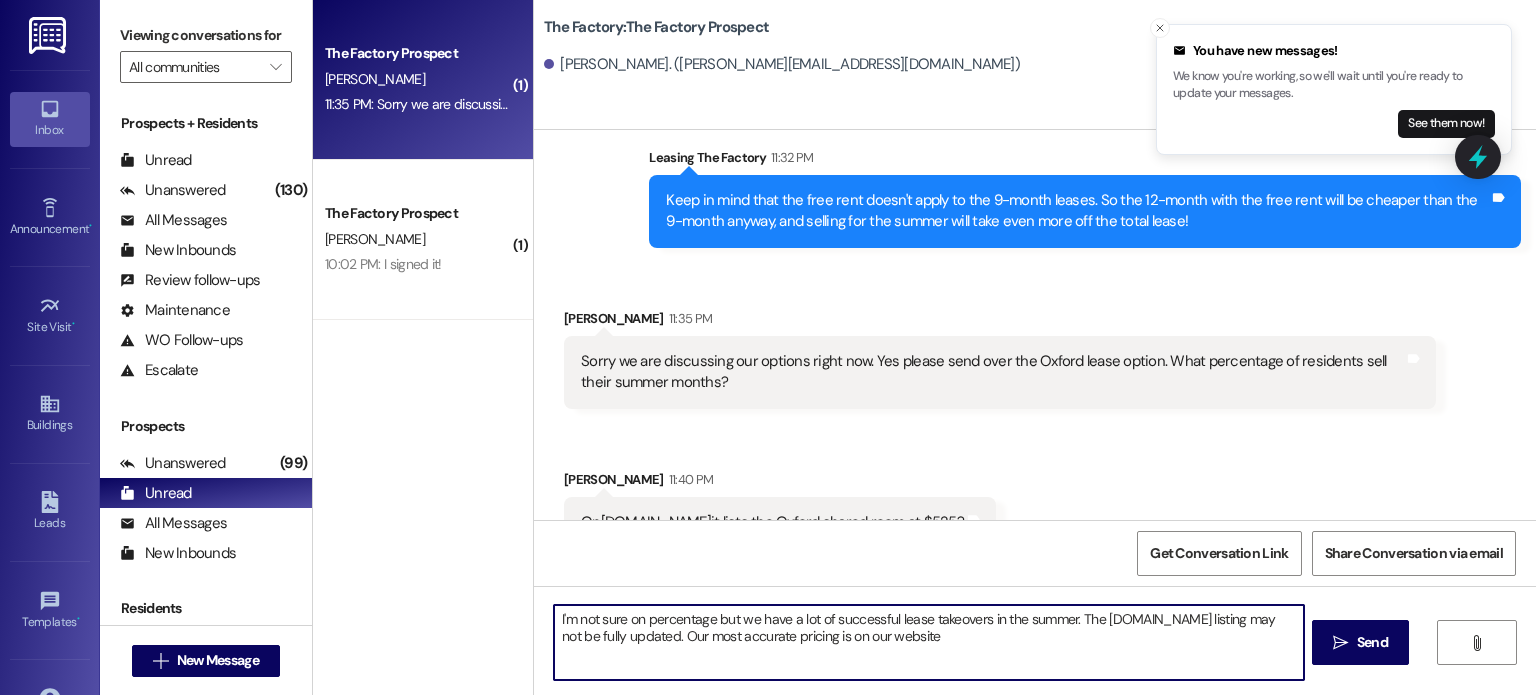 type on "I'm not sure on percentage but we have a lot of successful lease takeovers in the summer. The [DOMAIN_NAME] listing may not be fully updated. Our most accurate pricing is on our website." 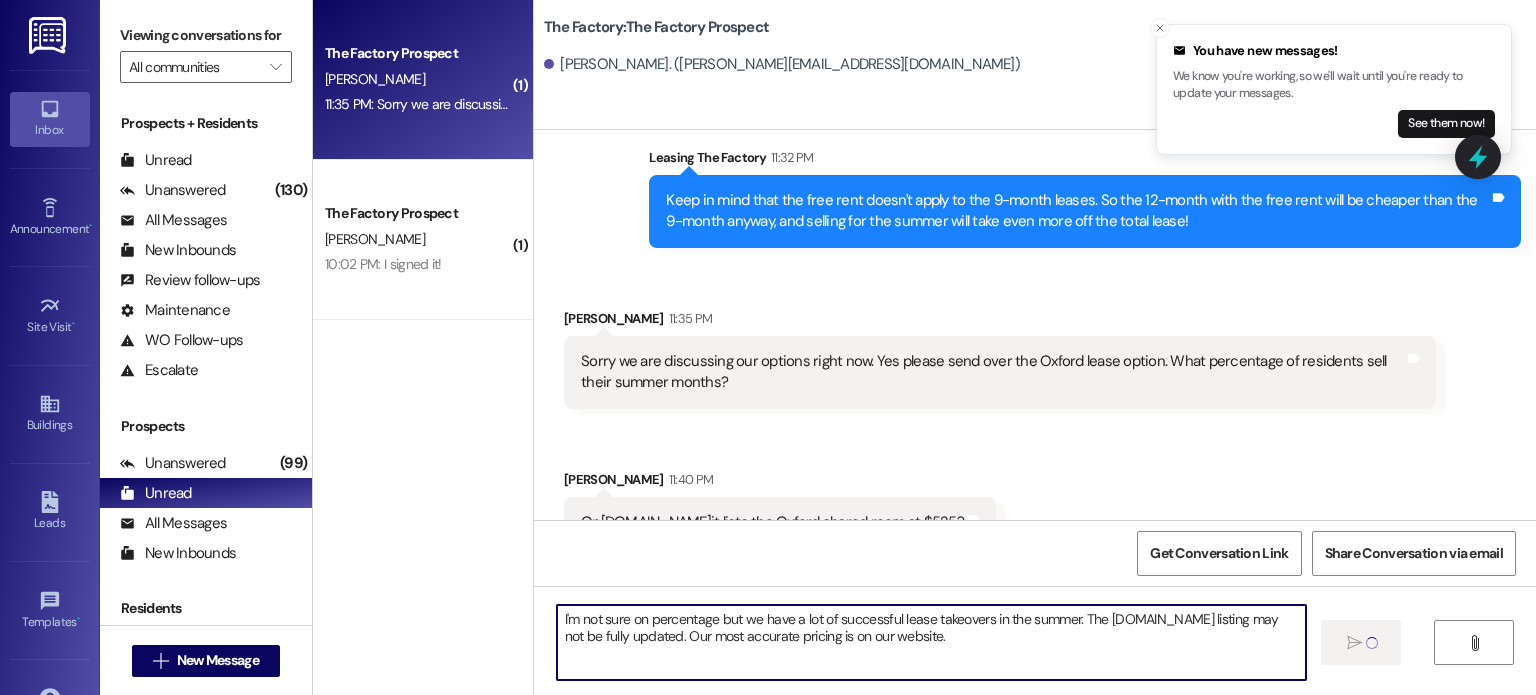 type 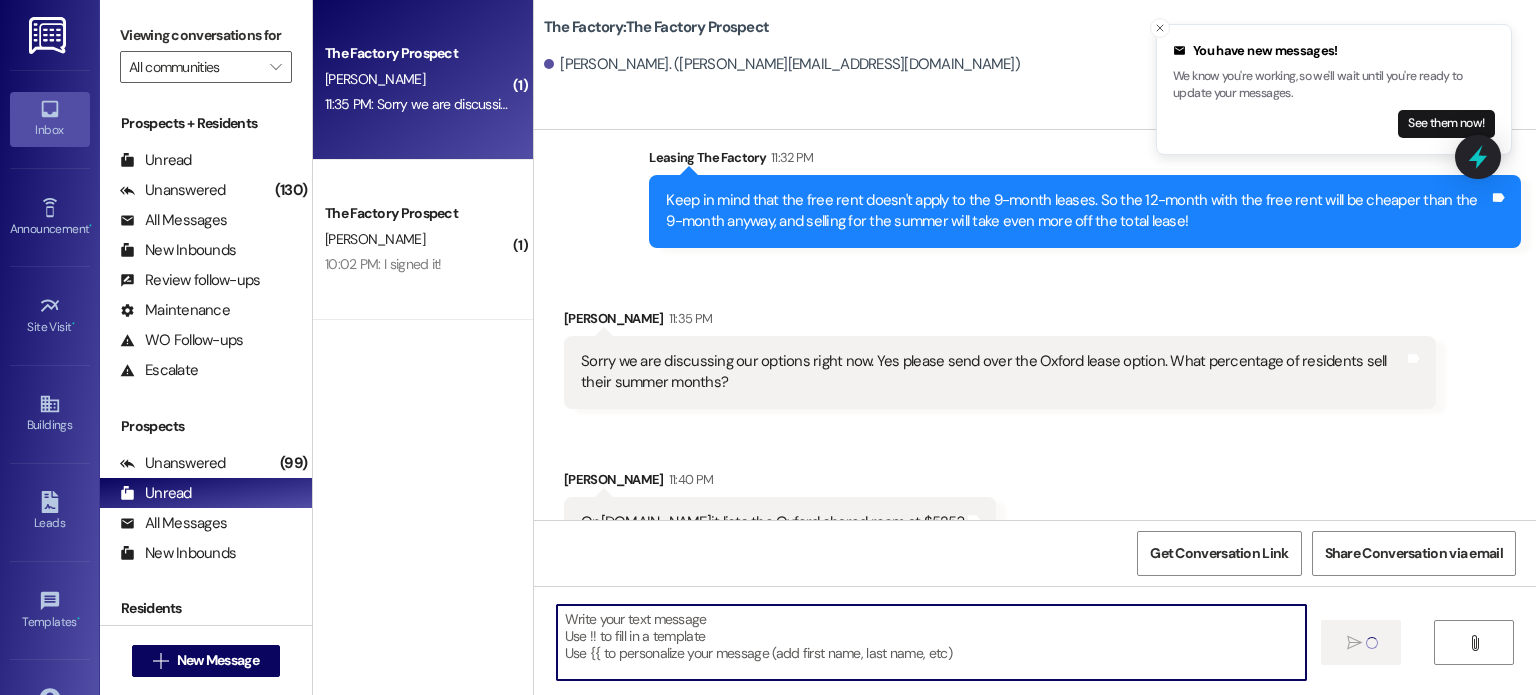 scroll, scrollTop: 2636, scrollLeft: 0, axis: vertical 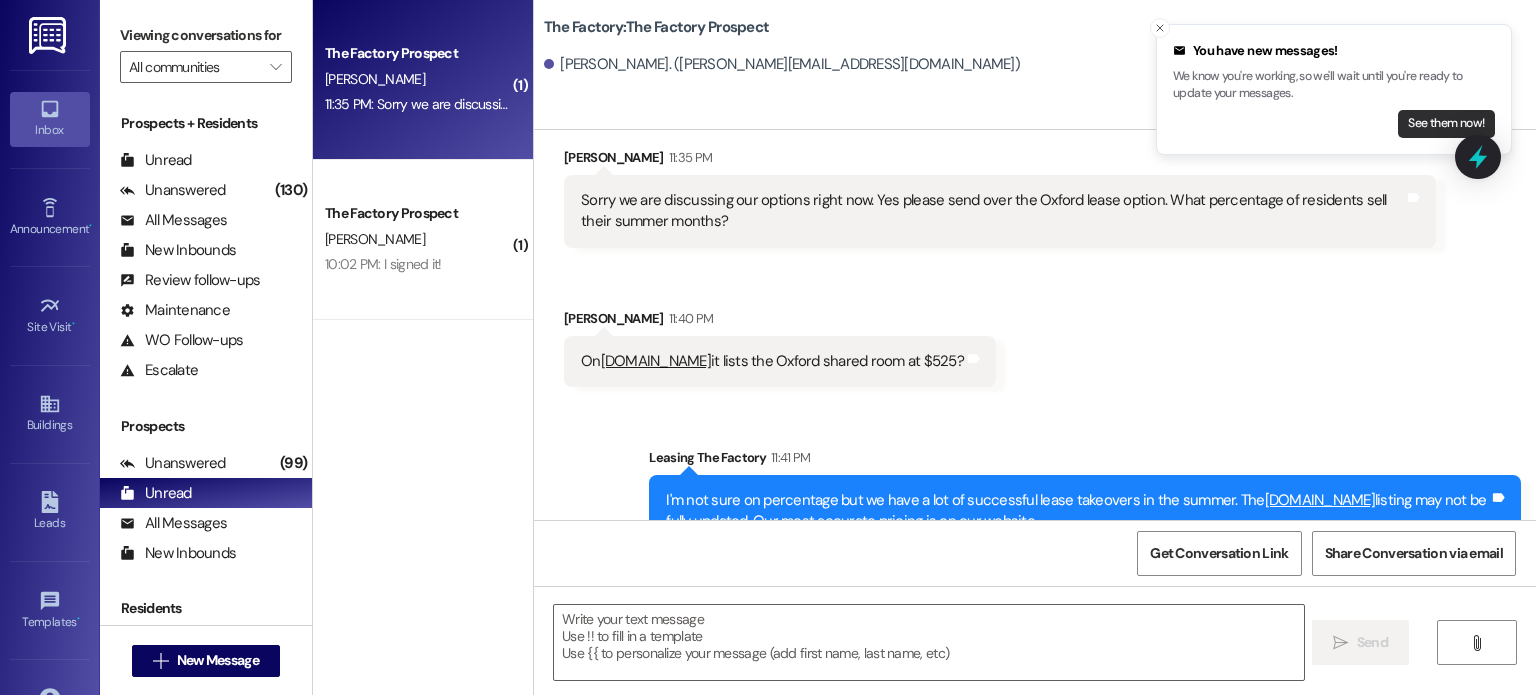 click on "See them now!" at bounding box center (1446, 124) 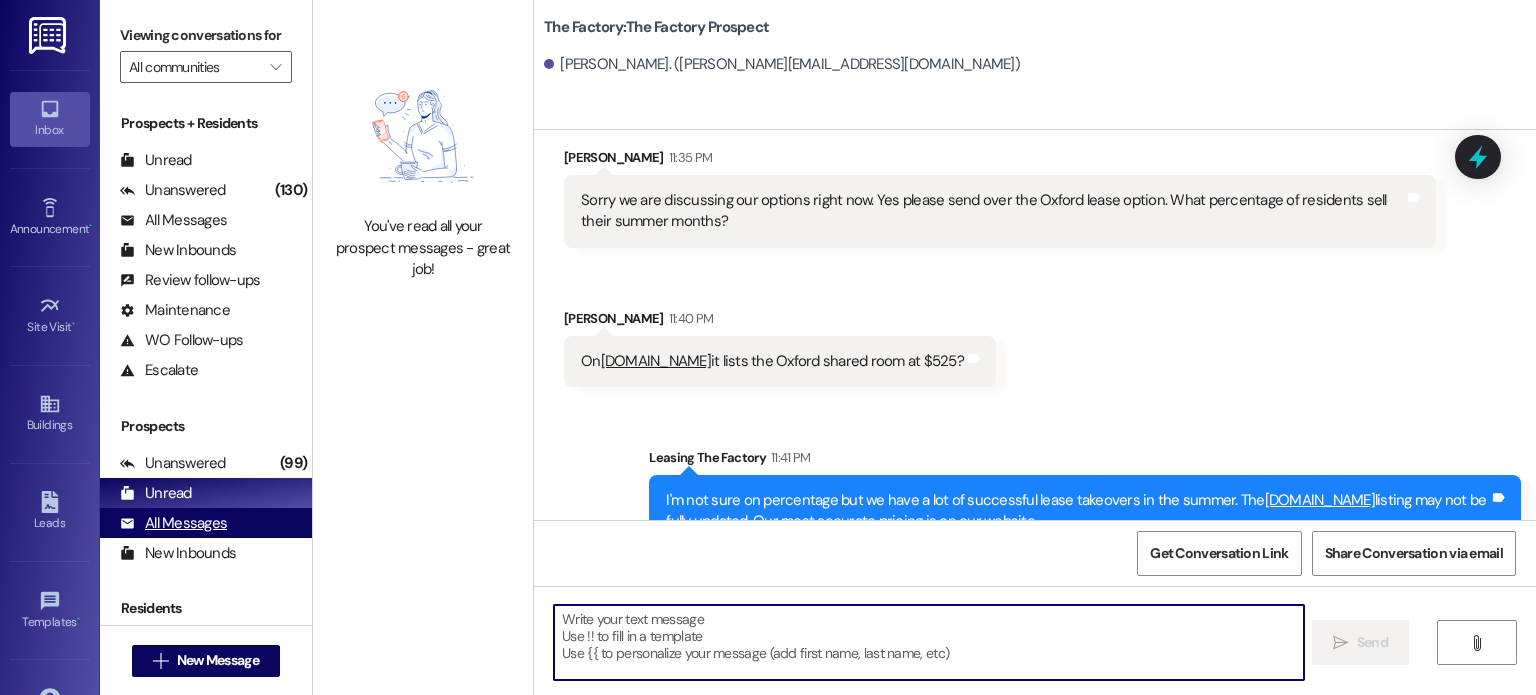 click on "All Messages (undefined)" at bounding box center (206, 523) 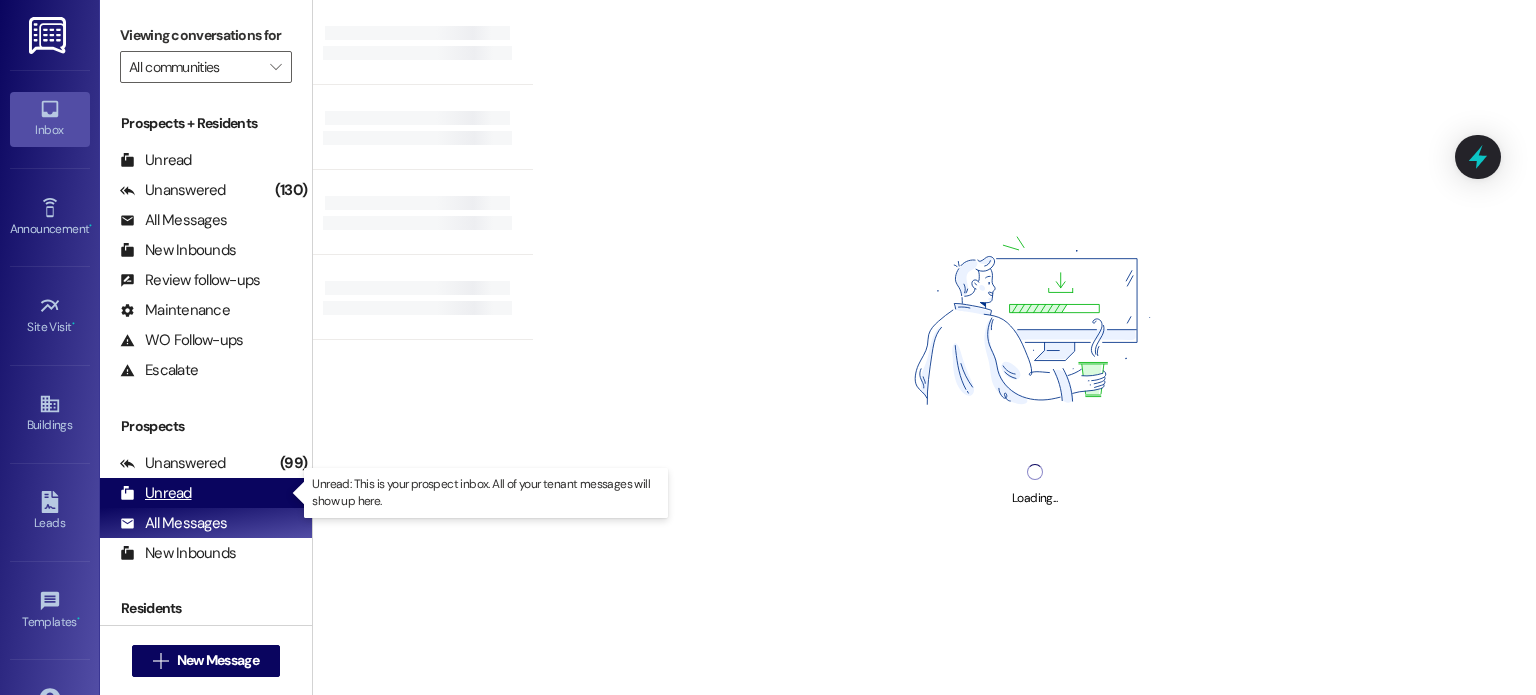 click on "Unread" at bounding box center [156, 493] 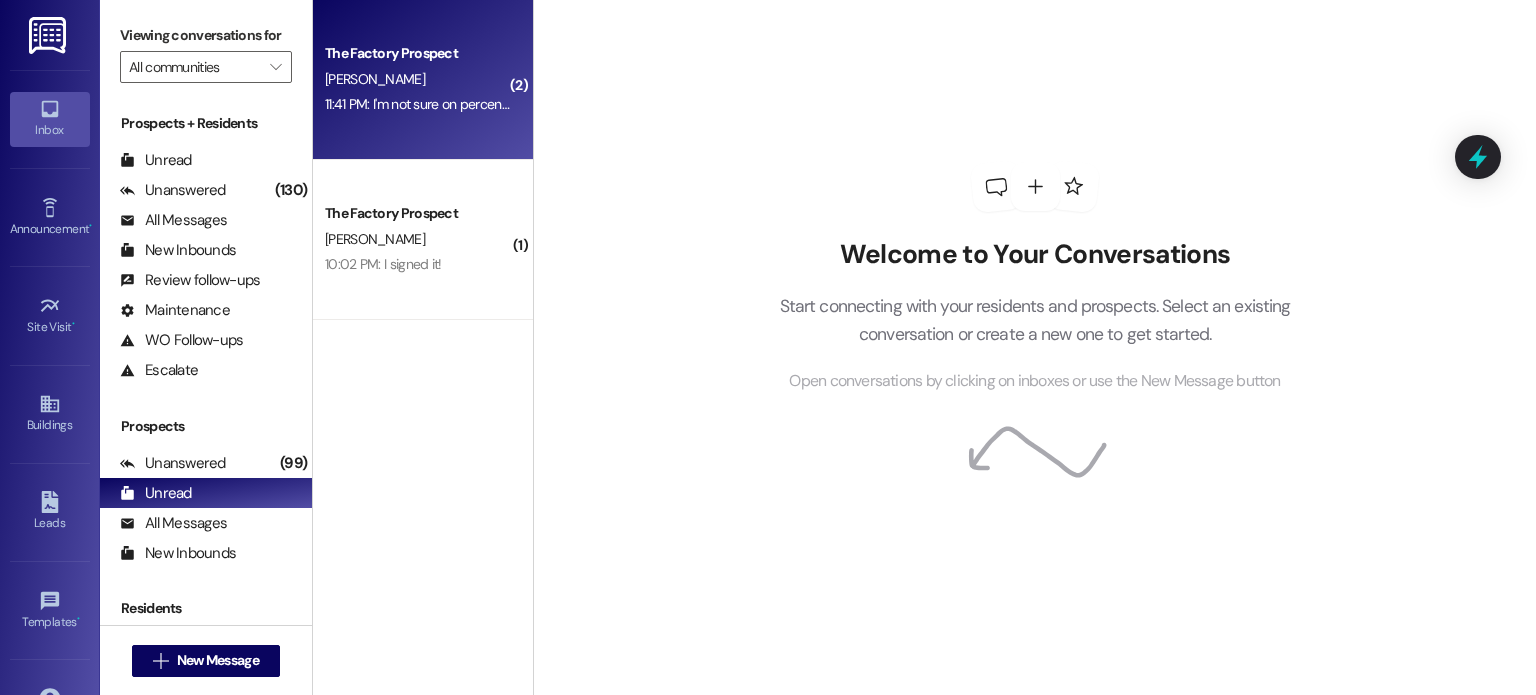 click on "11:41 PM: I'm not sure on percentage but we have a lot of successful lease takeovers in the summer. The [DOMAIN_NAME] listing may not be fully updated. Our most accurate pricing is on our website. 11:41 PM: I'm not sure on percentage but we have a lot of successful lease takeovers in the summer. The [DOMAIN_NAME] listing may not be fully updated. Our most accurate pricing is on our website." at bounding box center (417, 104) 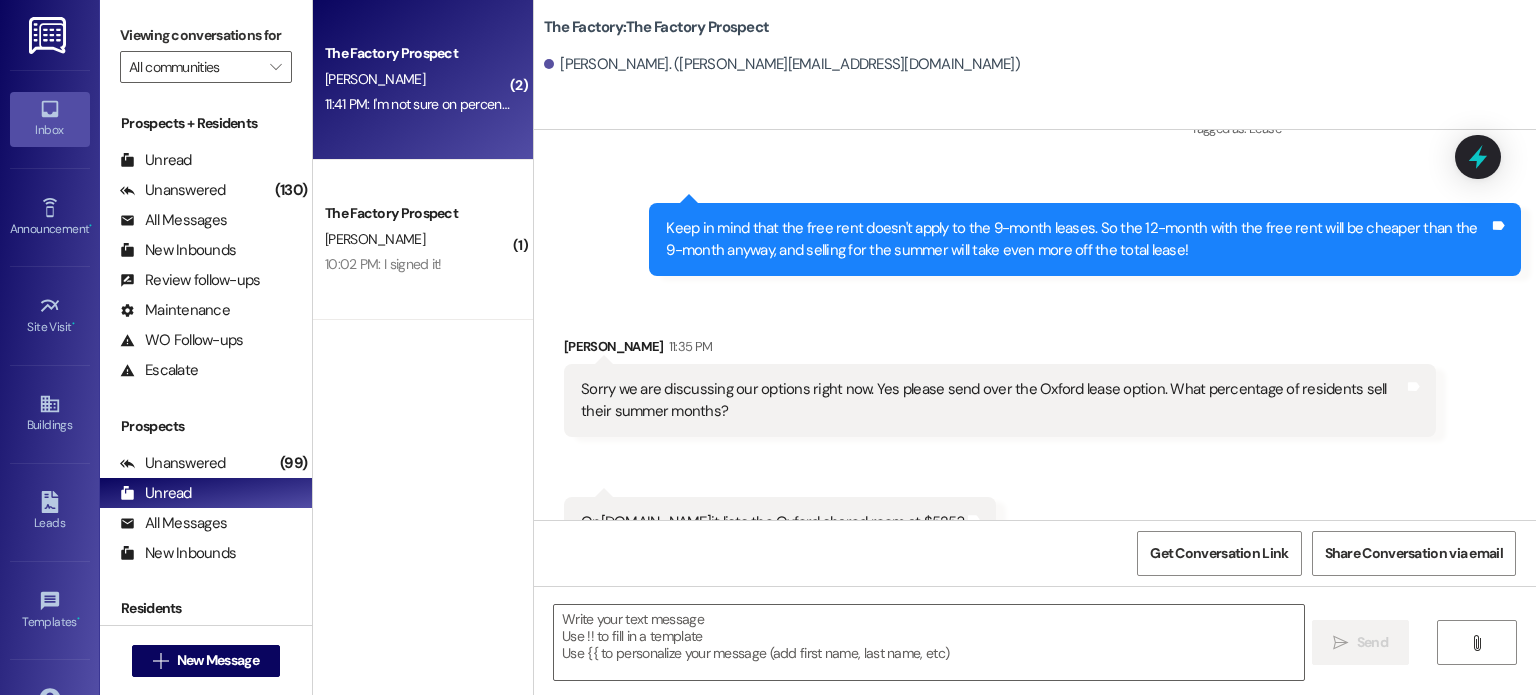 scroll, scrollTop: 2800, scrollLeft: 0, axis: vertical 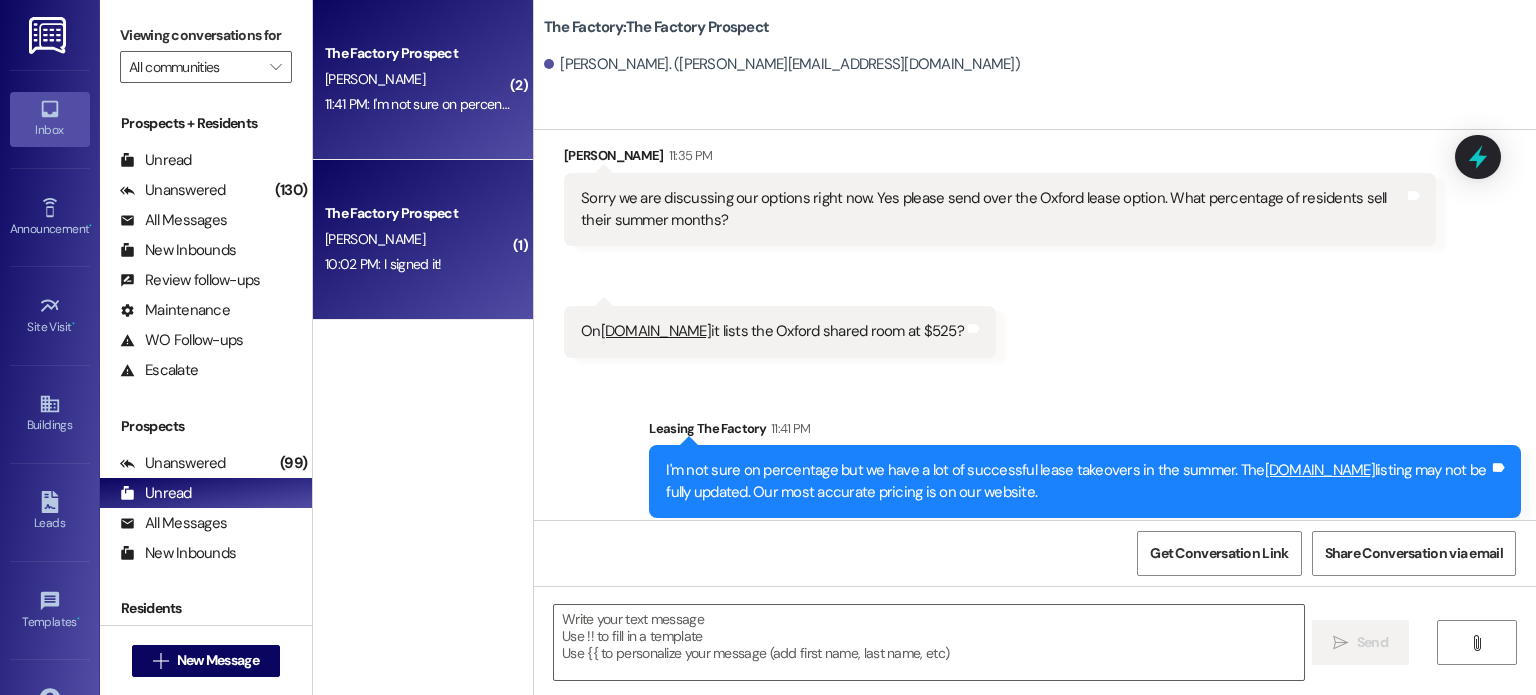 click on "The Factory Prospect" at bounding box center [417, 213] 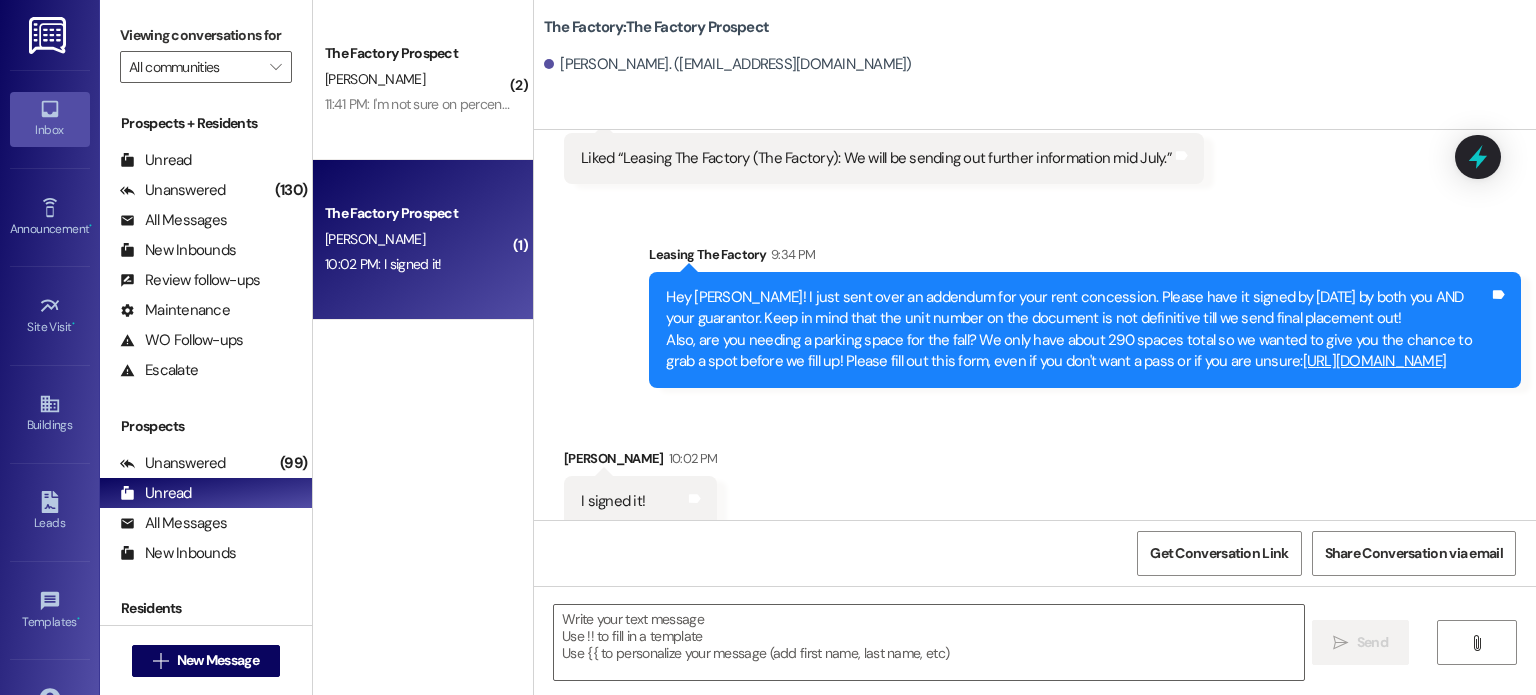 scroll, scrollTop: 6219, scrollLeft: 0, axis: vertical 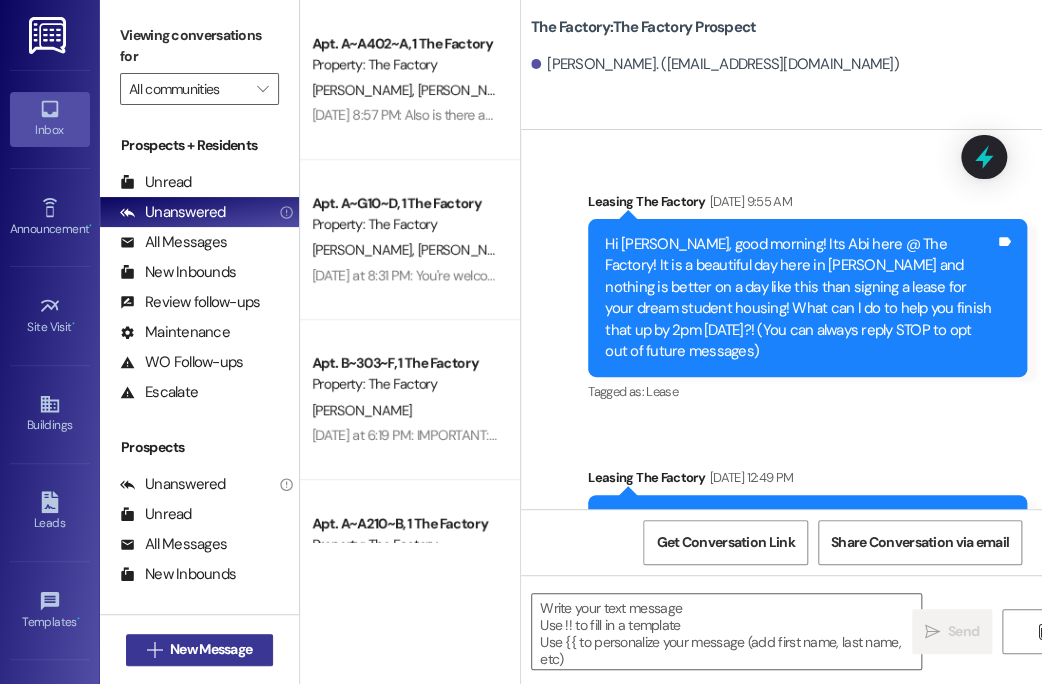click on "New Message" at bounding box center (211, 649) 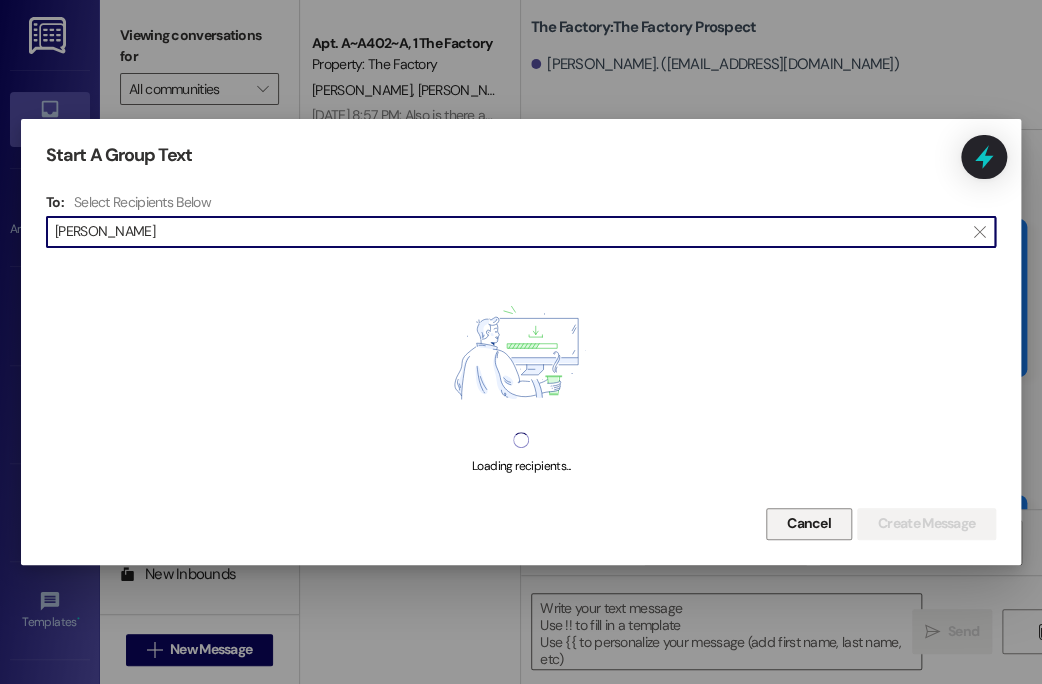 type on "hart" 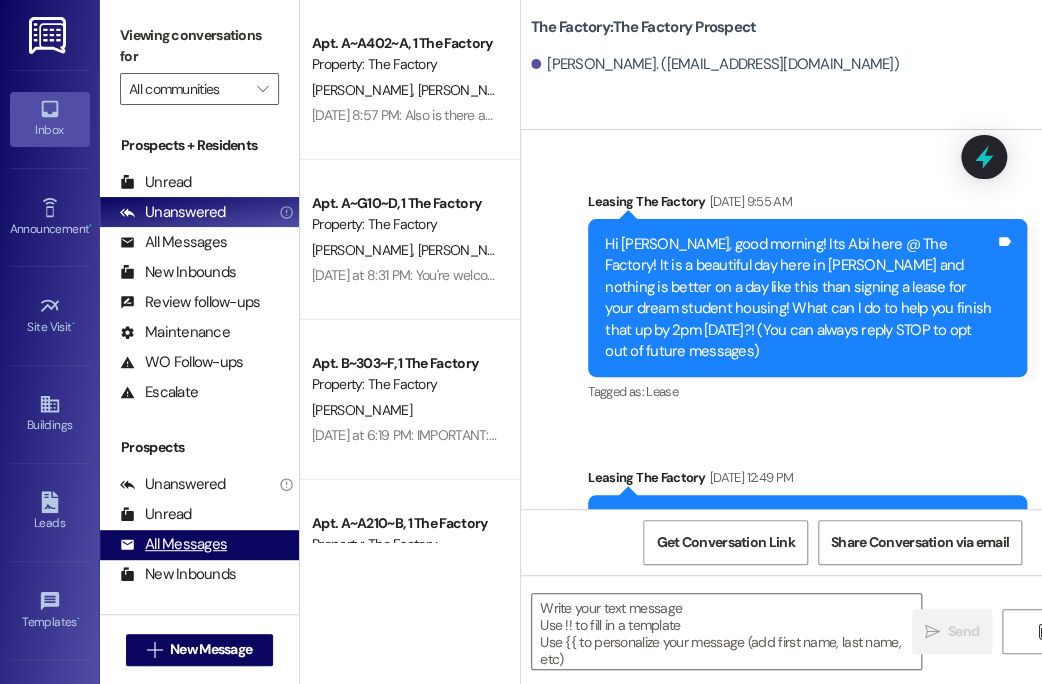 click on "All Messages" at bounding box center (173, 544) 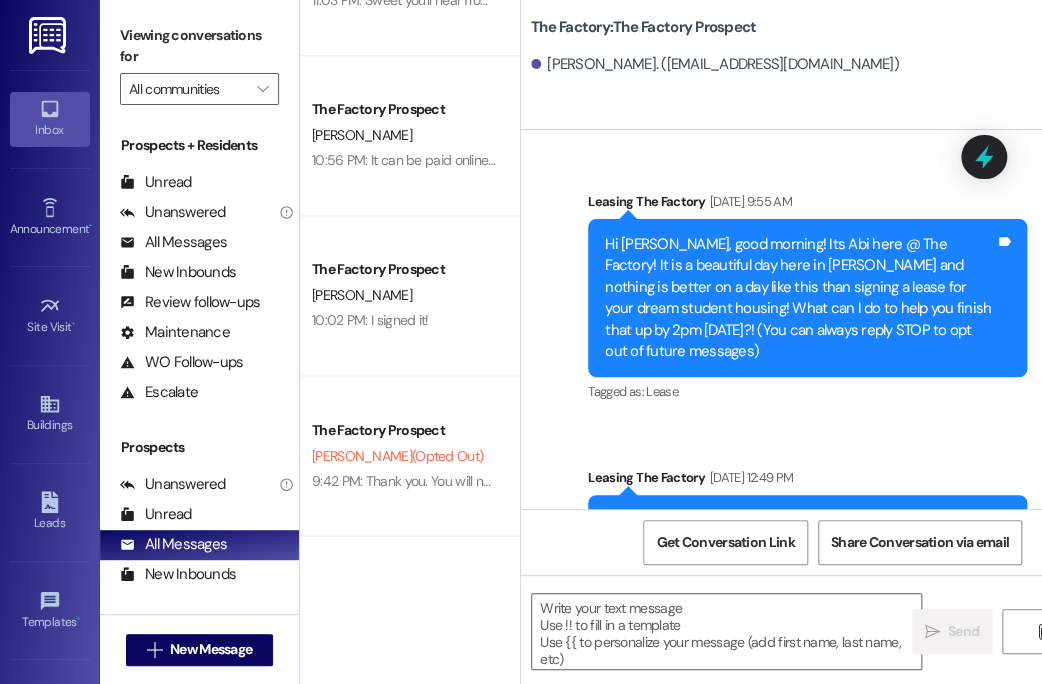 scroll, scrollTop: 994, scrollLeft: 0, axis: vertical 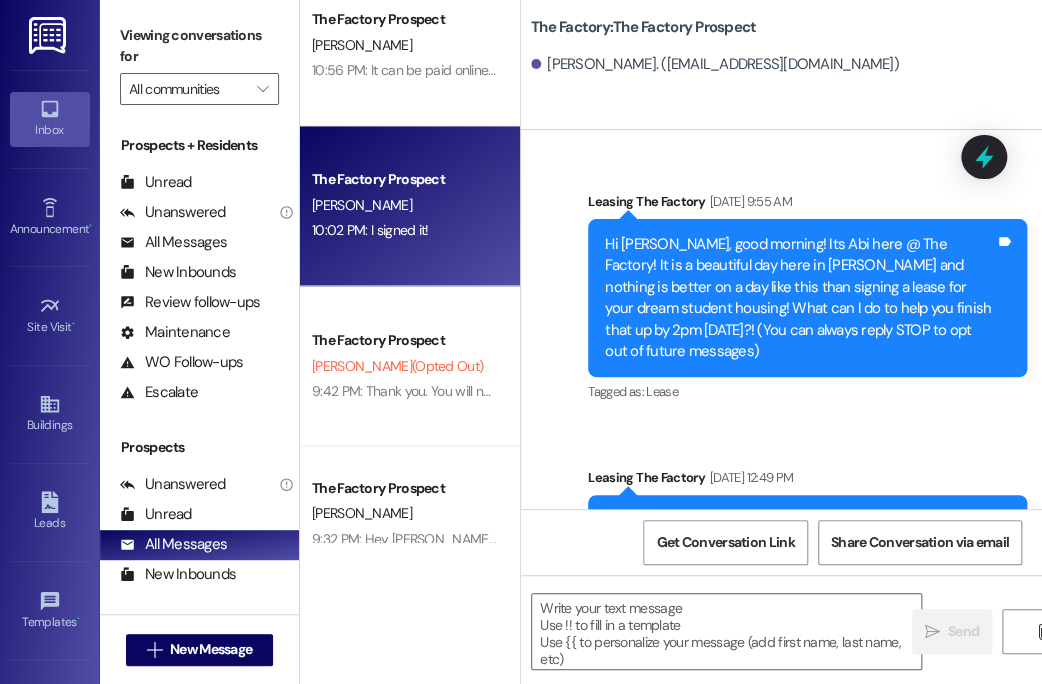 click on "10:02 PM: I signed it! 10:02 PM: I signed it!" at bounding box center [370, 230] 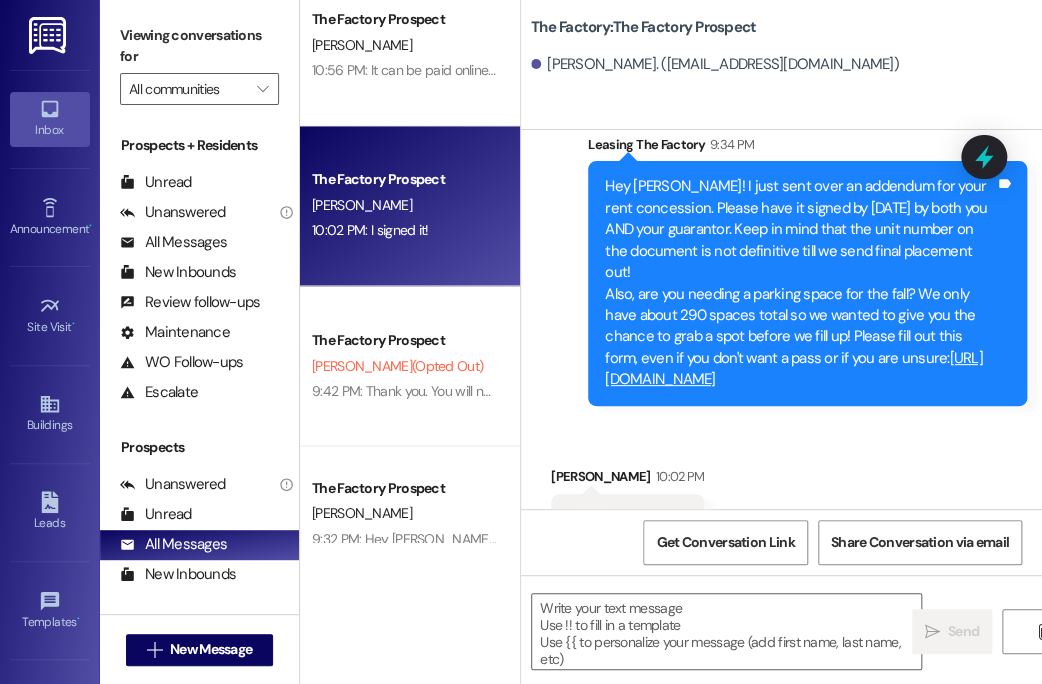 scroll, scrollTop: 7429, scrollLeft: 0, axis: vertical 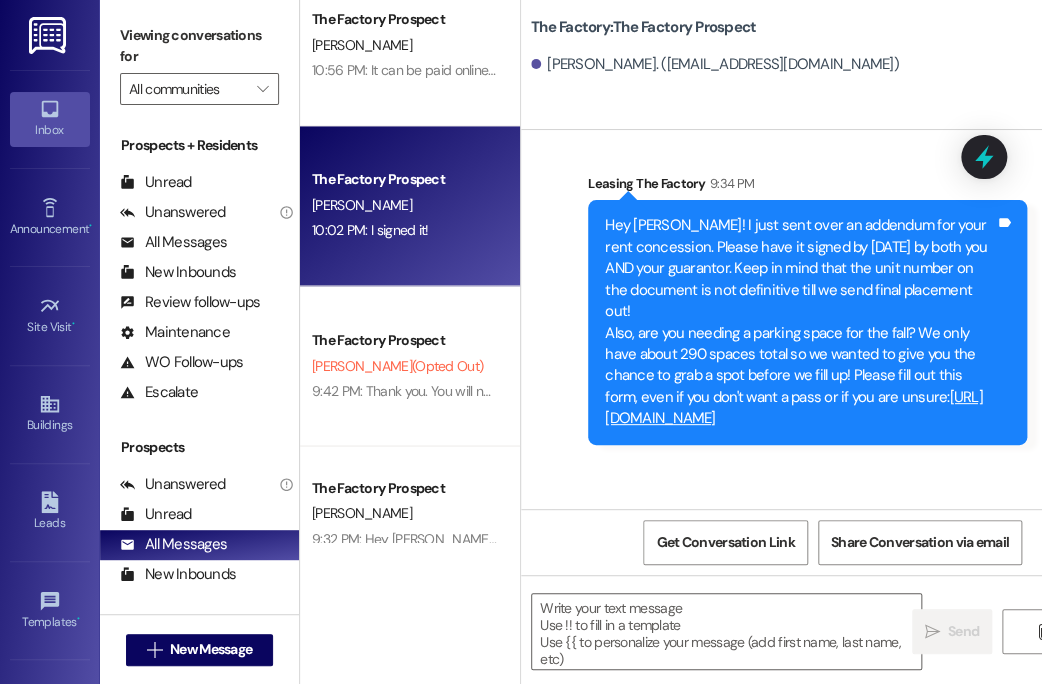 drag, startPoint x: 857, startPoint y: 327, endPoint x: 604, endPoint y: 142, distance: 313.42303 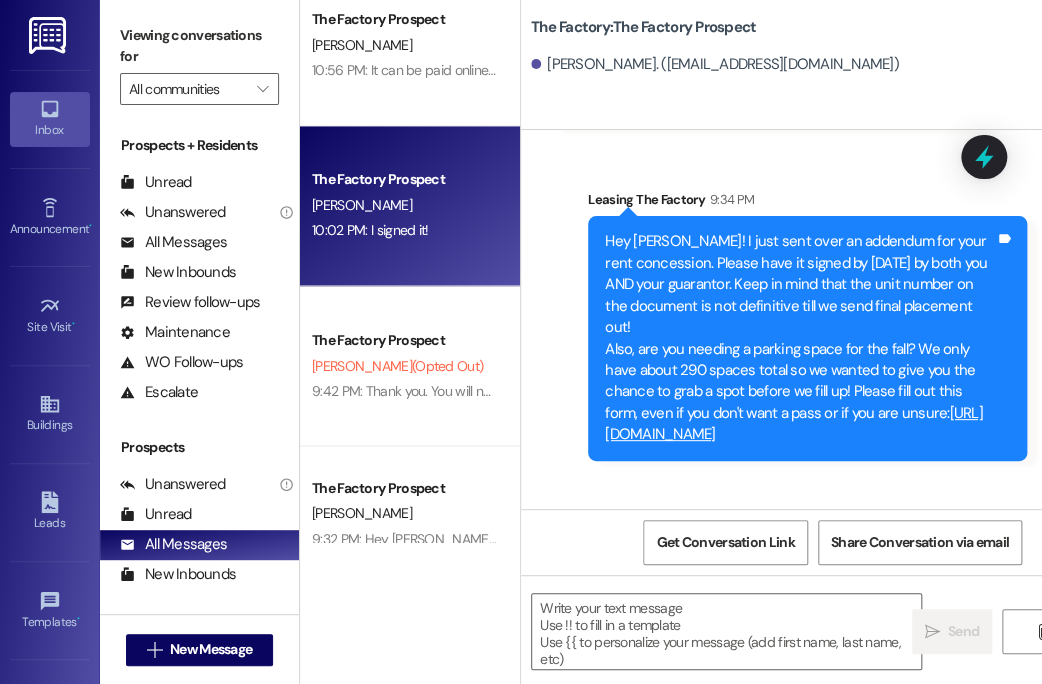 click on "Hey Hannah! I just sent over an addendum for your rent concession. Please have it signed by July 20th by both you AND your guarantor. Keep in mind that the unit number on the document is not definitive till we send final placement out!
Also, are you needing a parking space for the fall? We only have about 290 spaces total so we wanted to give you the chance to grab a spot before we fill up! Please fill out this form, even if you don't want a pass or if you are unsure:  https://forms.office.com/r/gPVwiVygnQ" at bounding box center [800, 338] 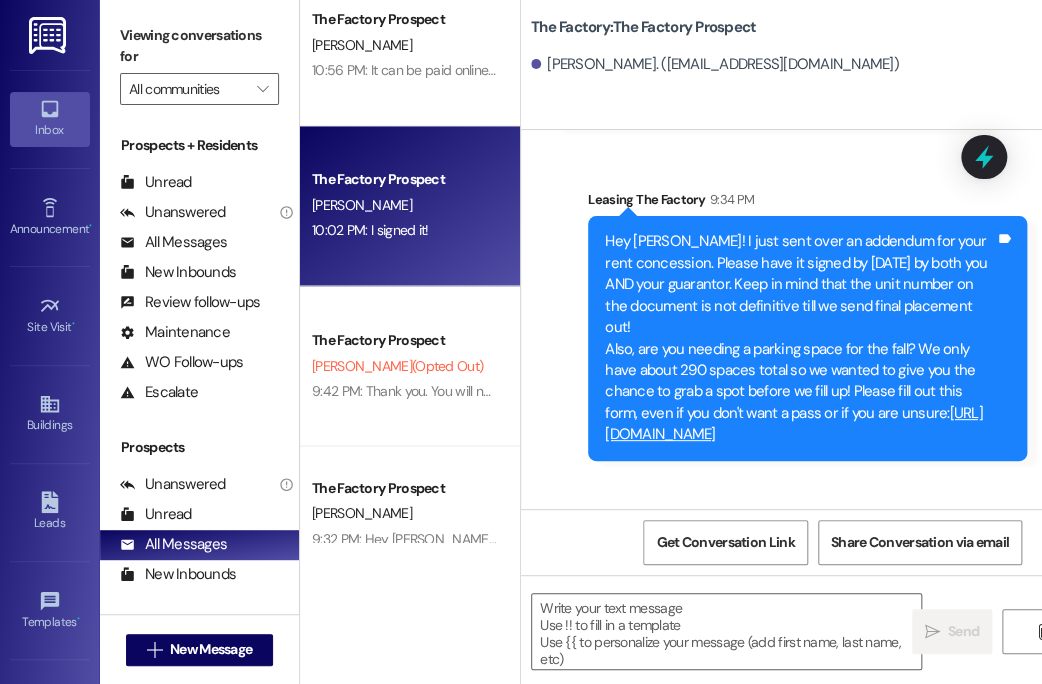drag, startPoint x: 604, startPoint y: 199, endPoint x: 878, endPoint y: 397, distance: 338.05325 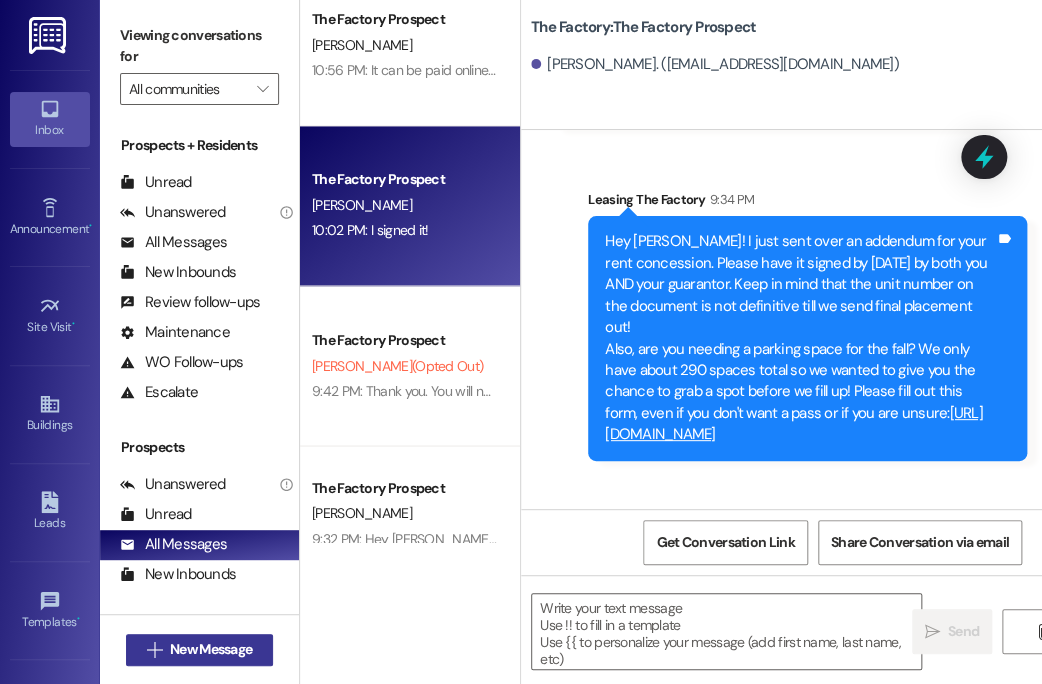 click on "New Message" at bounding box center (211, 649) 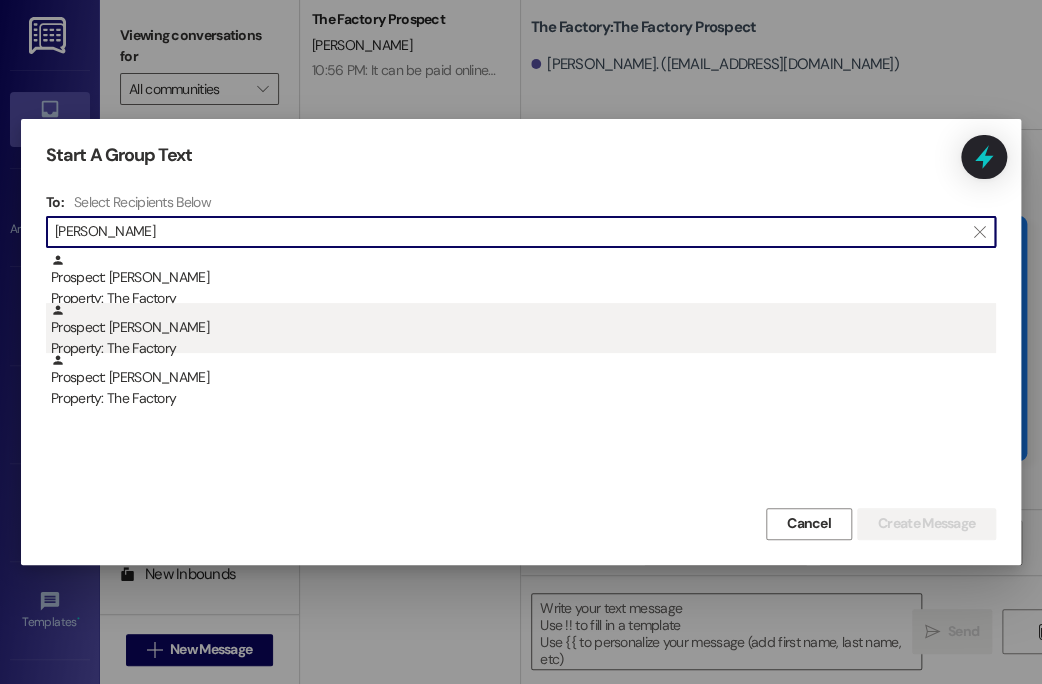 type on "morrill" 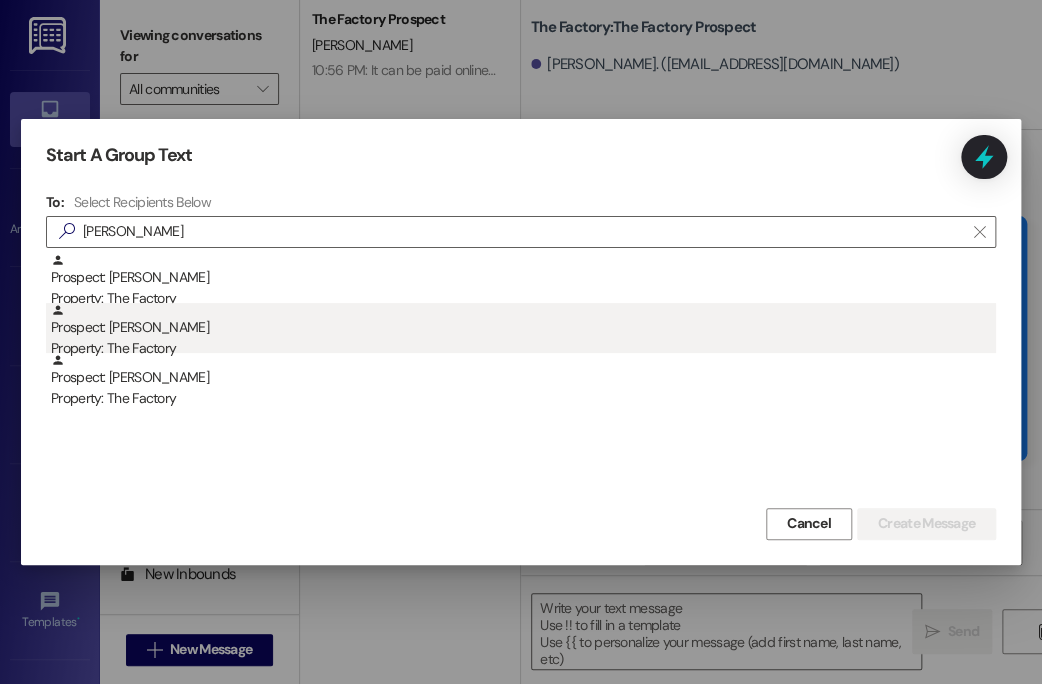 click on "Property: The Factory" at bounding box center [523, 348] 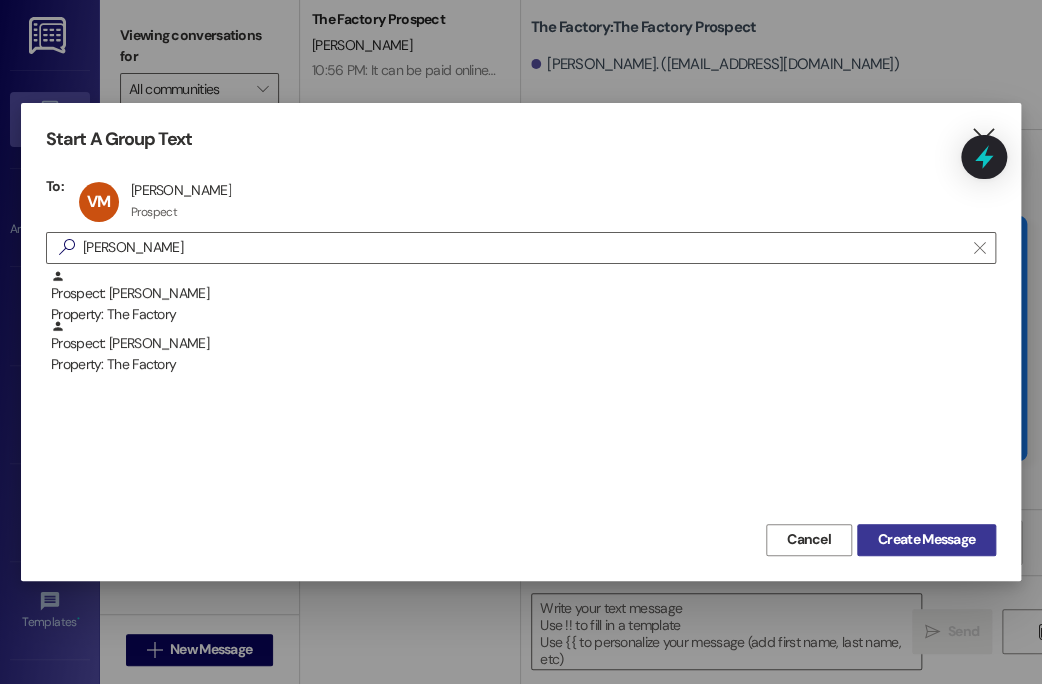 click on "Create Message" at bounding box center [926, 539] 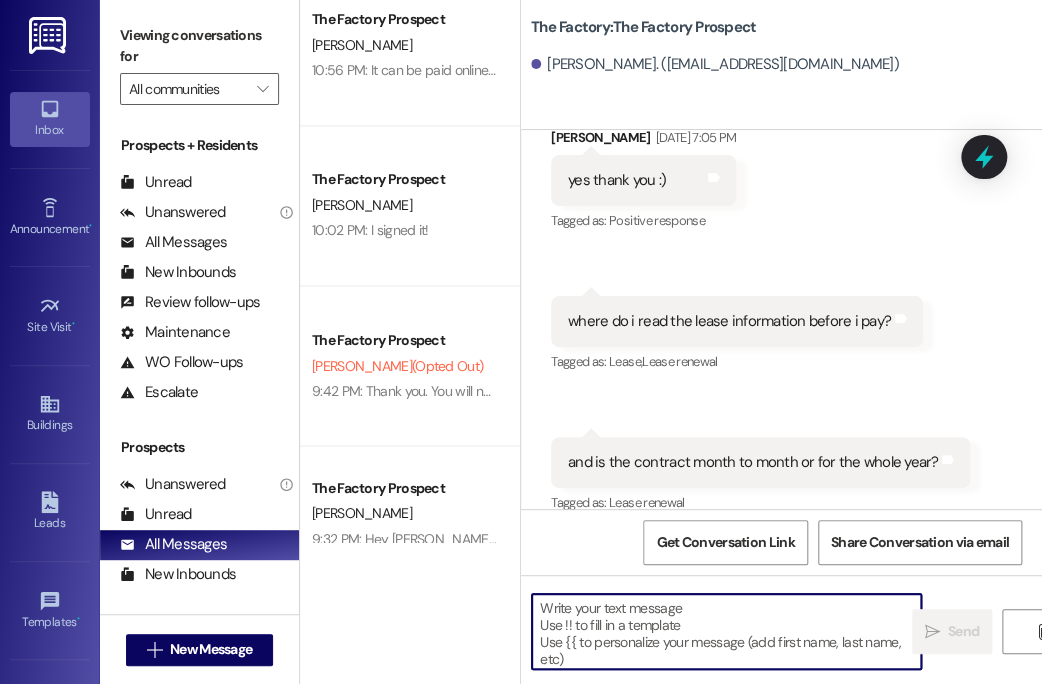 click at bounding box center [726, 631] 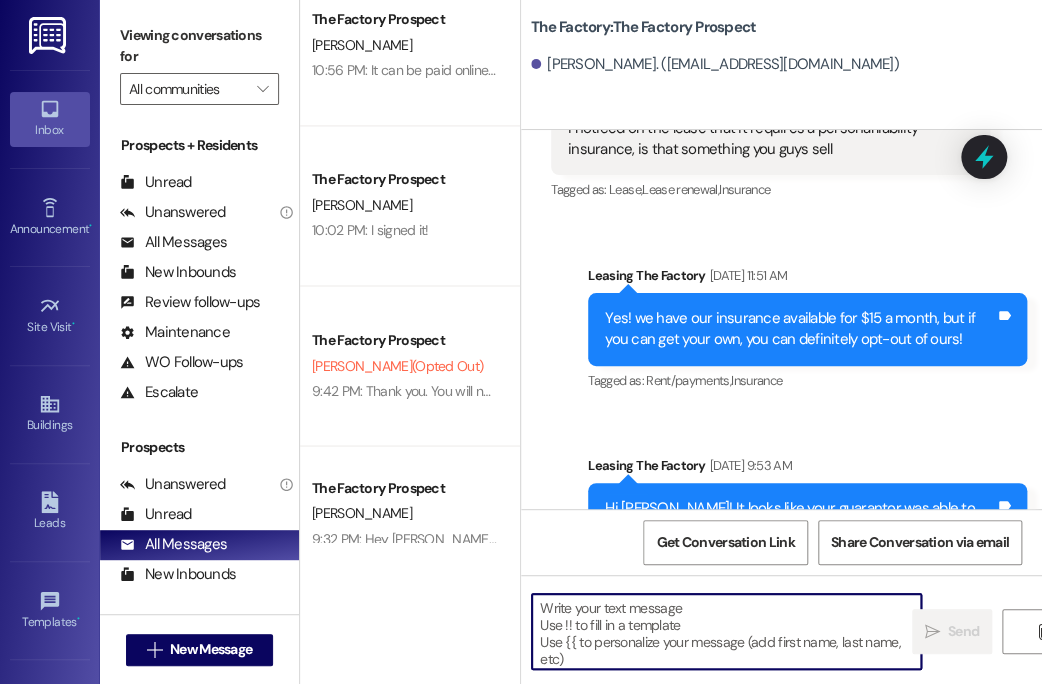 scroll, scrollTop: 6800, scrollLeft: 0, axis: vertical 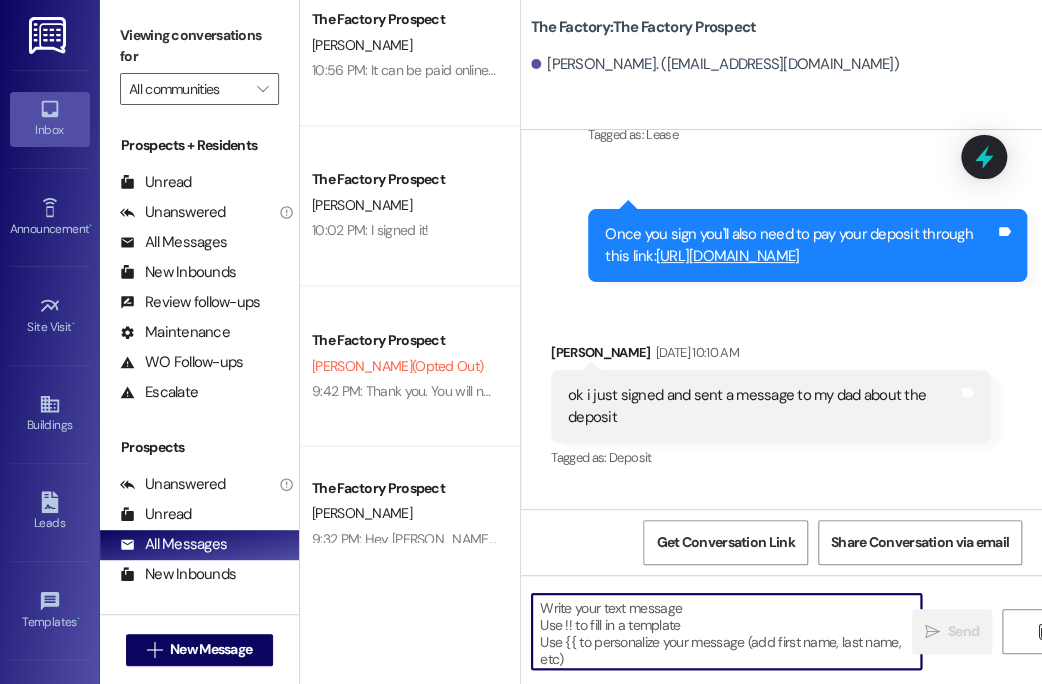 paste on "Hey Hannah! I just sent over an addendum for your rent concession. Please have it signed by July 20th by both you AND your guarantor. Keep in mind that the unit number on the document is not definitive till we send final placement out!
Also, are you needing a parking space for the fall? We only have about 290 spaces total so we wanted to give you the chance to grab a spot before we fill up! Please fill out this form, even if you don't want a pass or if you are unsure: https://forms.office.com/r/gPVwiVygnQ" 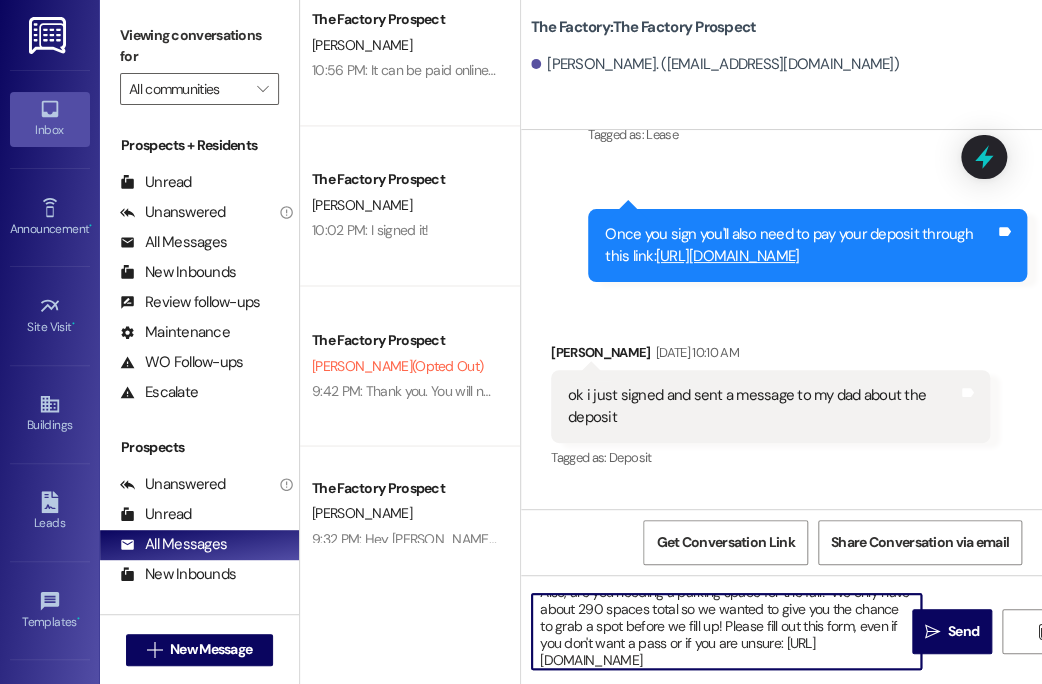 scroll, scrollTop: 0, scrollLeft: 0, axis: both 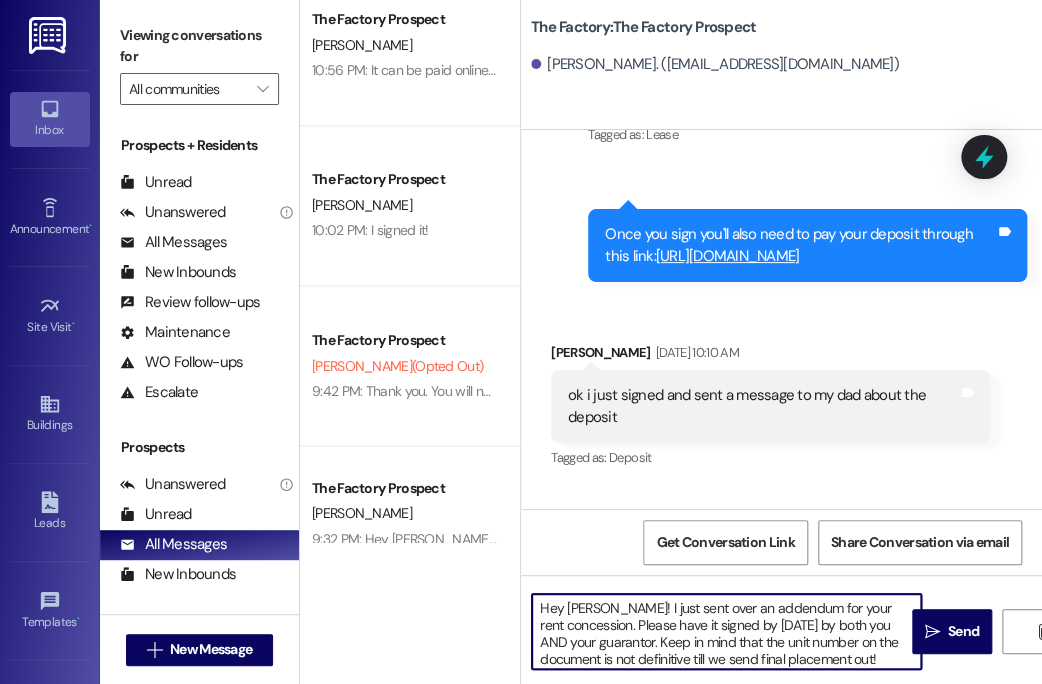 click on "Hey Hannah! I just sent over an addendum for your rent concession. Please have it signed by July 20th by both you AND your guarantor. Keep in mind that the unit number on the document is not definitive till we send final placement out!
Also, are you needing a parking space for the fall? We only have about 290 spaces total so we wanted to give you the chance to grab a spot before we fill up! Please fill out this form, even if you don't want a pass or if you are unsure: https://forms.office.com/r/gPVwiVygnQ" at bounding box center (726, 631) 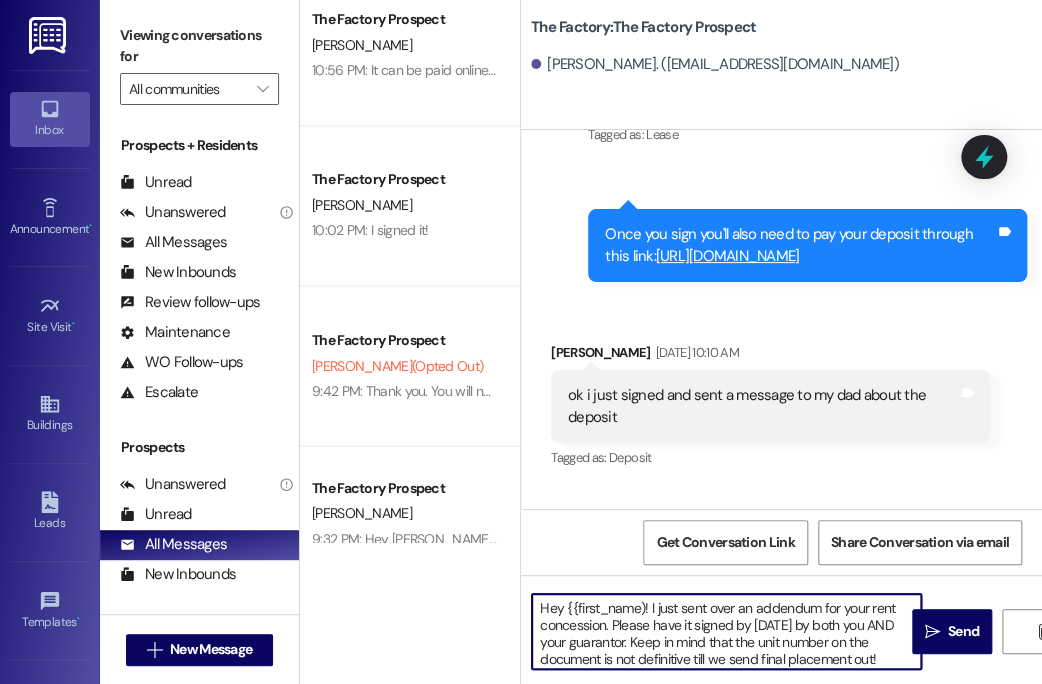 type on "Hey {{first_name))! I just sent over an addendum for your rent concession. Please have it signed by July 20th by both you AND your guarantor. Keep in mind that the unit number on the document is not definitive till we send final placement out!
Also, are you needing a parking space for the fall? We only have about 290 spaces total so we wanted to give you the chance to grab a spot before we fill up! Please fill out this form, even if you don't want a pass or if you are unsure: https://forms.office.com/r/gPVwiVygnQ" 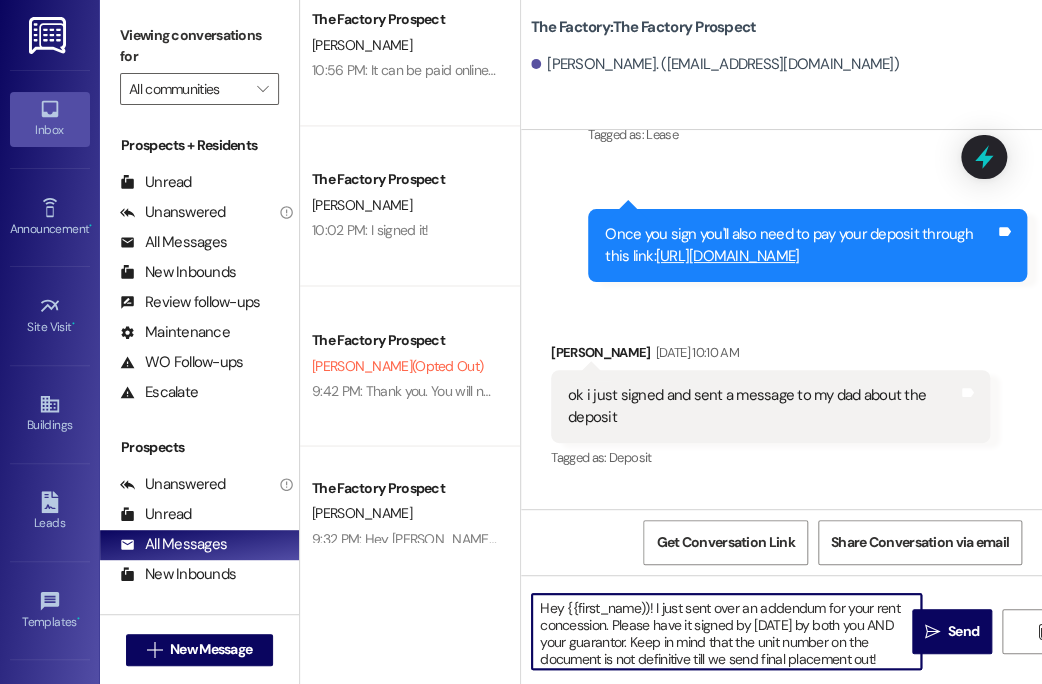 scroll, scrollTop: 89, scrollLeft: 0, axis: vertical 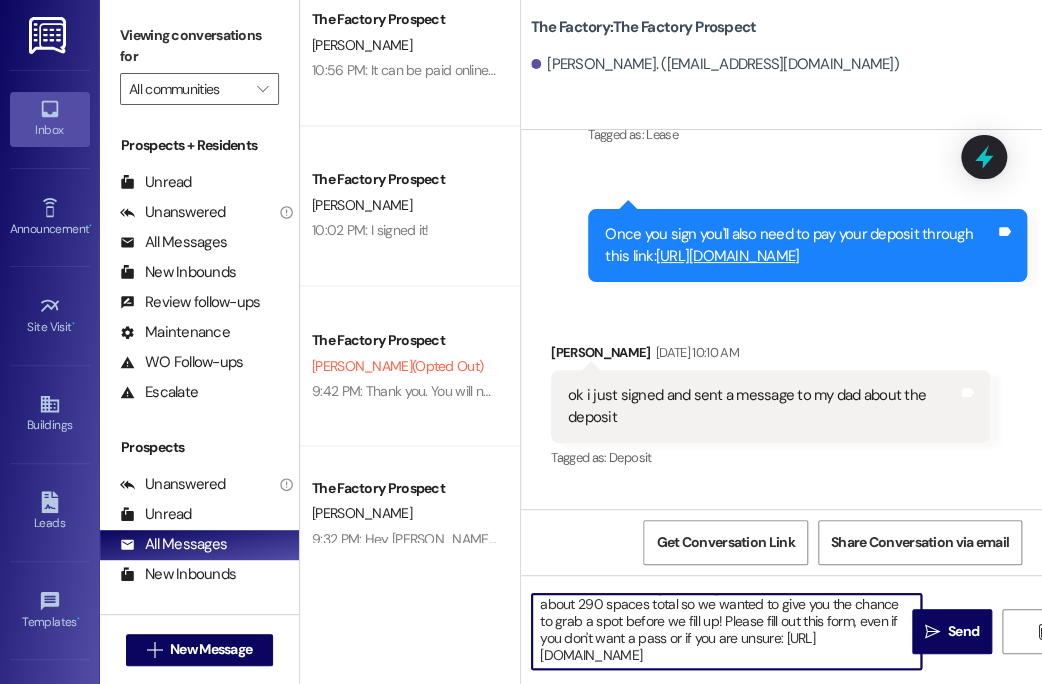 drag, startPoint x: 538, startPoint y: 607, endPoint x: 952, endPoint y: 717, distance: 428.36432 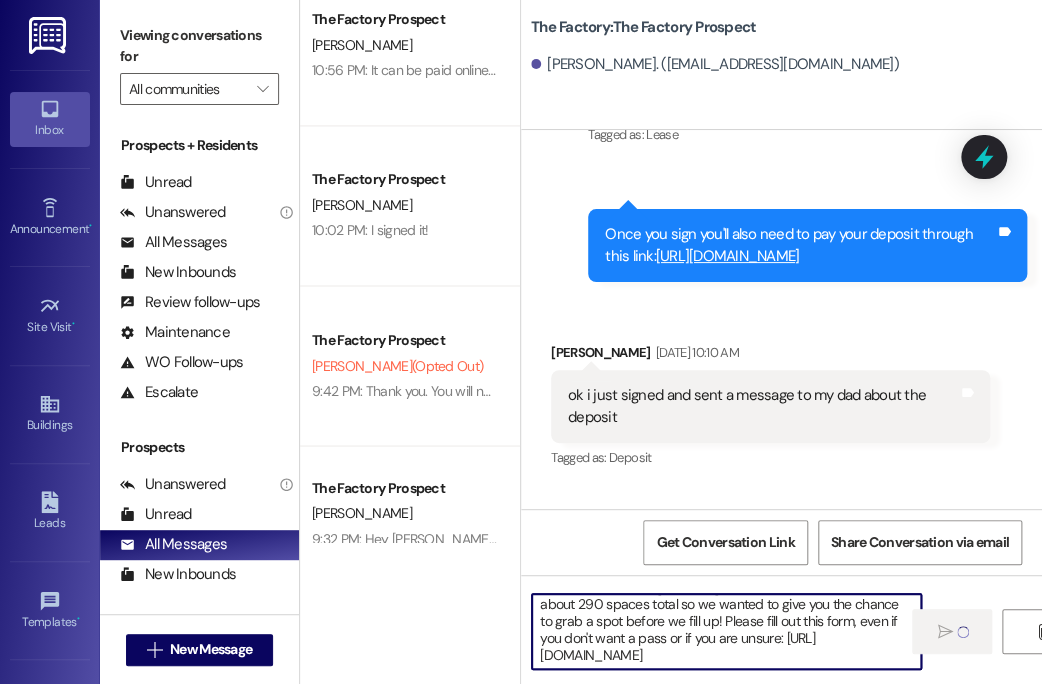type 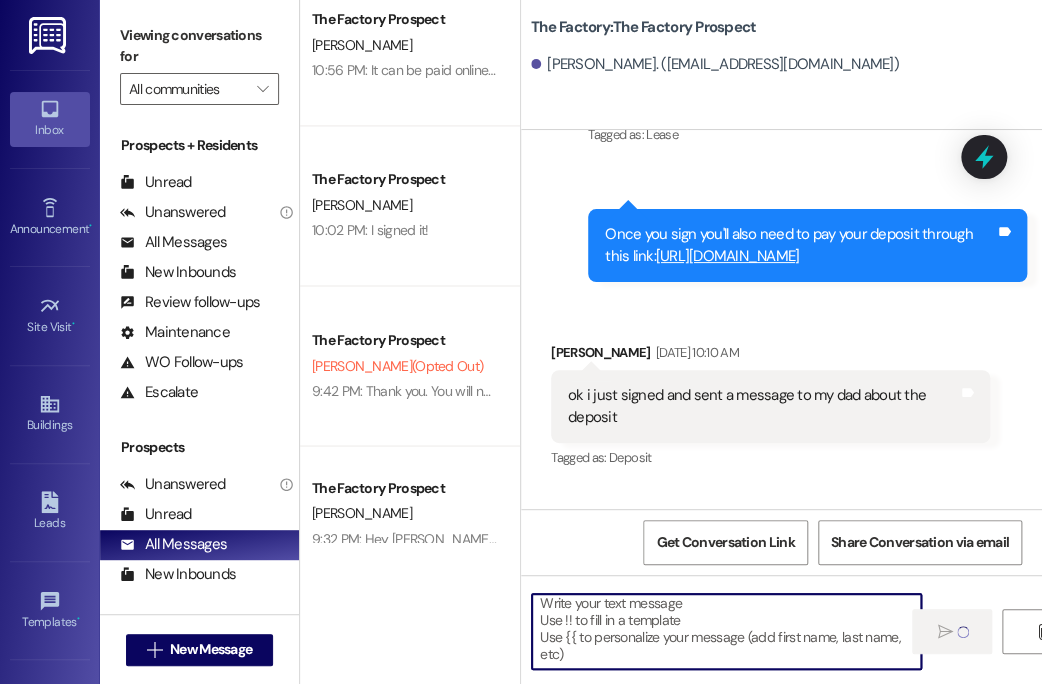 scroll, scrollTop: 4, scrollLeft: 0, axis: vertical 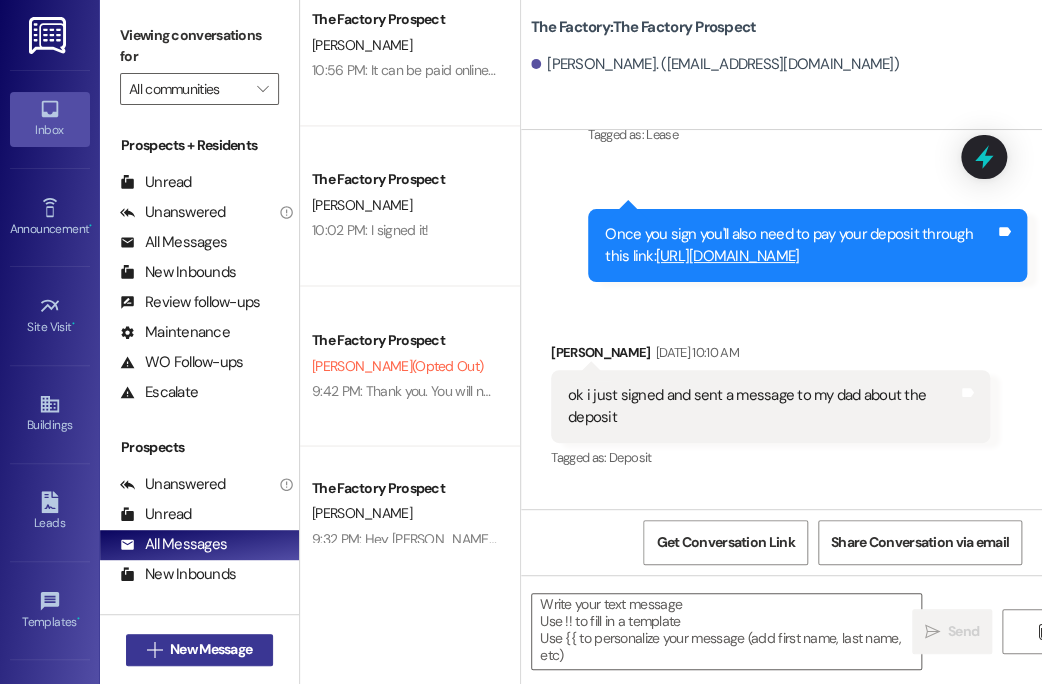 click on "New Message" at bounding box center [211, 649] 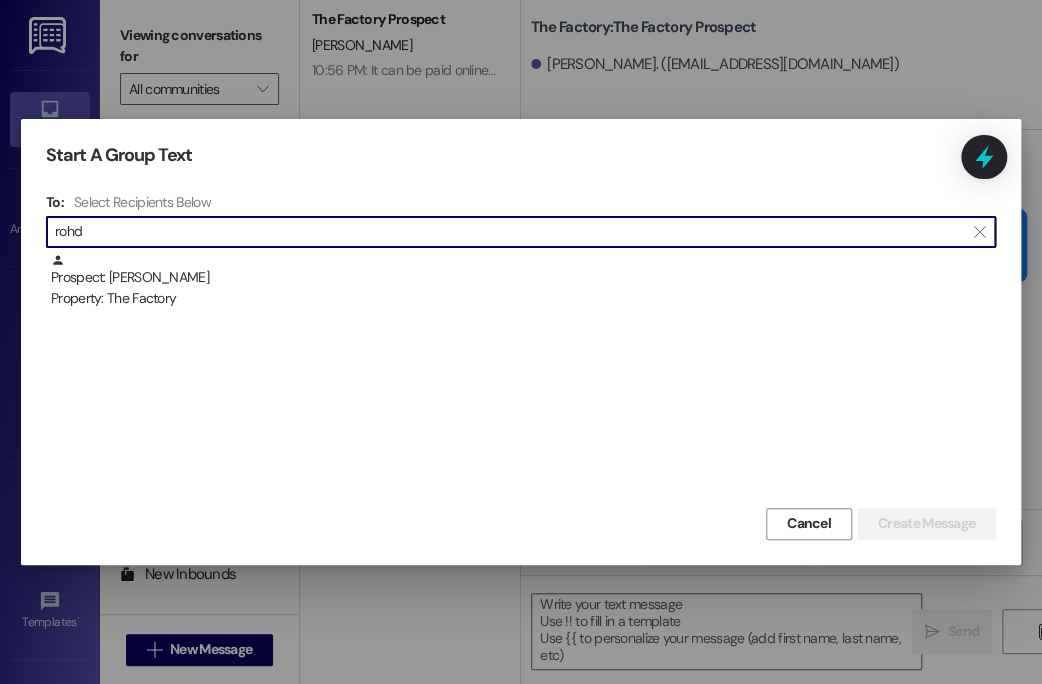type on "rohd" 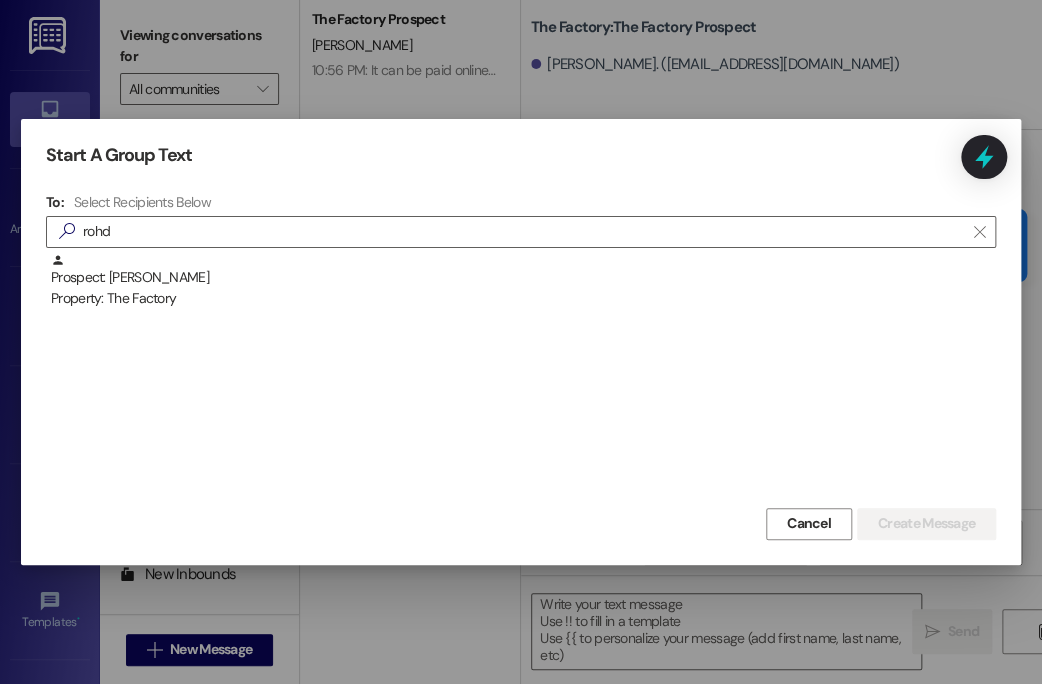 click on "Prospect: Ethan Rohde Property: The Factory" at bounding box center (521, 378) 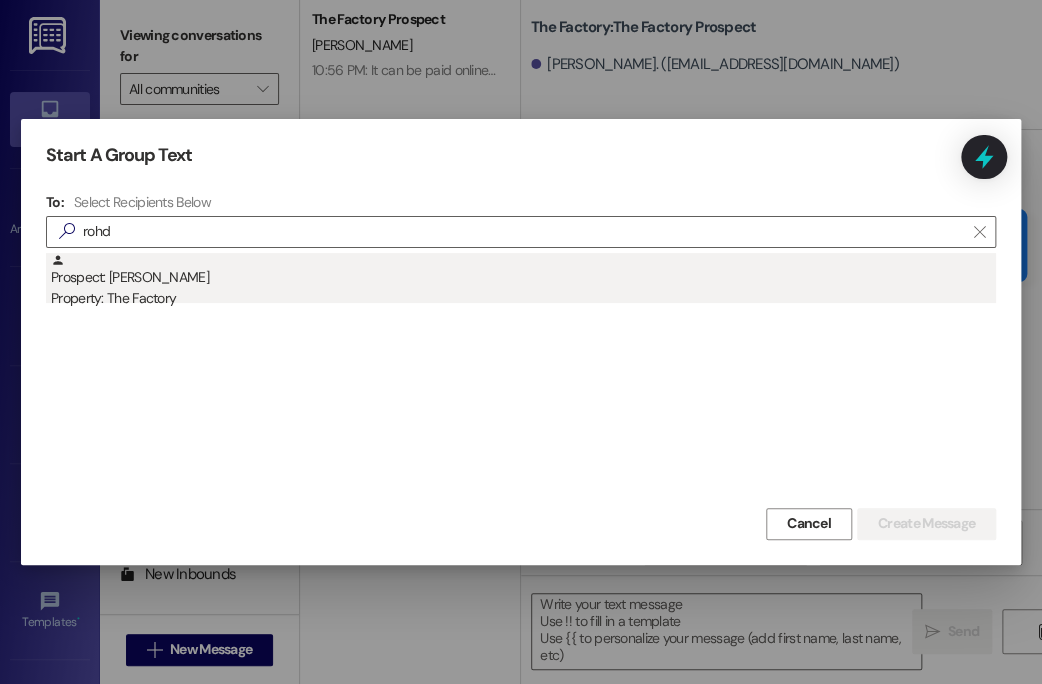 click on "Property: The Factory" at bounding box center (523, 298) 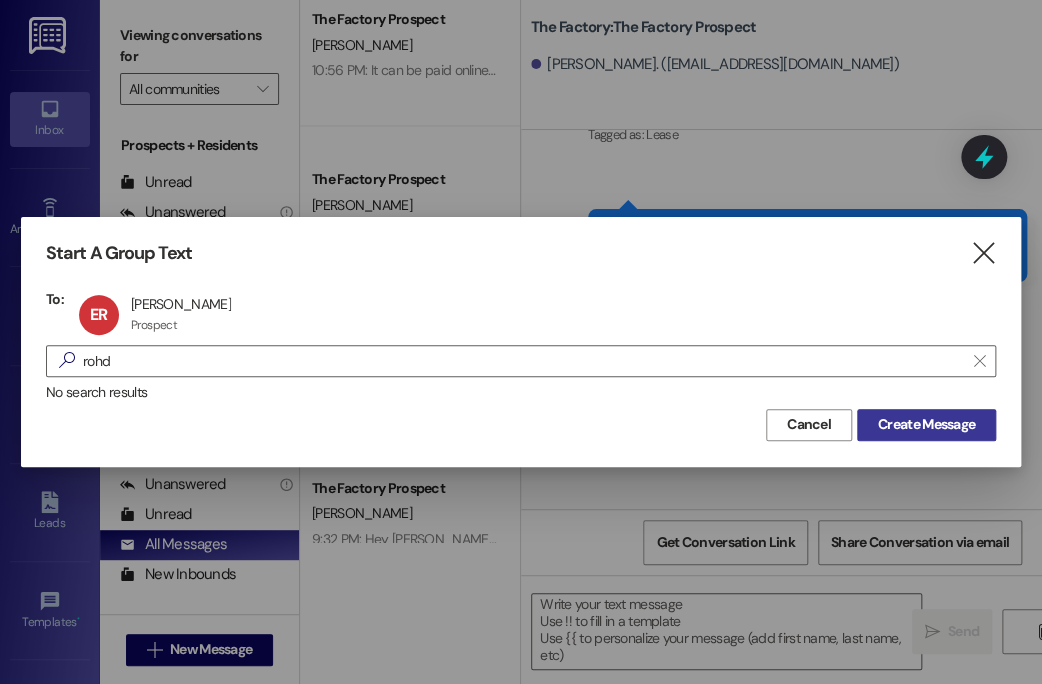 click on "Create Message" at bounding box center [926, 424] 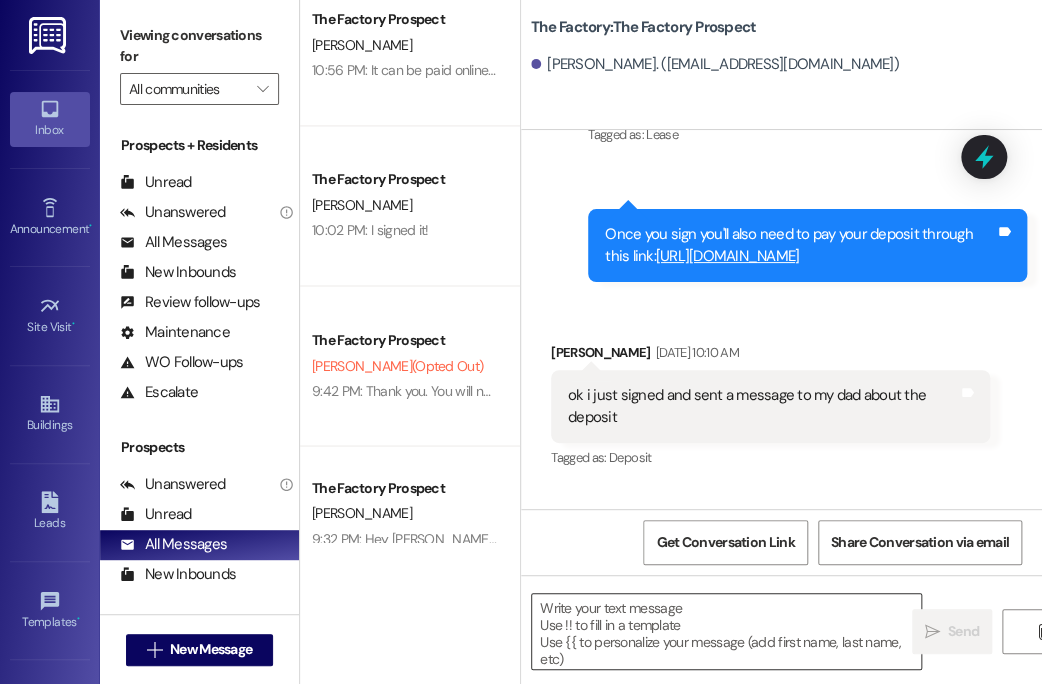 click at bounding box center [726, 631] 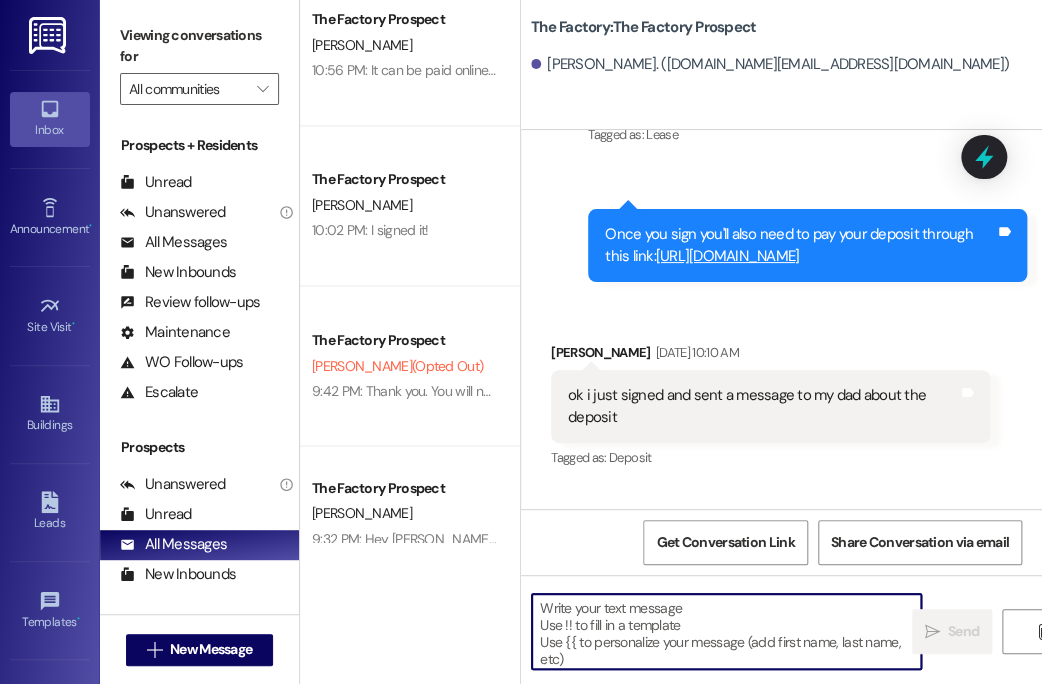 scroll, scrollTop: 543, scrollLeft: 0, axis: vertical 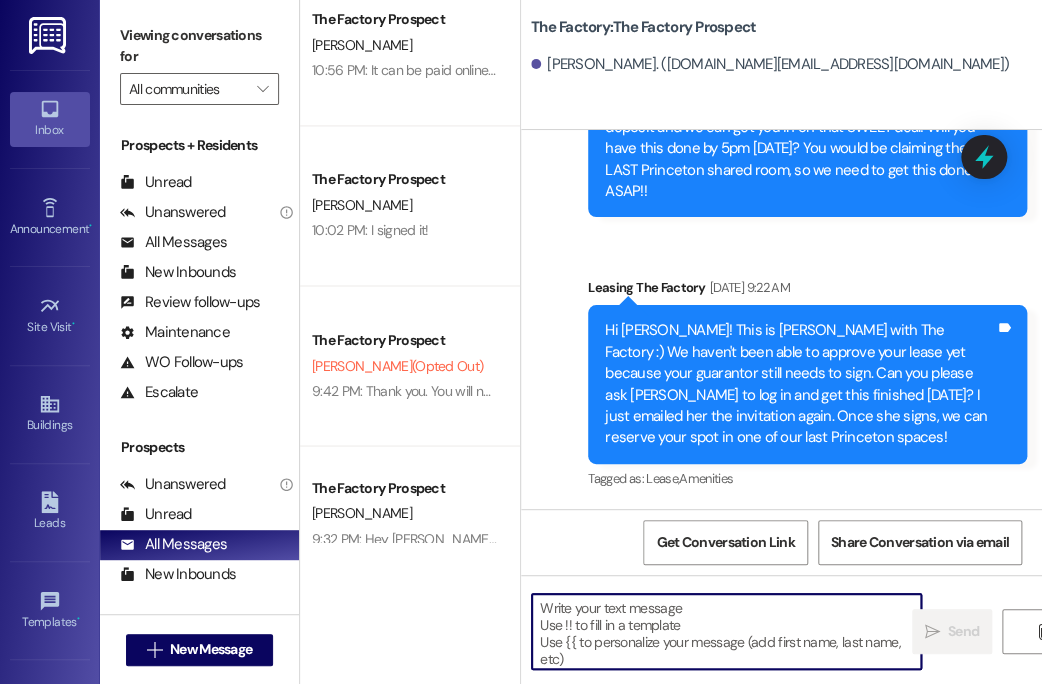 paste on "Hey {{first_name))! I just sent over an addendum for your rent concession. Please have it signed by July 20th by both you AND your guarantor. Keep in mind that the unit number on the document is not definitive till we send final placement out!
Also, are you needing a parking space for the fall? We only have about 290 spaces total so we wanted to give you the chance to grab a spot before we fill up! Please fill out this form, even if you don't want a pass or if you are unsure: https://forms.office.com/r/gPVwiVygnQ" 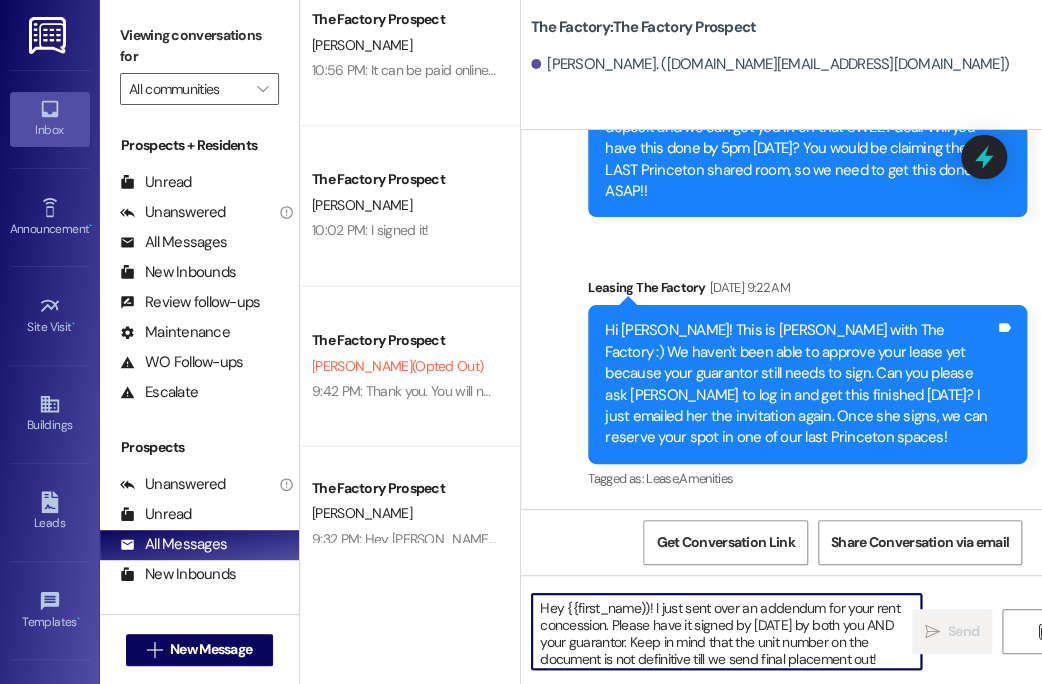 scroll, scrollTop: 84, scrollLeft: 0, axis: vertical 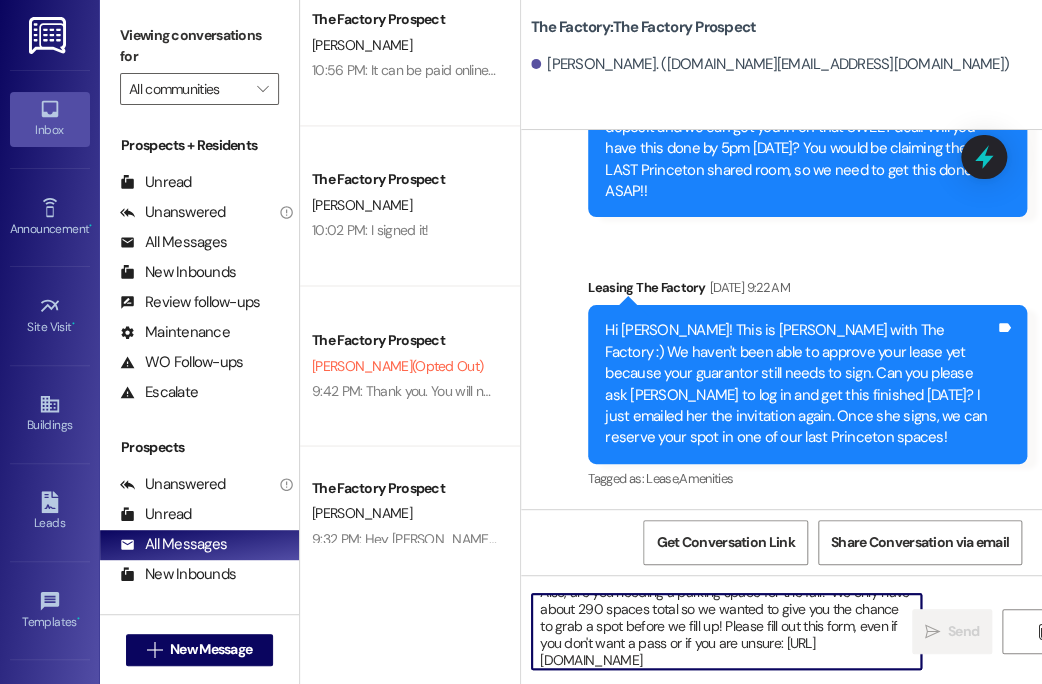 type 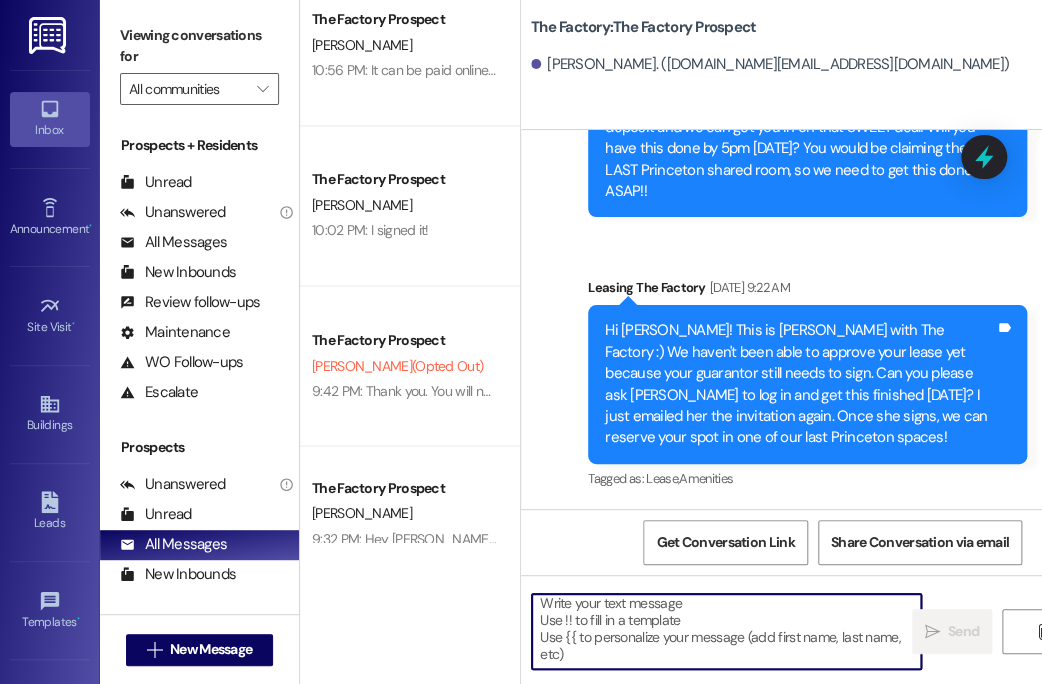 scroll, scrollTop: 4, scrollLeft: 0, axis: vertical 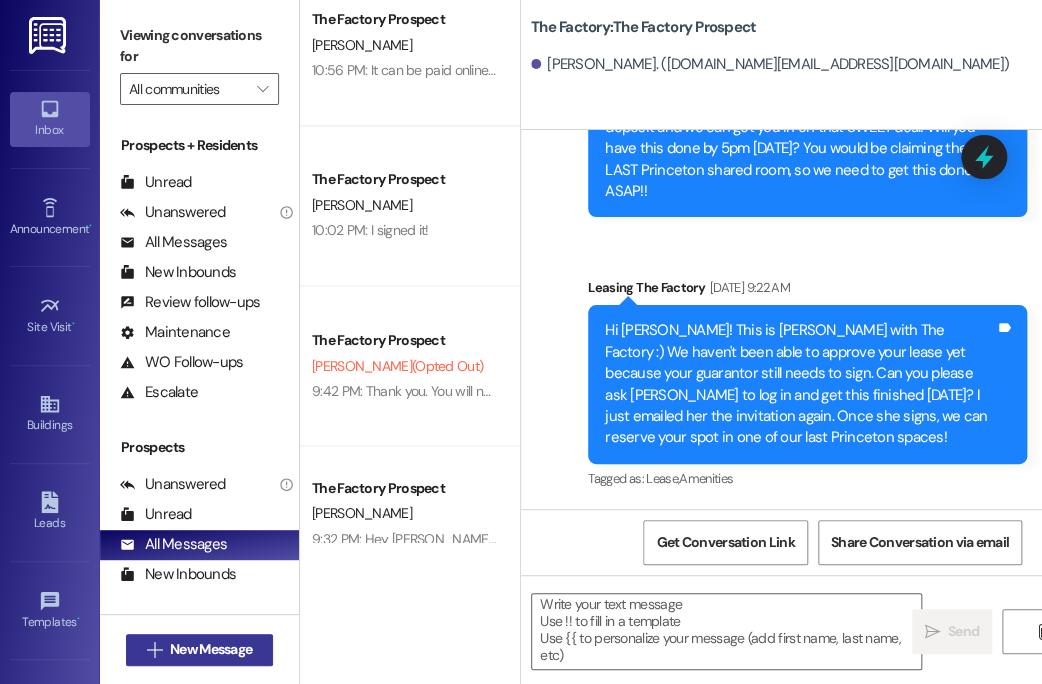 click on "New Message" at bounding box center (211, 649) 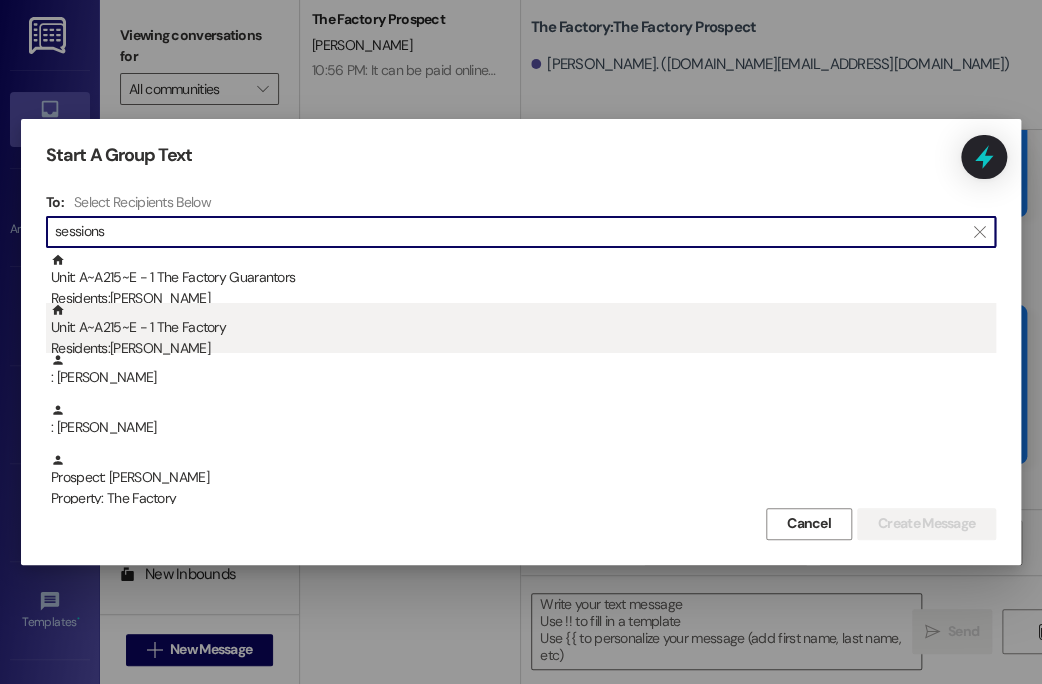 type on "sessions" 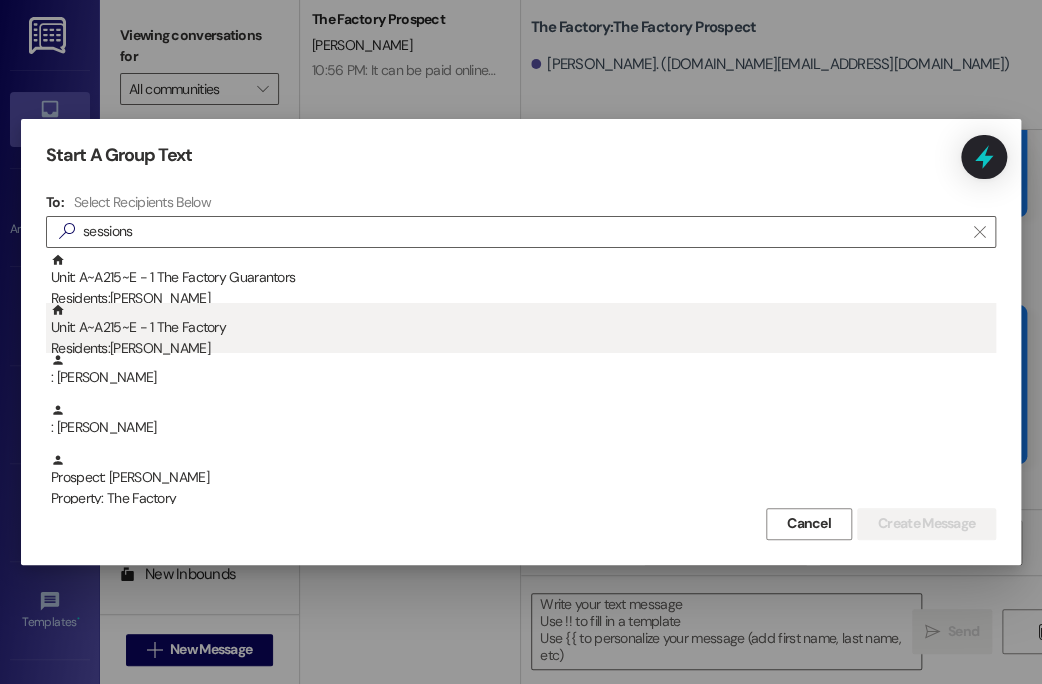click on "Residents:  Ashton Sessions" at bounding box center [523, 348] 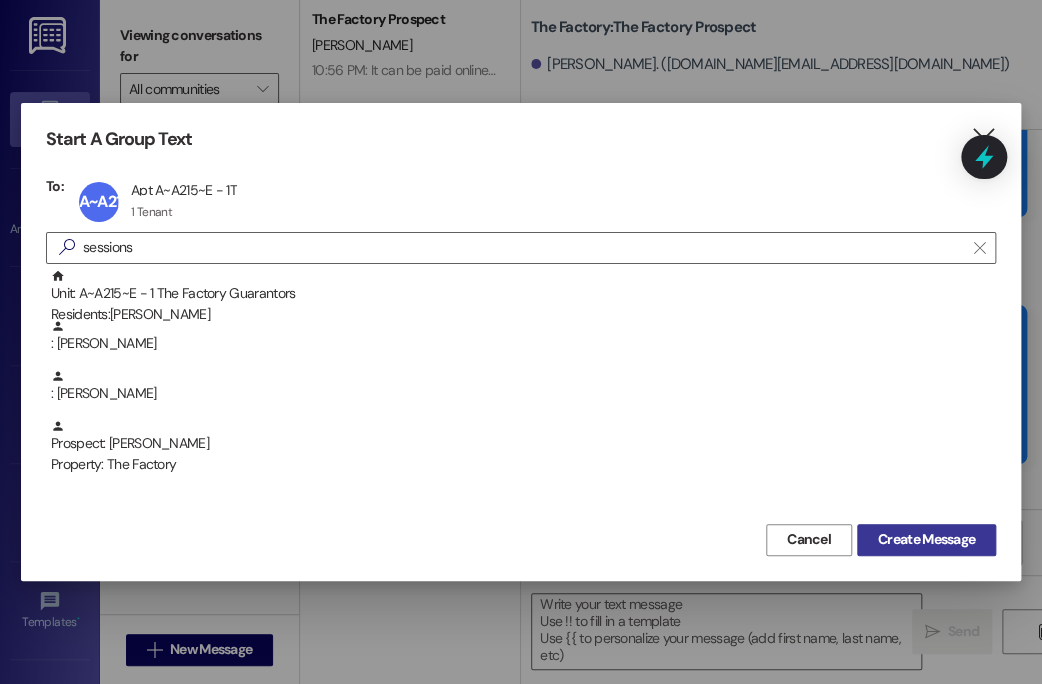 click on "Create Message" at bounding box center [926, 539] 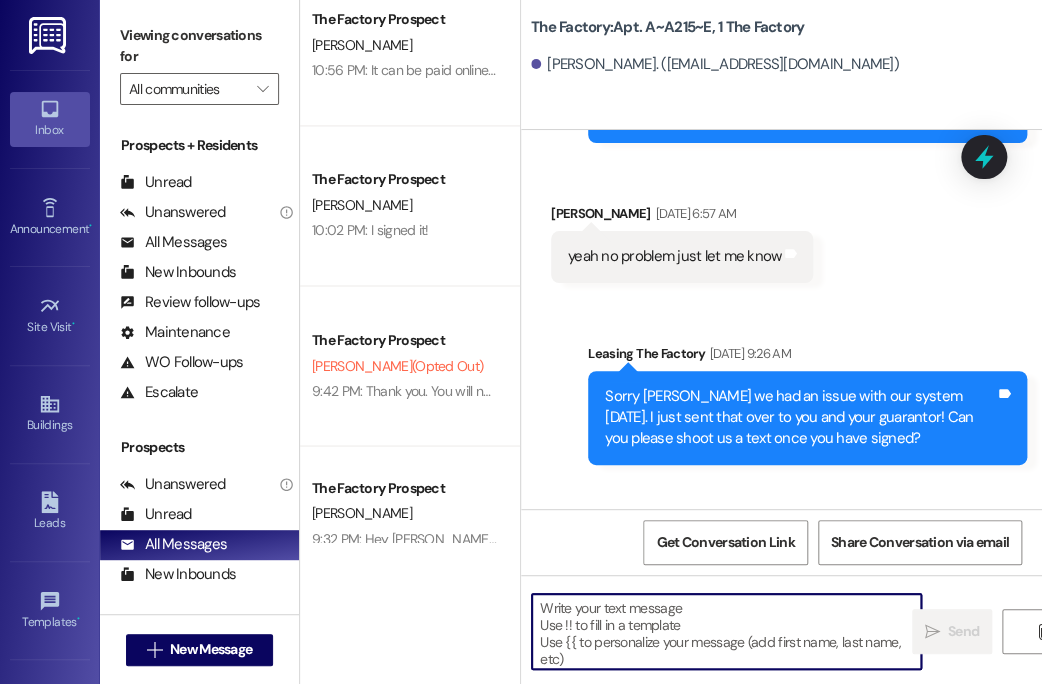 click at bounding box center [726, 631] 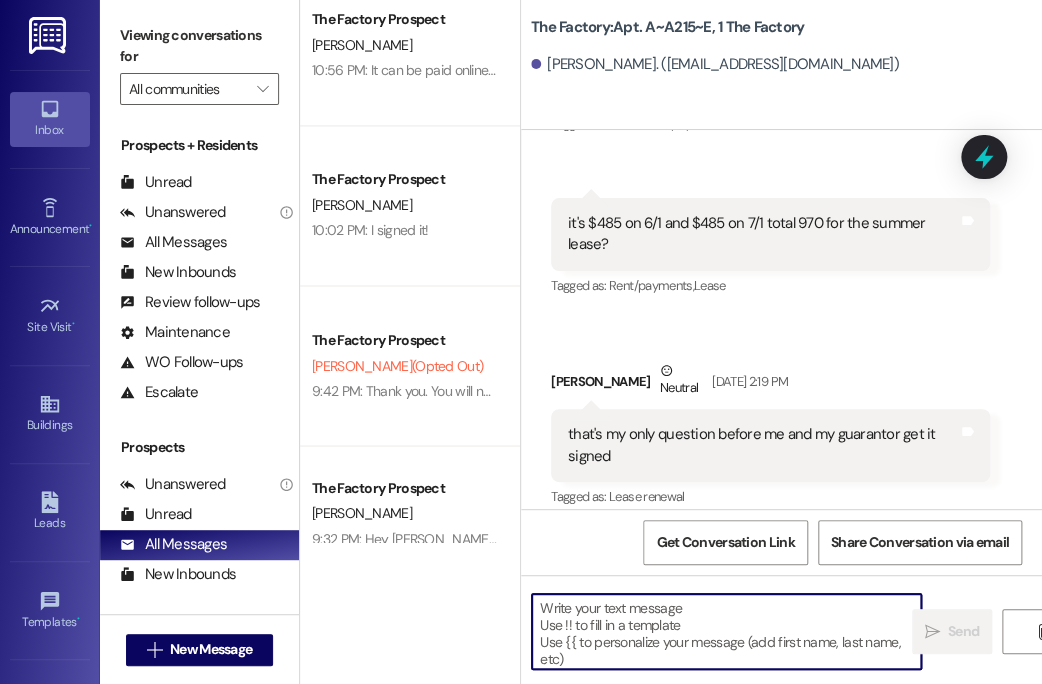 paste on "Hey {{first_name))! I just sent over an addendum for your rent concession. Please have it signed by July 20th by both you AND your guarantor. Keep in mind that the unit number on the document is not definitive till we send final placement out!
Also, are you needing a parking space for the fall? We only have about 290 spaces total so we wanted to give you the chance to grab a spot before we fill up! Please fill out this form, even if you don't want a pass or if you are unsure: https://forms.office.com/r/gPVwiVygnQ" 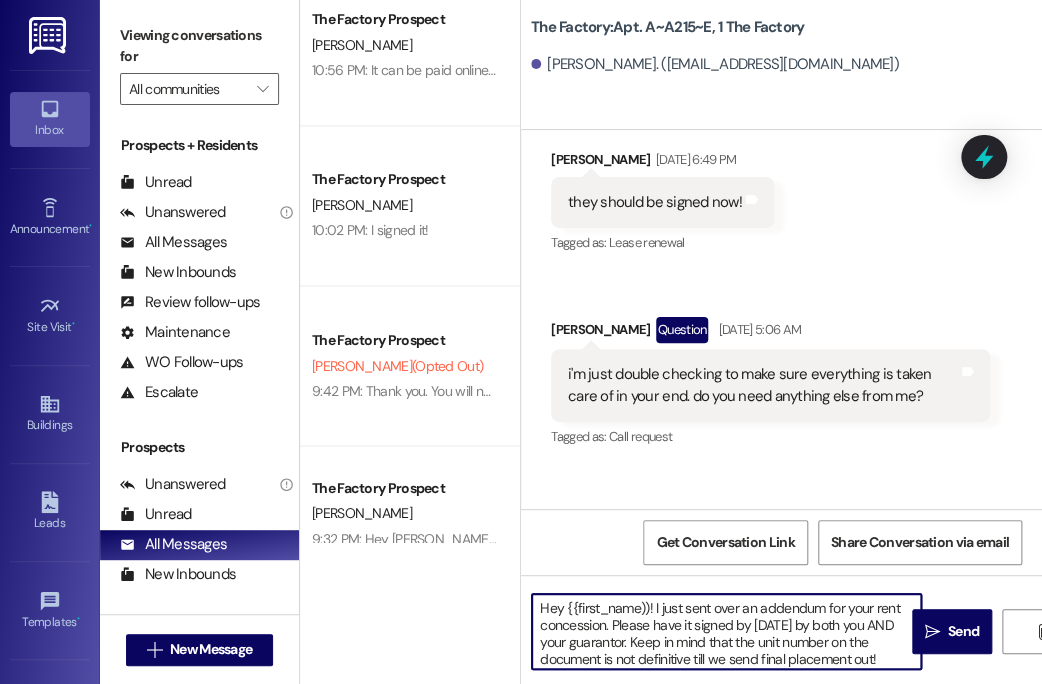 scroll, scrollTop: 33, scrollLeft: 0, axis: vertical 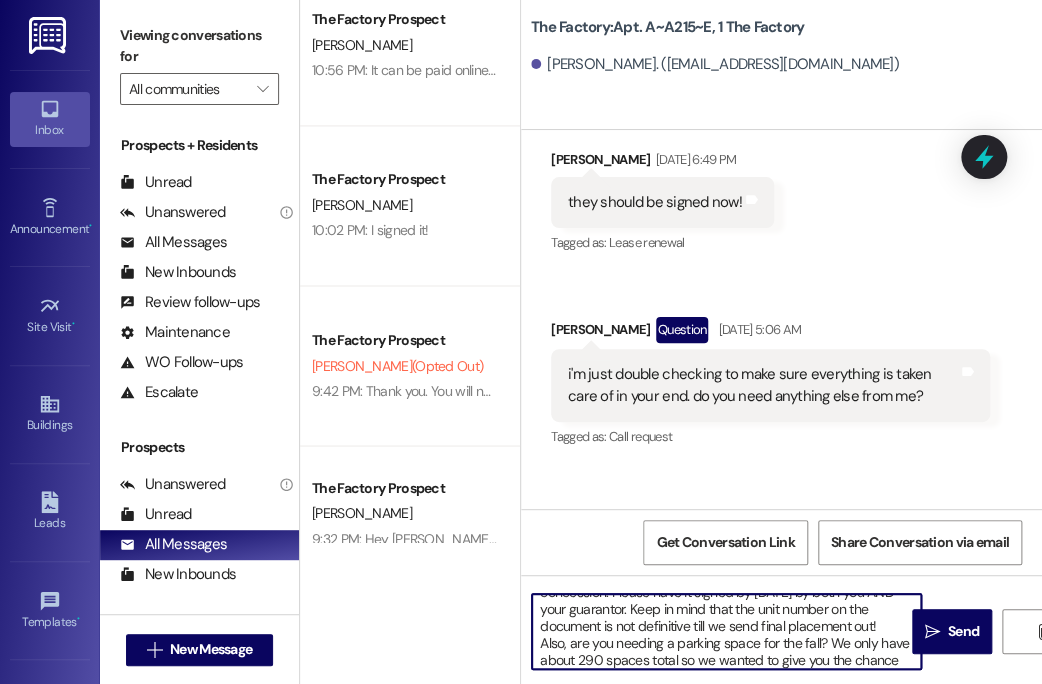 drag, startPoint x: 660, startPoint y: 642, endPoint x: 883, endPoint y: 625, distance: 223.64705 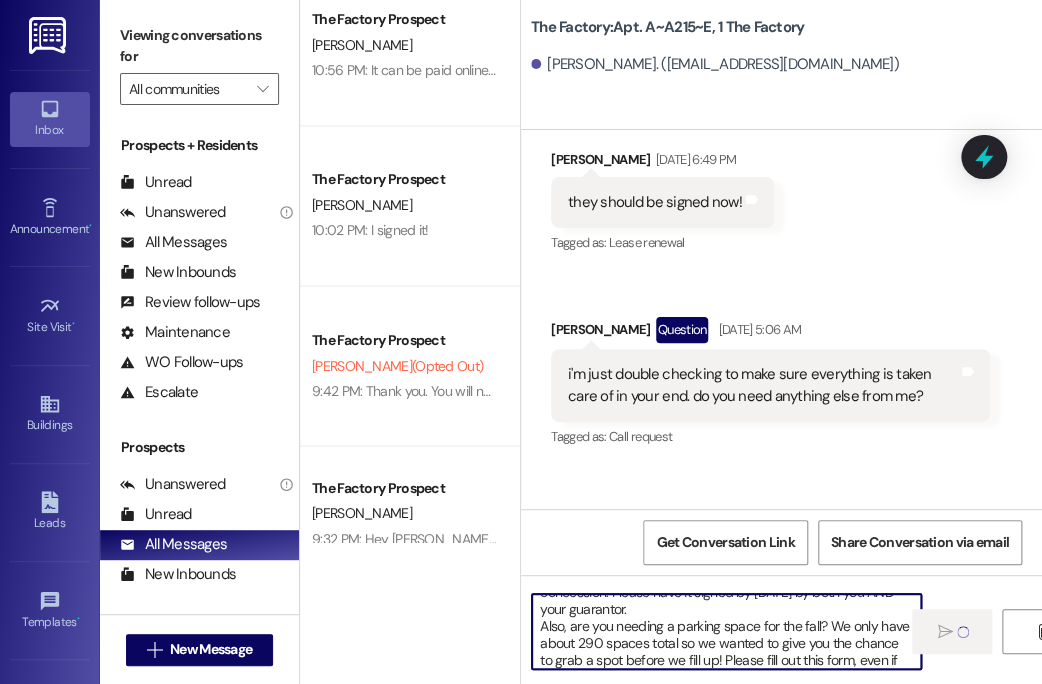 type 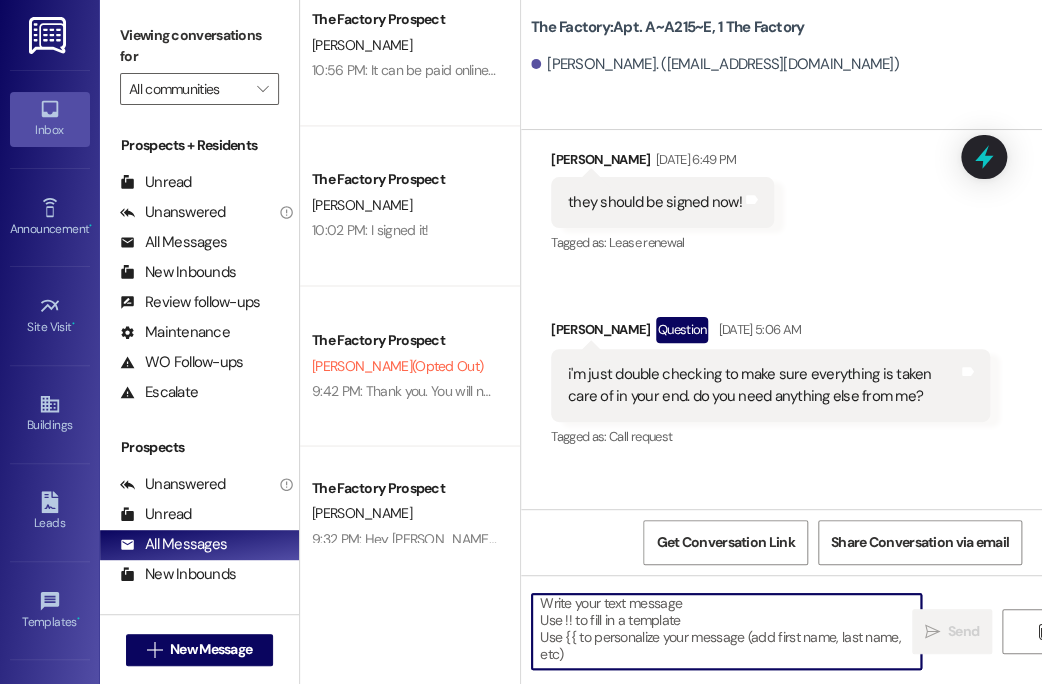 scroll, scrollTop: 4, scrollLeft: 0, axis: vertical 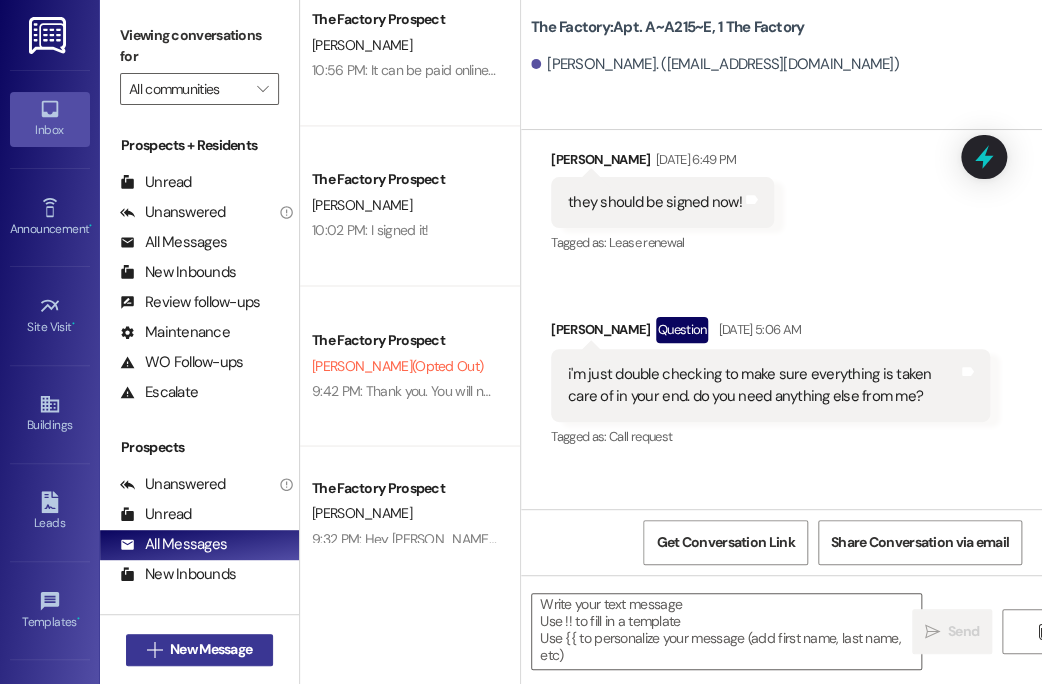 click on "New Message" at bounding box center [211, 649] 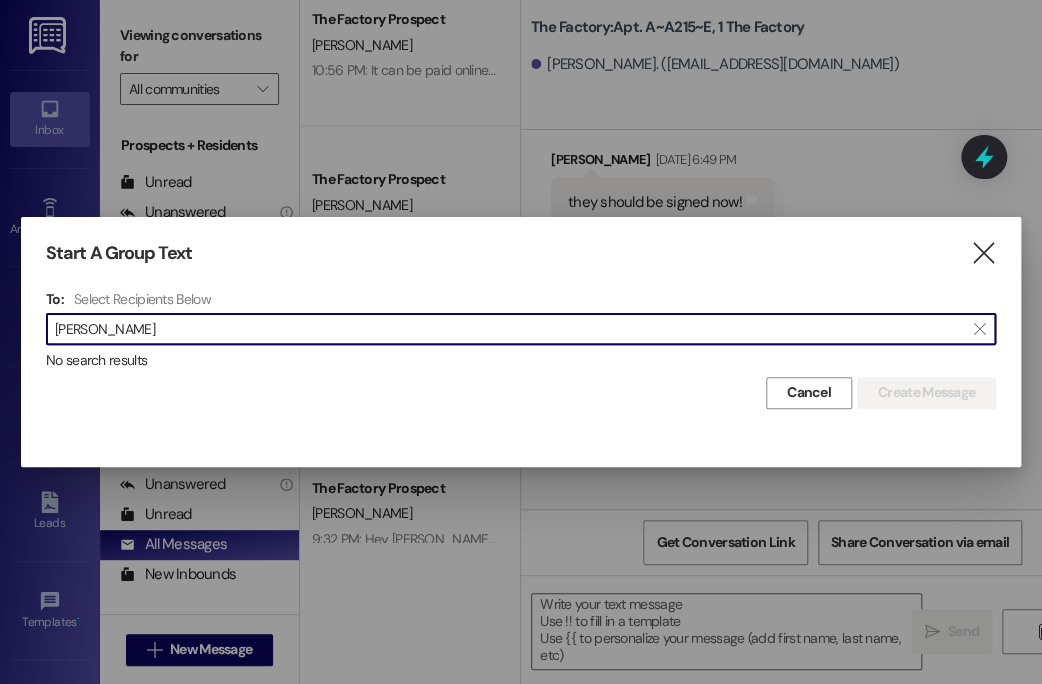 click on "camilla" at bounding box center (509, 329) 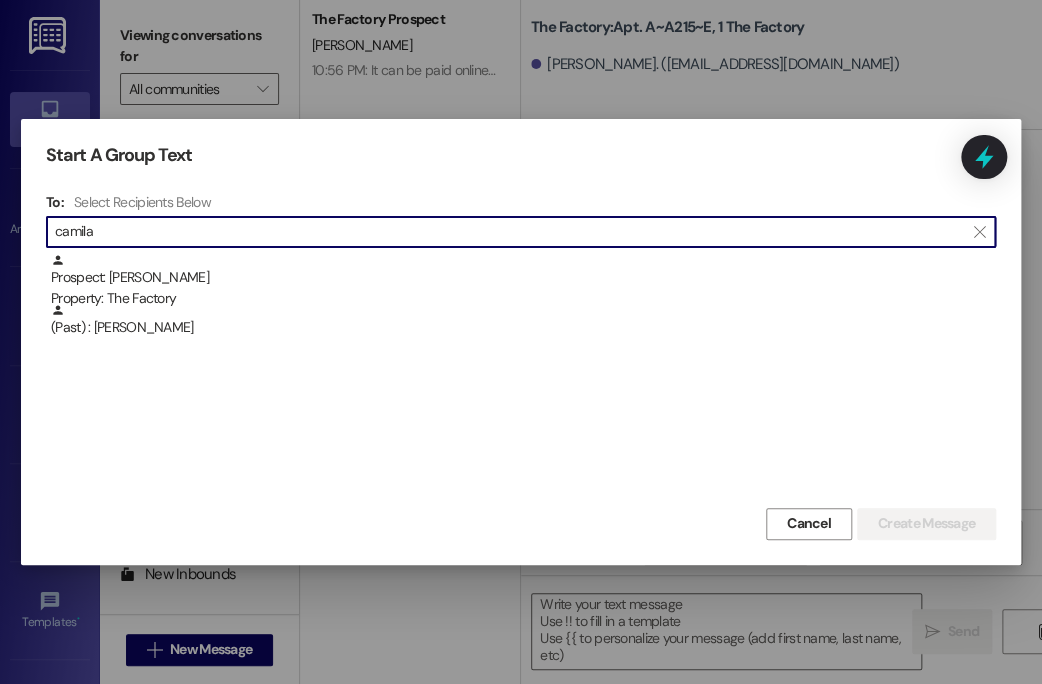 drag, startPoint x: 118, startPoint y: 232, endPoint x: 2, endPoint y: 227, distance: 116.10771 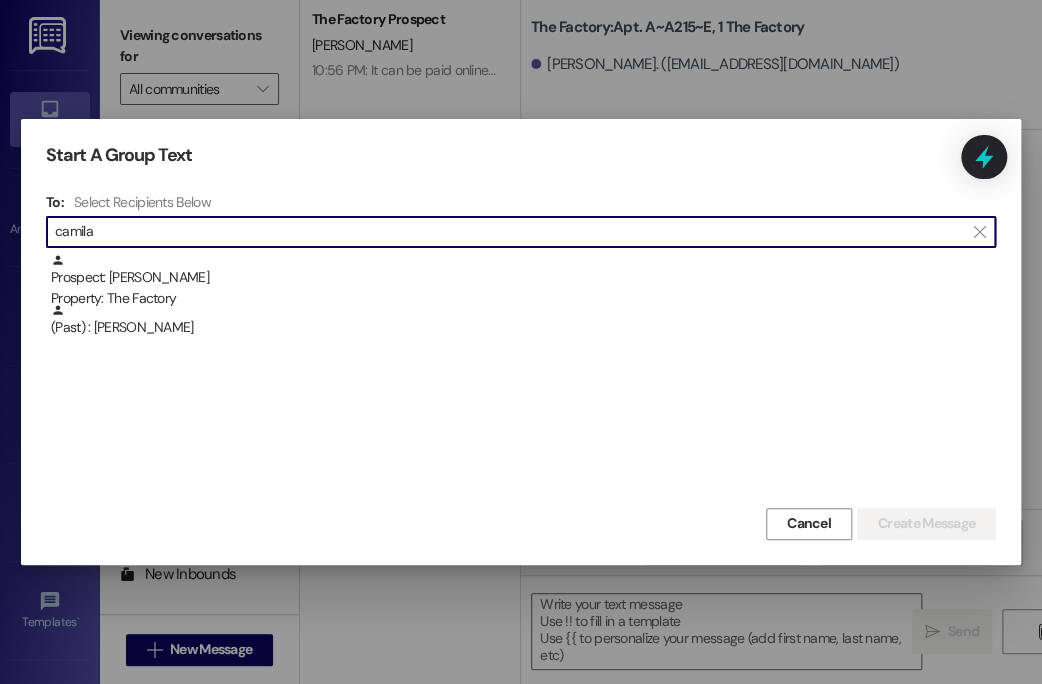 click on "Start A Group Text  To:  Select Recipients Below  camila  Prospect: Camila Gutierrez Property: The Factory (Past) : Camila Summers Cancel Create Message" at bounding box center (521, 342) 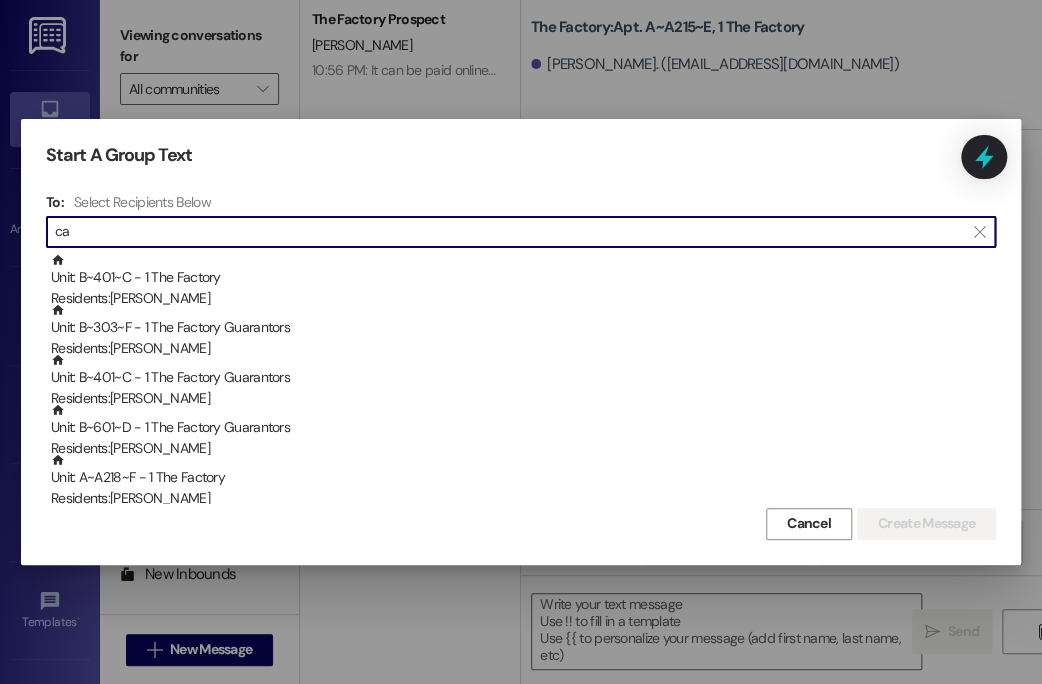type on "c" 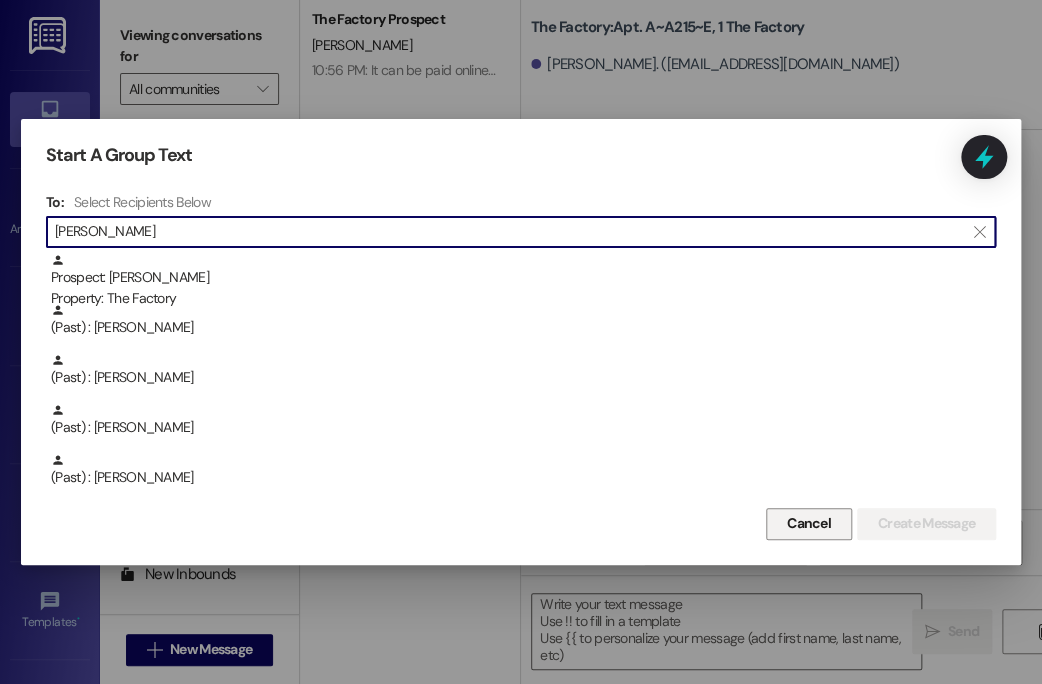 type on "mckin" 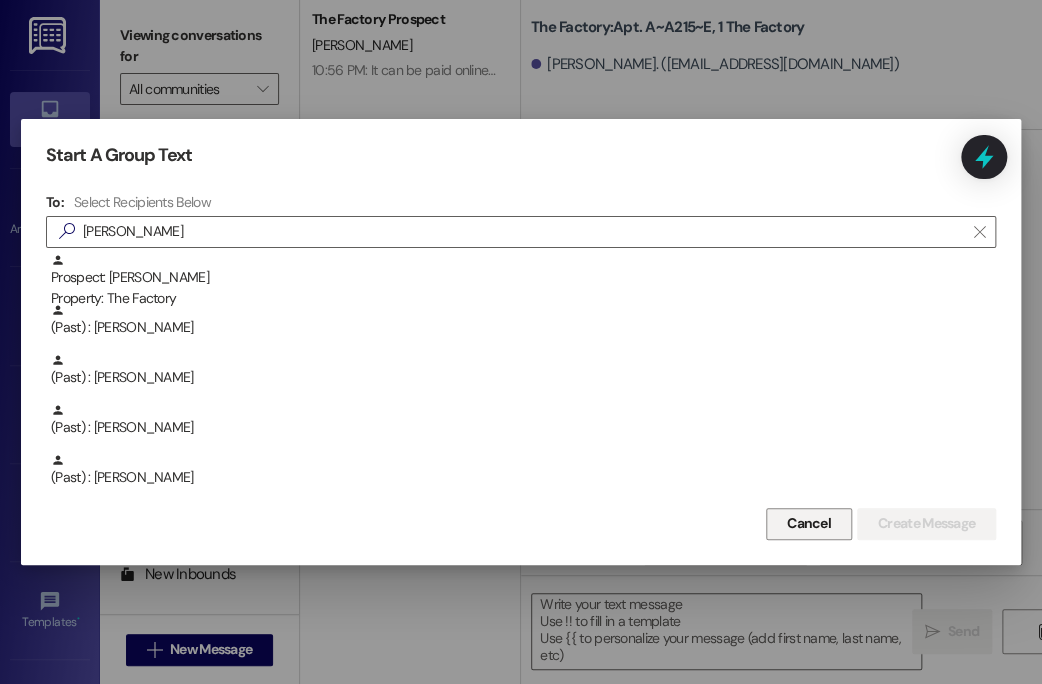 click on "Cancel" at bounding box center [809, 523] 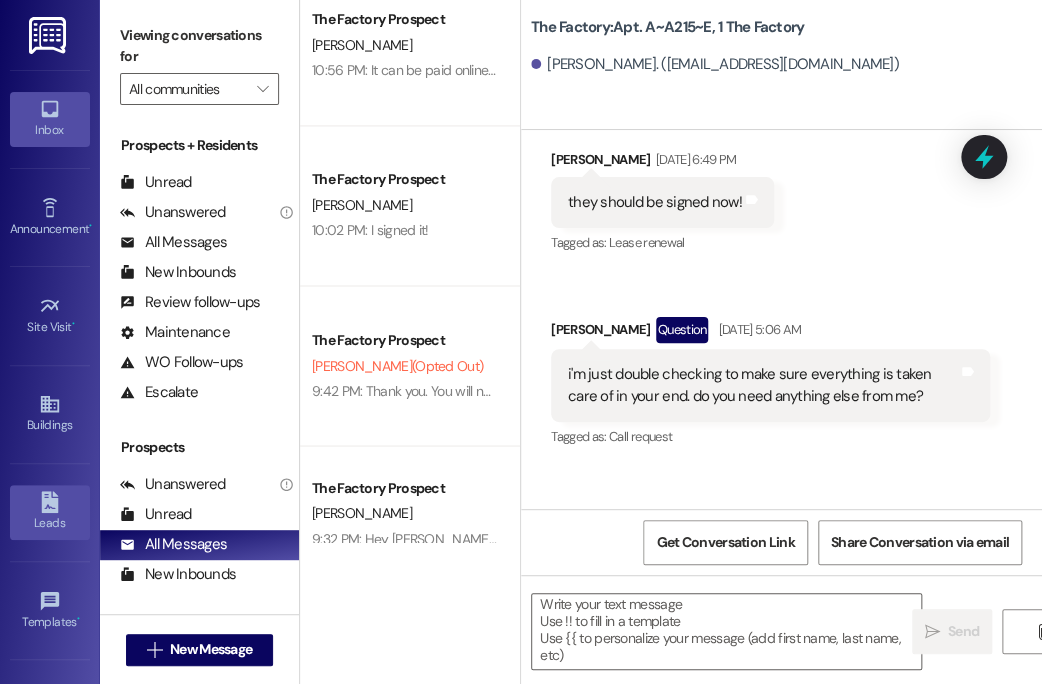 click on "Leads" at bounding box center [50, 523] 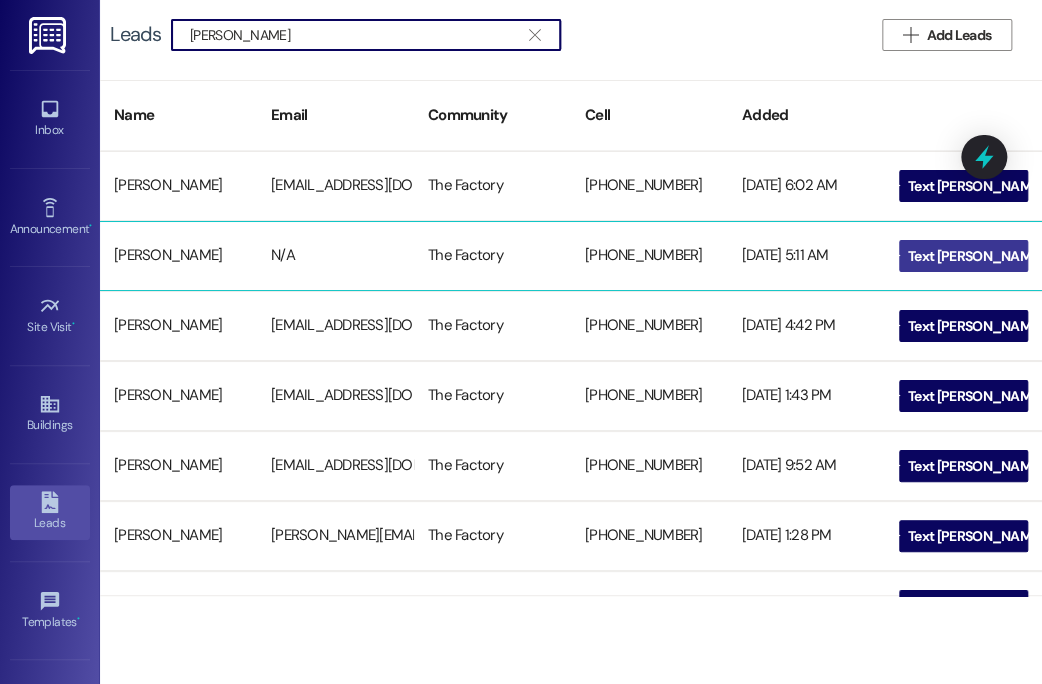 type on "camilla" 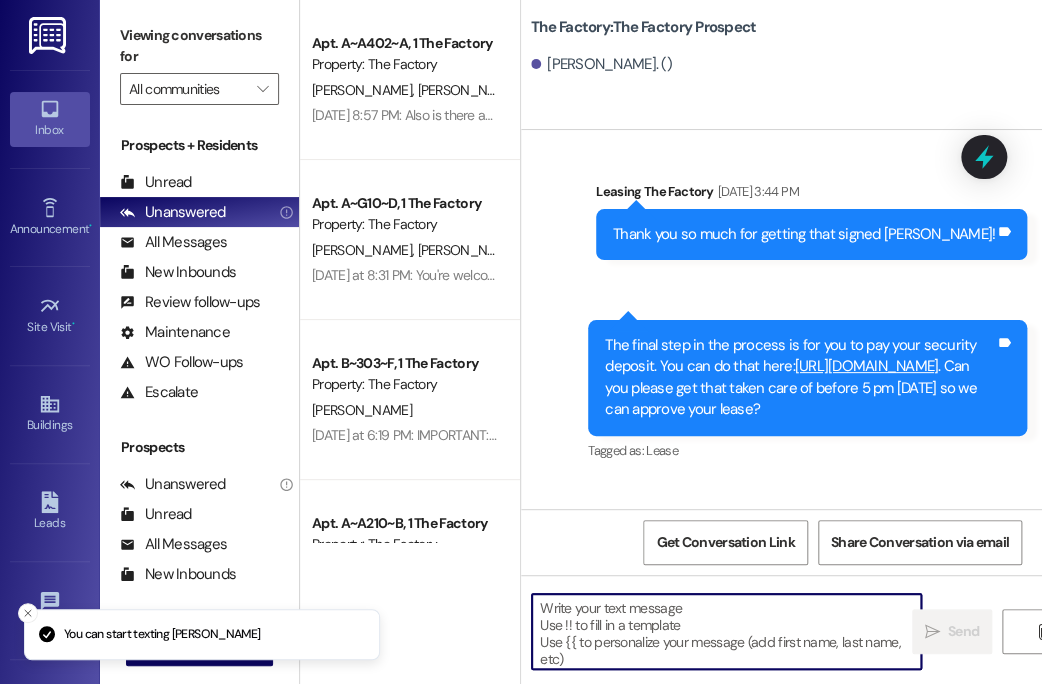 click at bounding box center (726, 631) 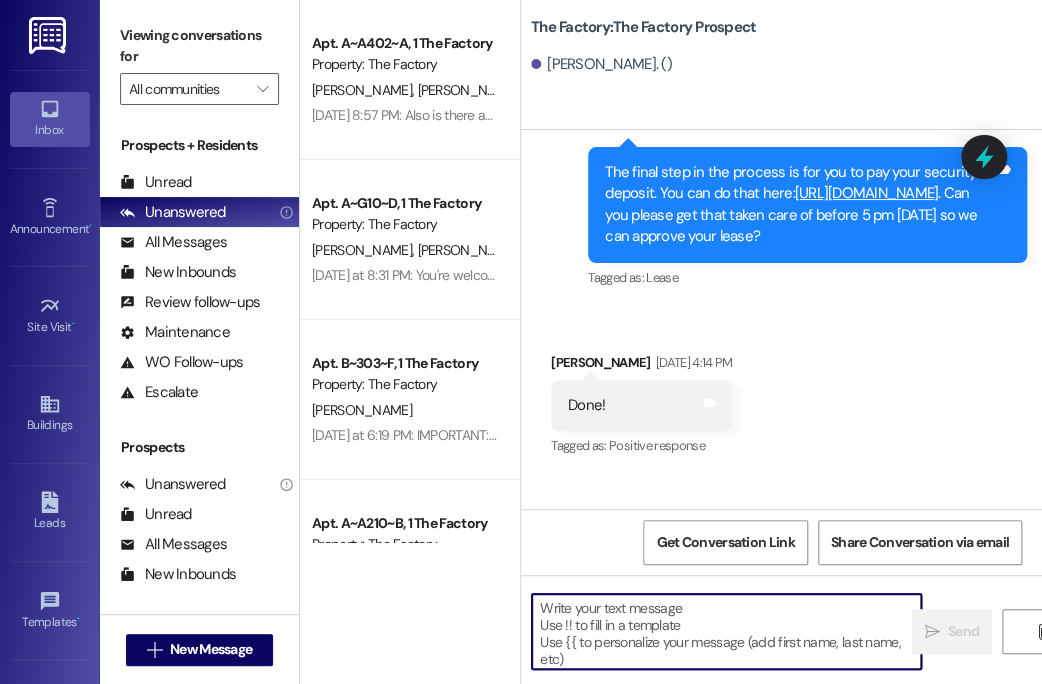 paste on "Hey {{first_name))! I just sent over an addendum for your rent concession. Please have it signed by July 20th by both you AND your guarantor. Keep in mind that the unit number on the document is not definitive till we send final placement out!
Also, are you needing a parking space for the fall? We only have about 290 spaces total so we wanted to give you the chance to grab a spot before we fill up! Please fill out this form, even if you don't want a pass or if you are unsure: https://forms.office.com/r/gPVwiVygnQ" 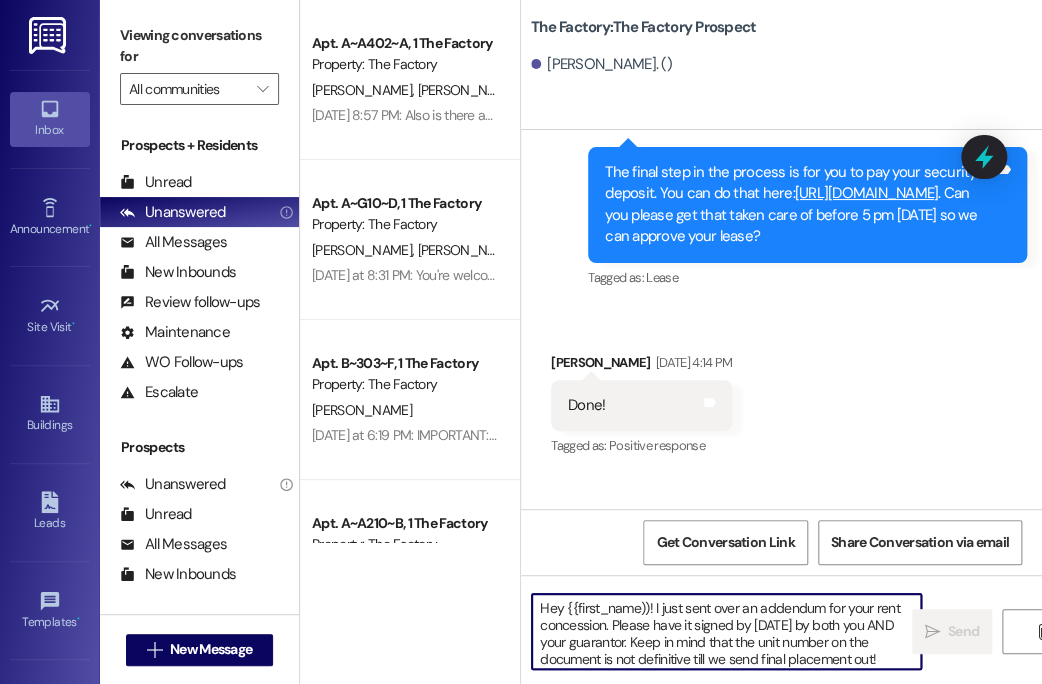 scroll, scrollTop: 84, scrollLeft: 0, axis: vertical 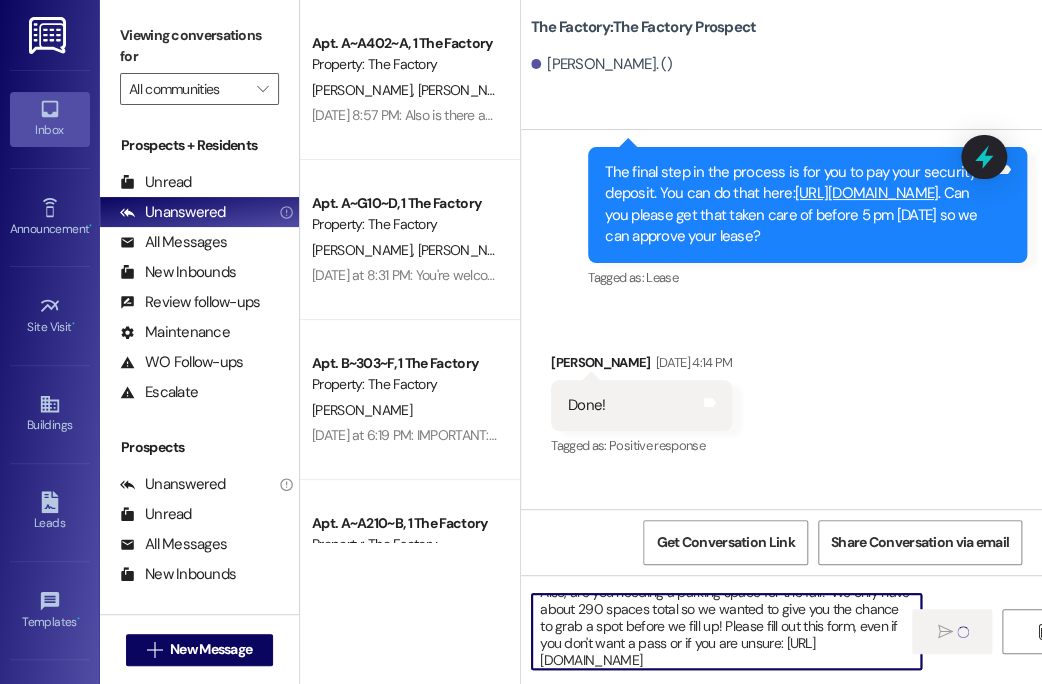type 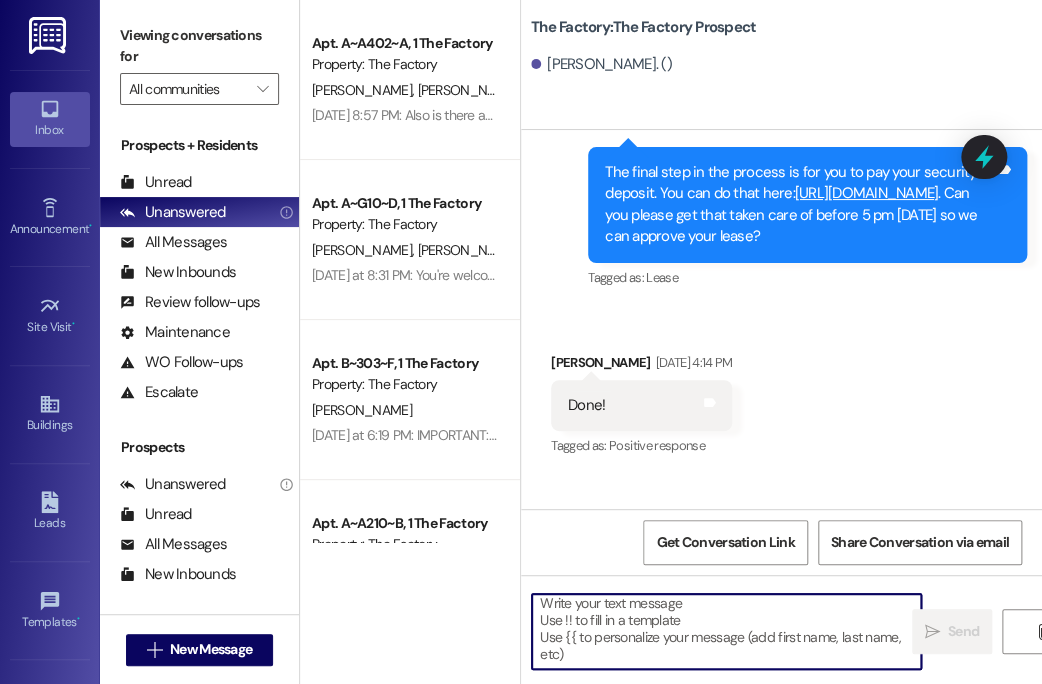 scroll, scrollTop: 4, scrollLeft: 0, axis: vertical 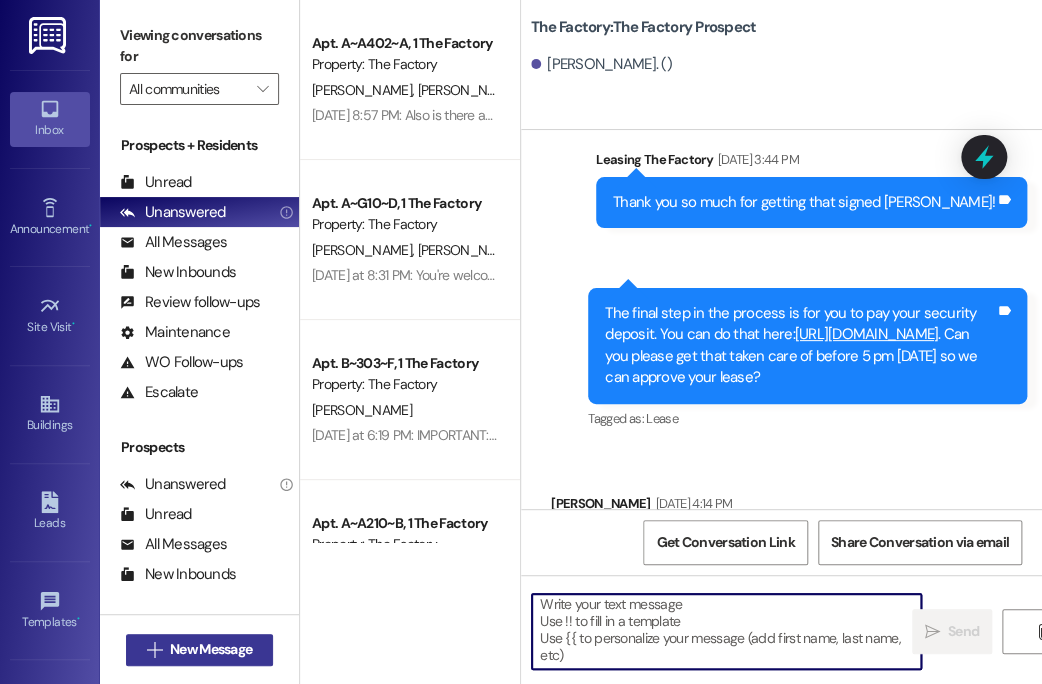 click on "New Message" at bounding box center (211, 649) 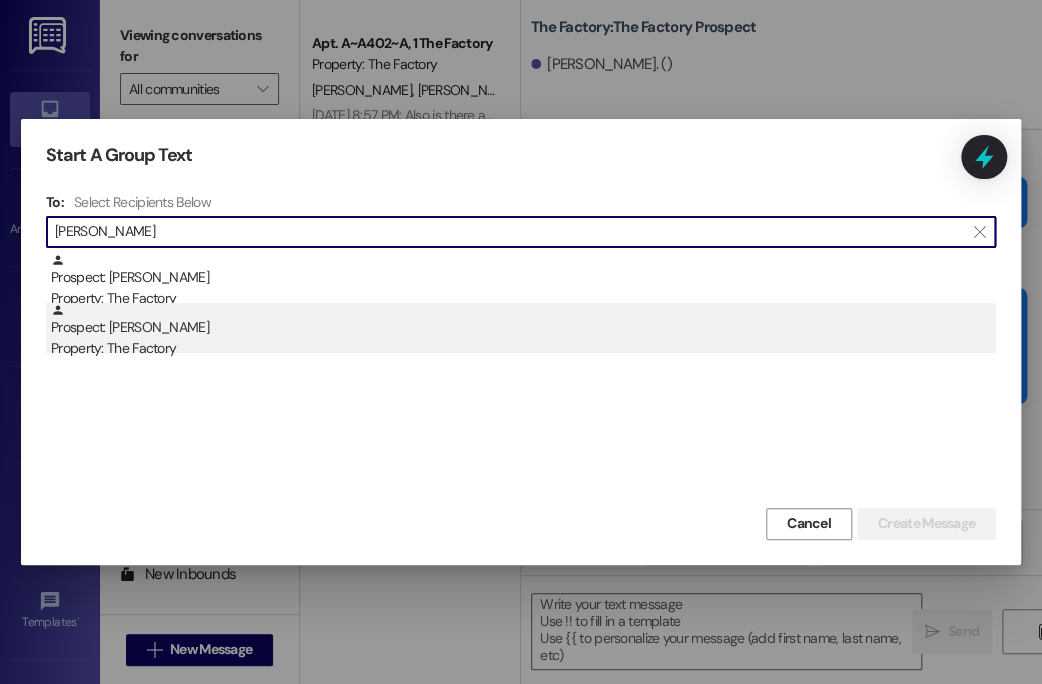 type on "wallin" 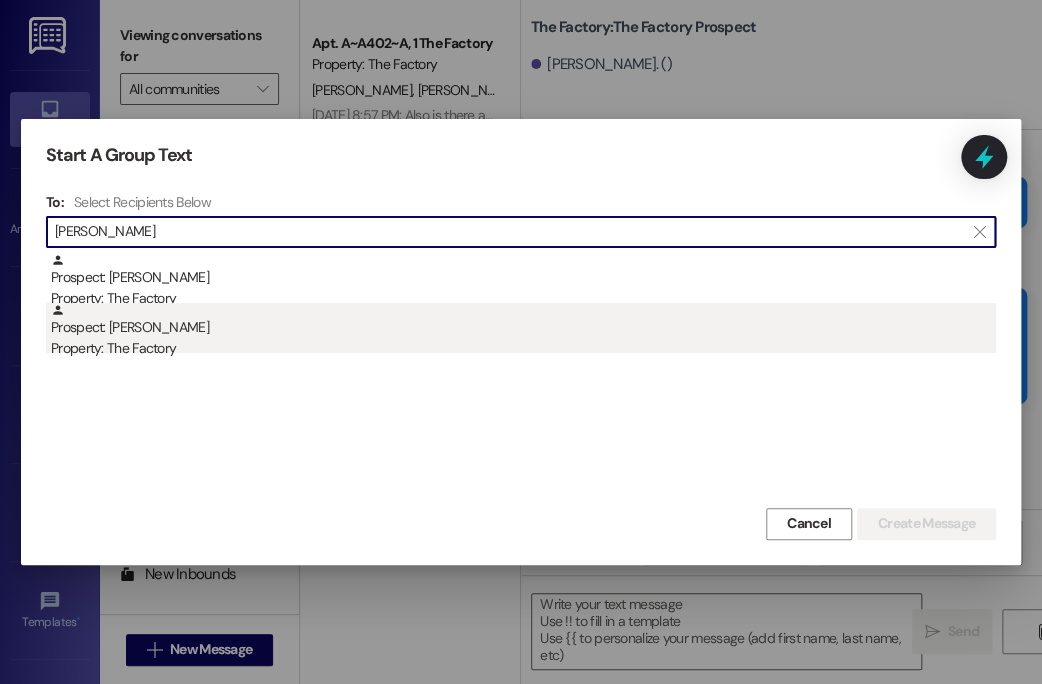 click on "Property: The Factory" at bounding box center [523, 348] 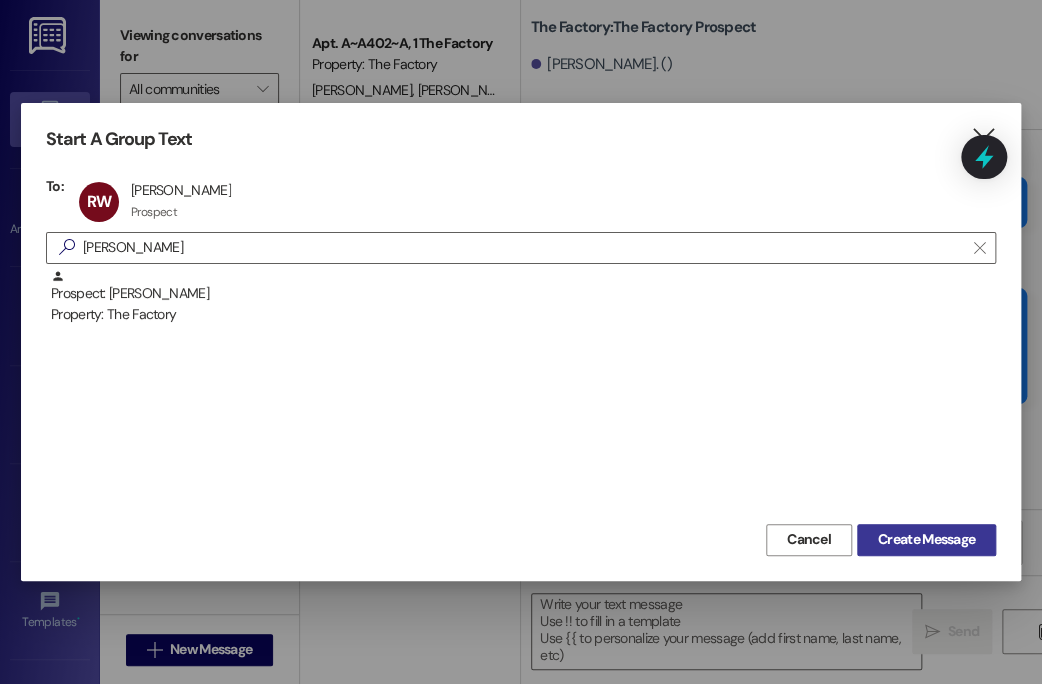 click on "Create Message" at bounding box center [926, 539] 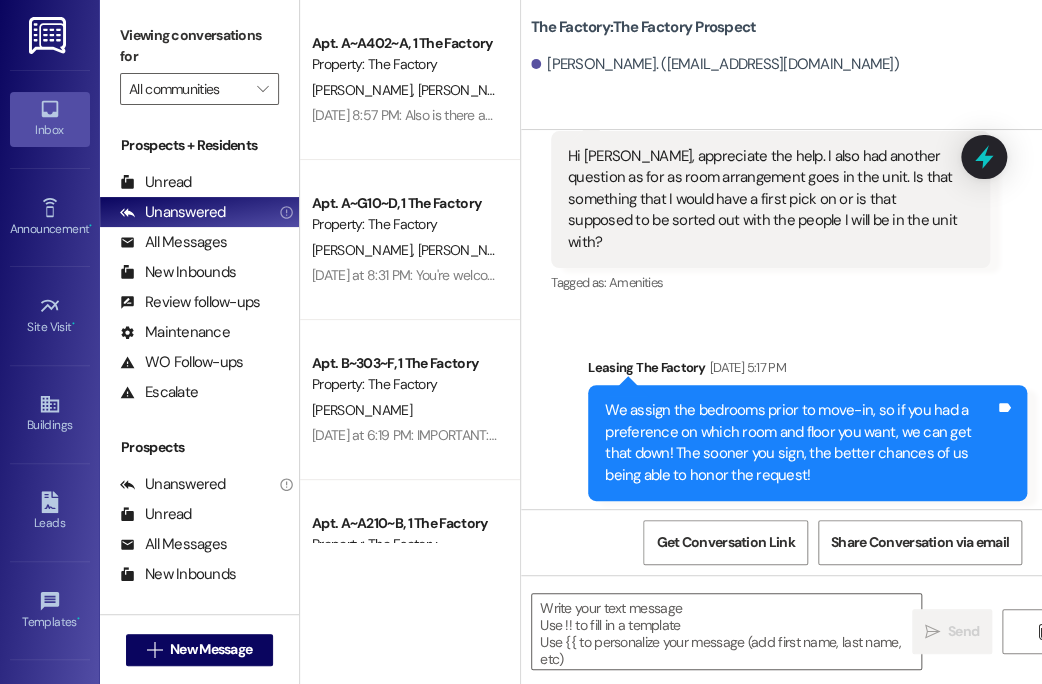 scroll, scrollTop: 6646, scrollLeft: 0, axis: vertical 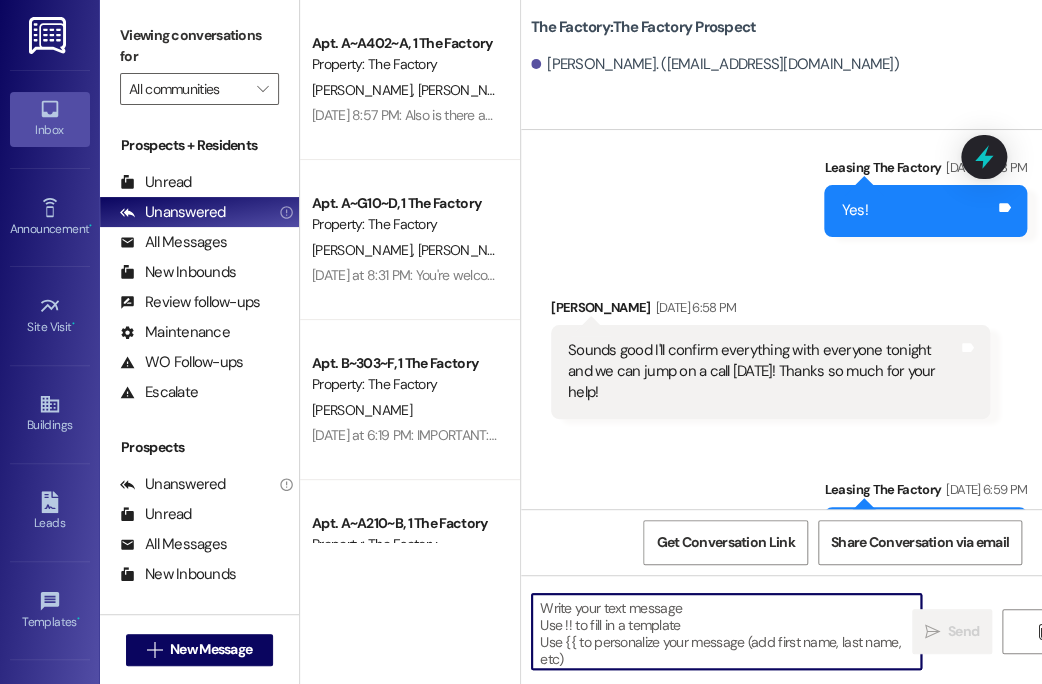 drag, startPoint x: 680, startPoint y: 624, endPoint x: 589, endPoint y: 626, distance: 91.02197 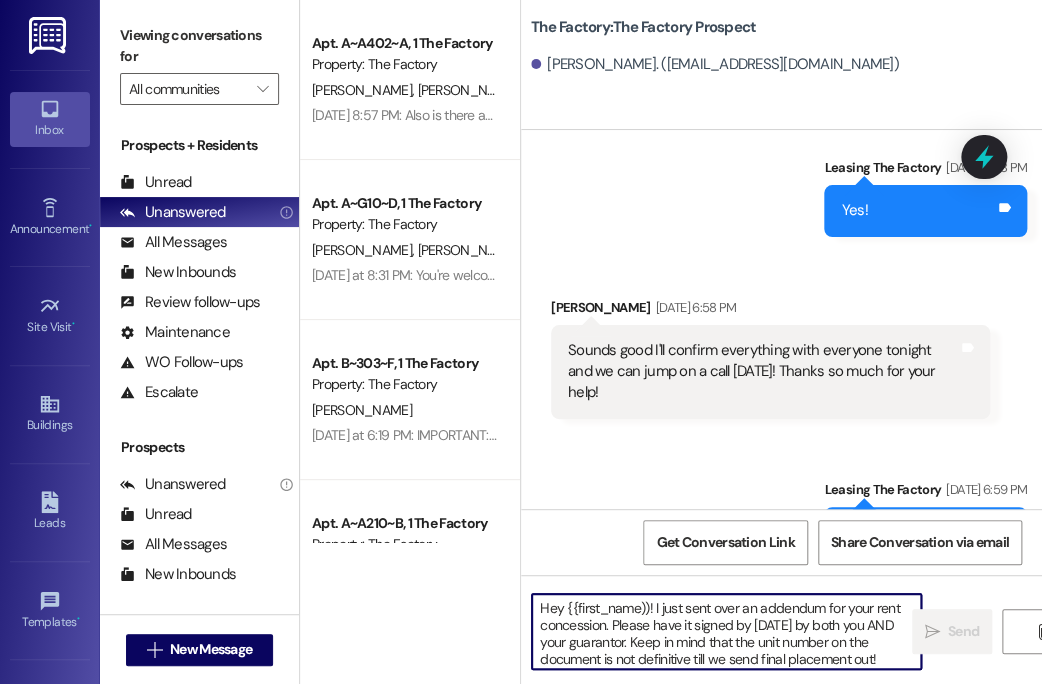 scroll, scrollTop: 84, scrollLeft: 0, axis: vertical 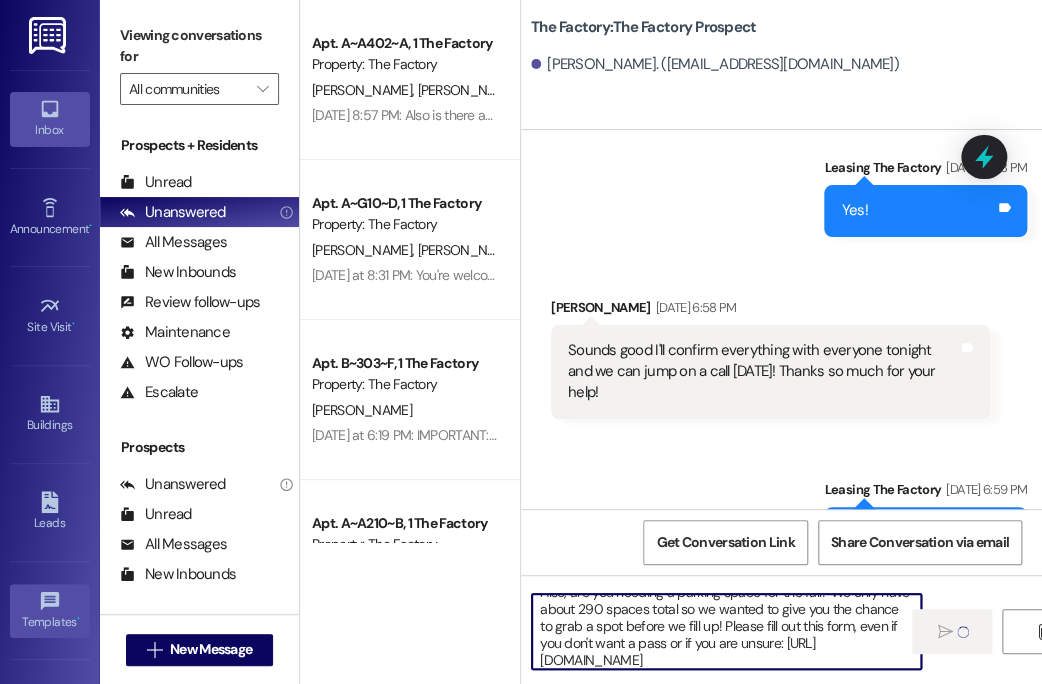 type 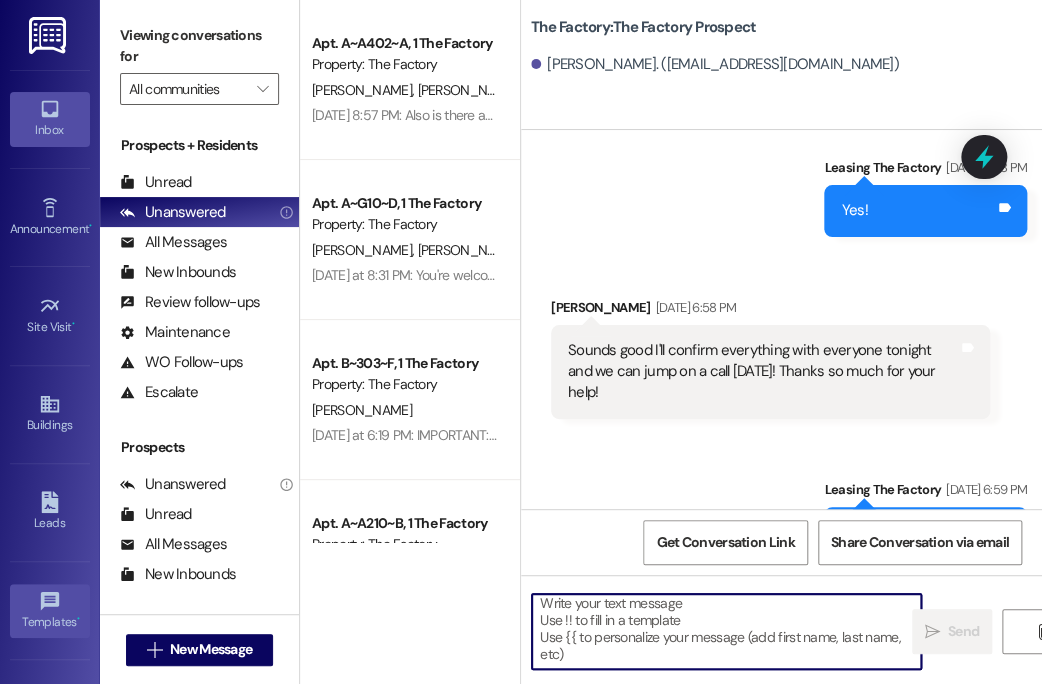 scroll, scrollTop: 4, scrollLeft: 0, axis: vertical 